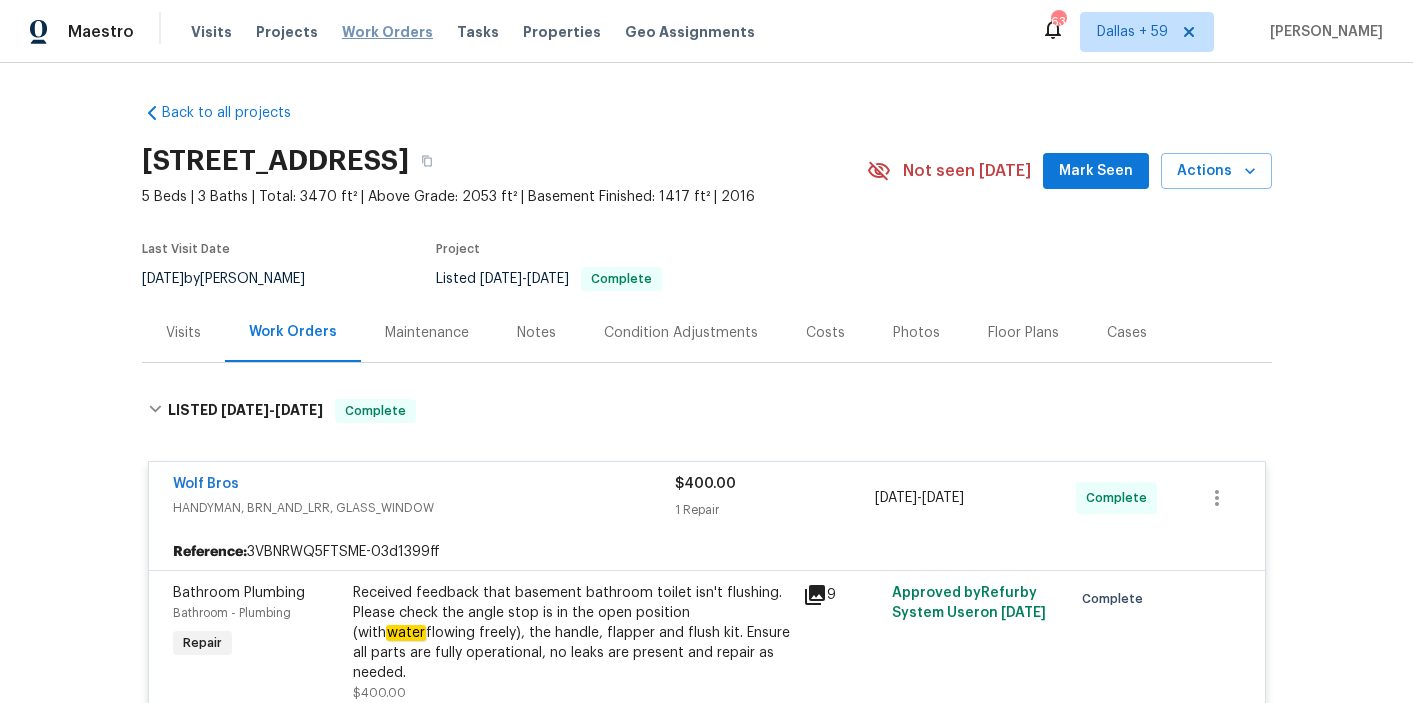 scroll, scrollTop: 0, scrollLeft: 0, axis: both 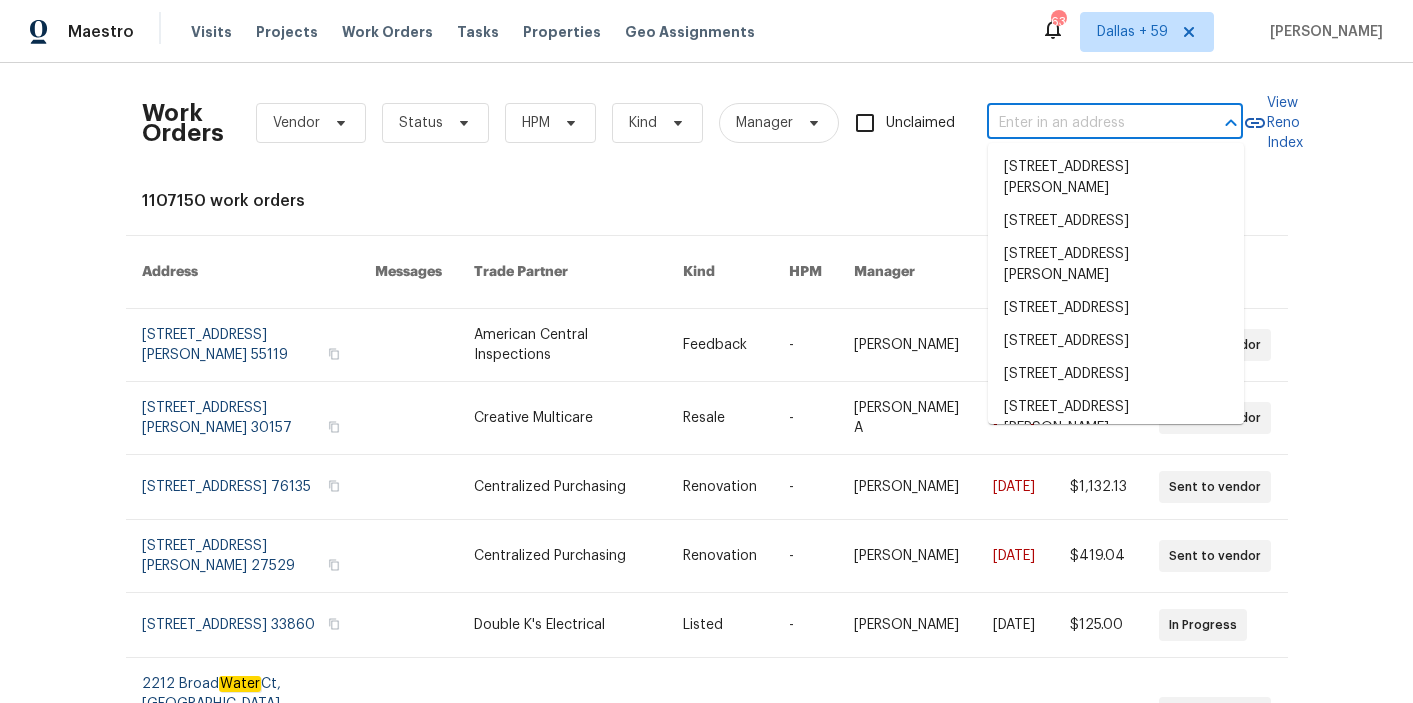 click at bounding box center (1087, 123) 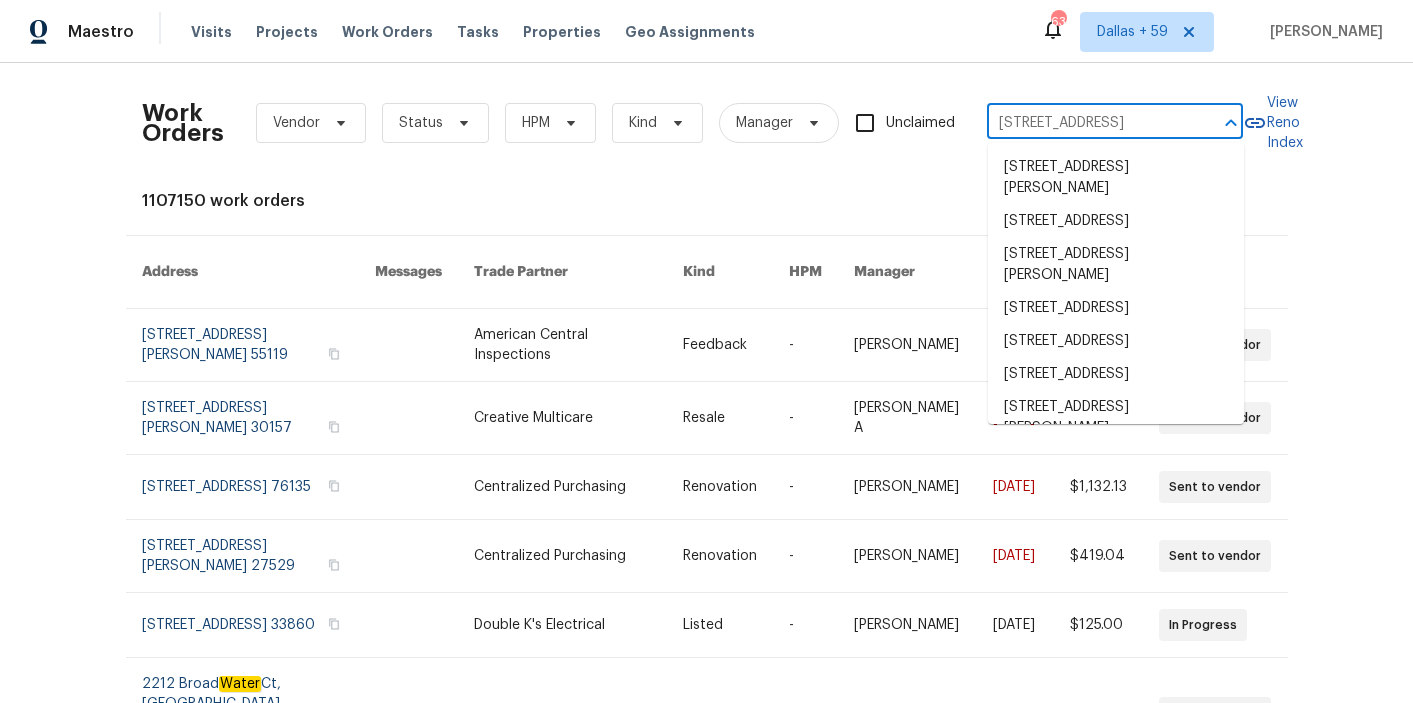 scroll, scrollTop: 0, scrollLeft: 69, axis: horizontal 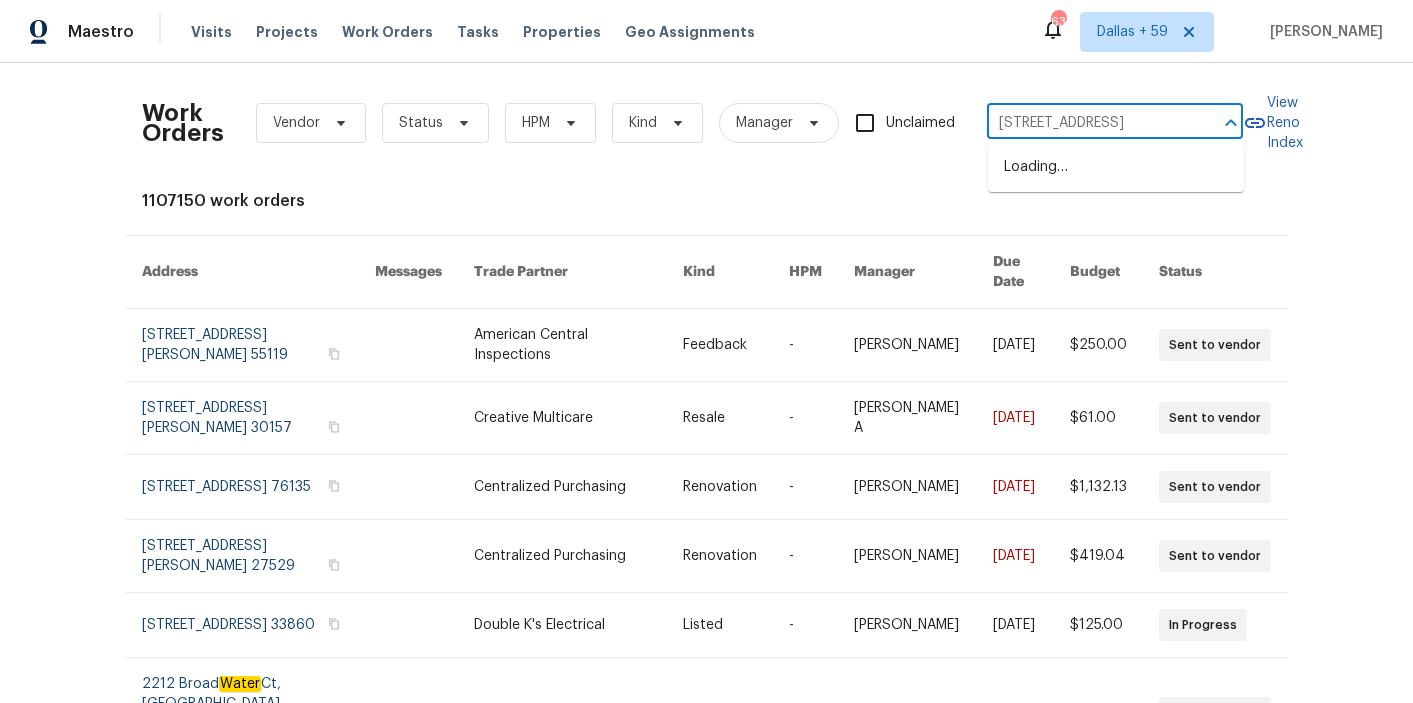 type on "[STREET_ADDRESS]" 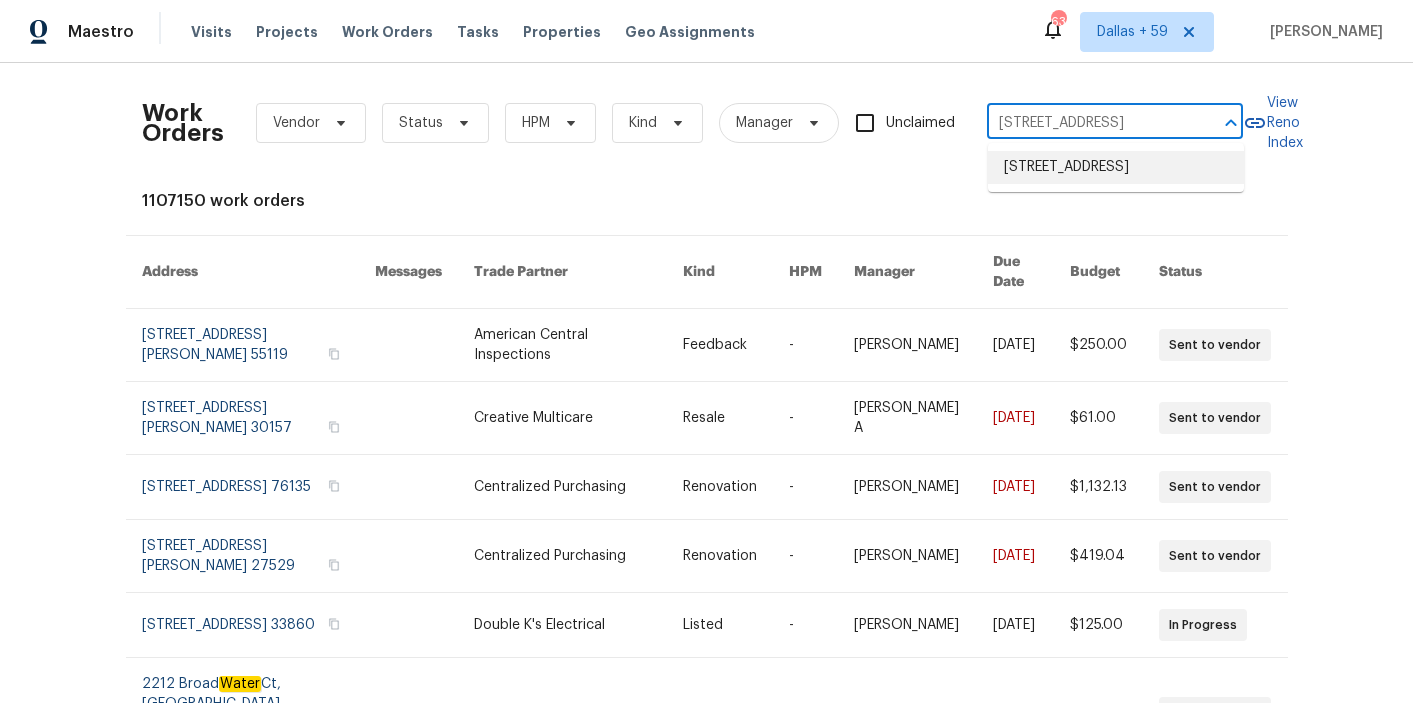 click on "[STREET_ADDRESS]" at bounding box center [1116, 167] 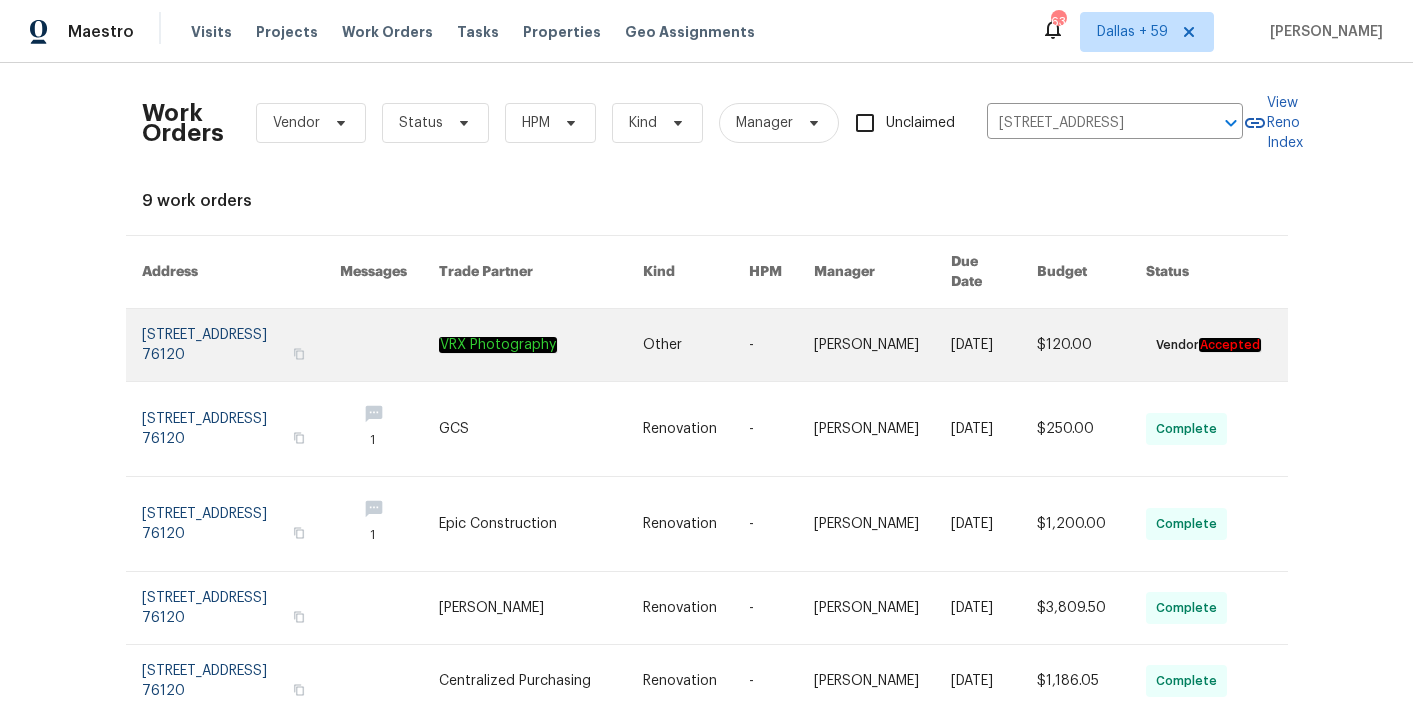 click at bounding box center [541, 345] 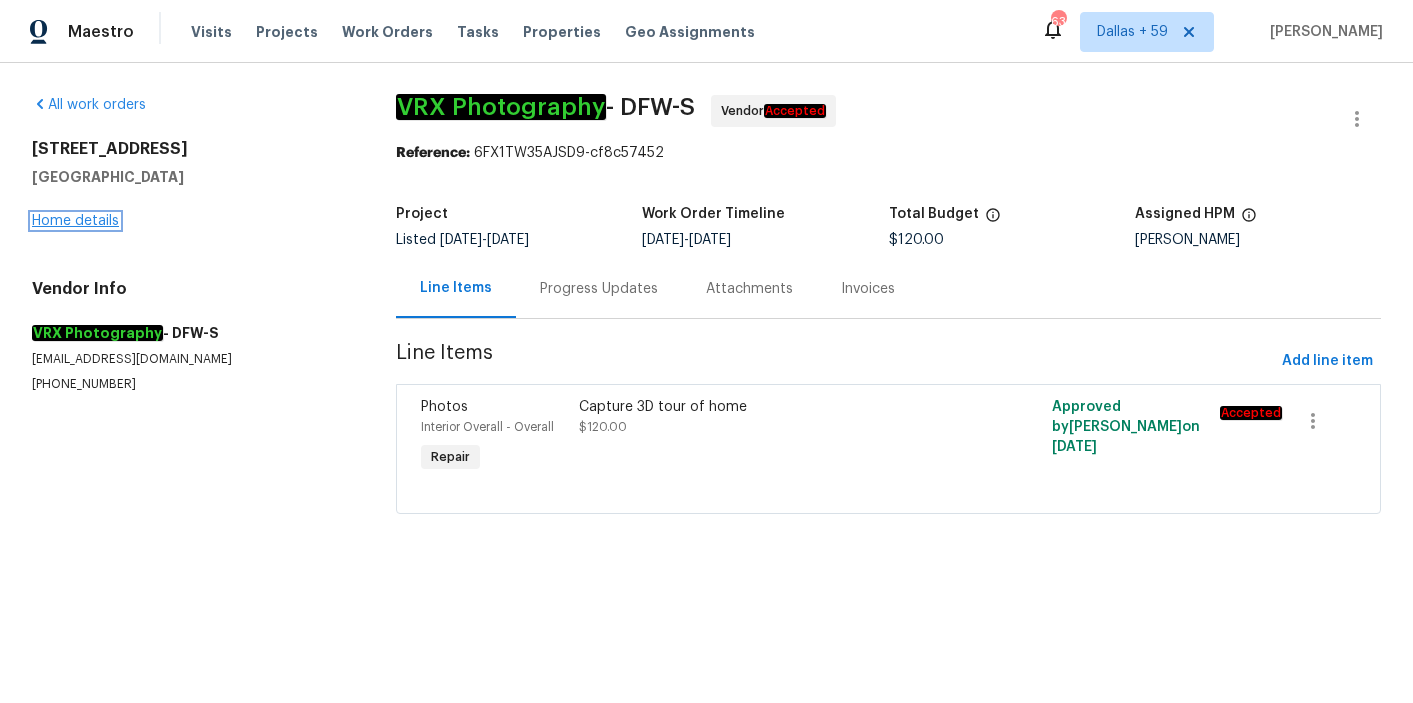 click on "Home details" at bounding box center [75, 221] 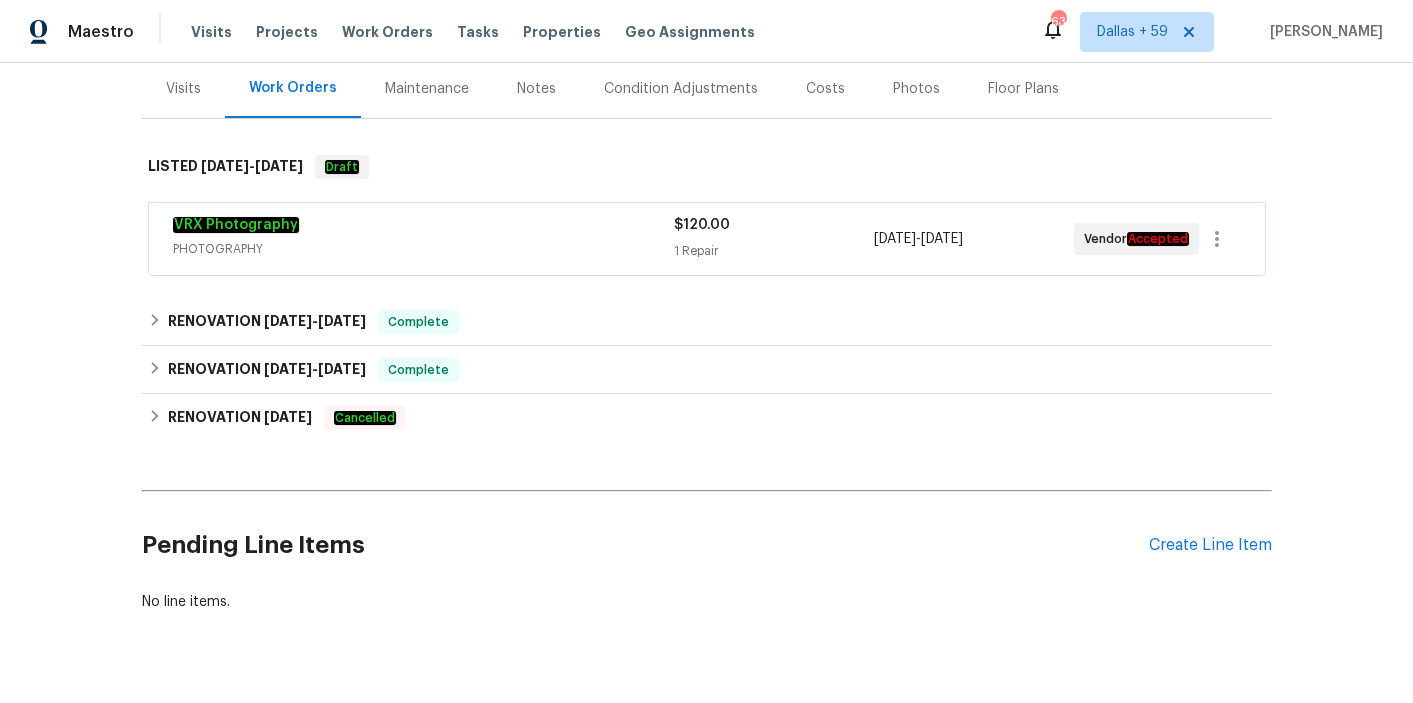 scroll, scrollTop: 266, scrollLeft: 0, axis: vertical 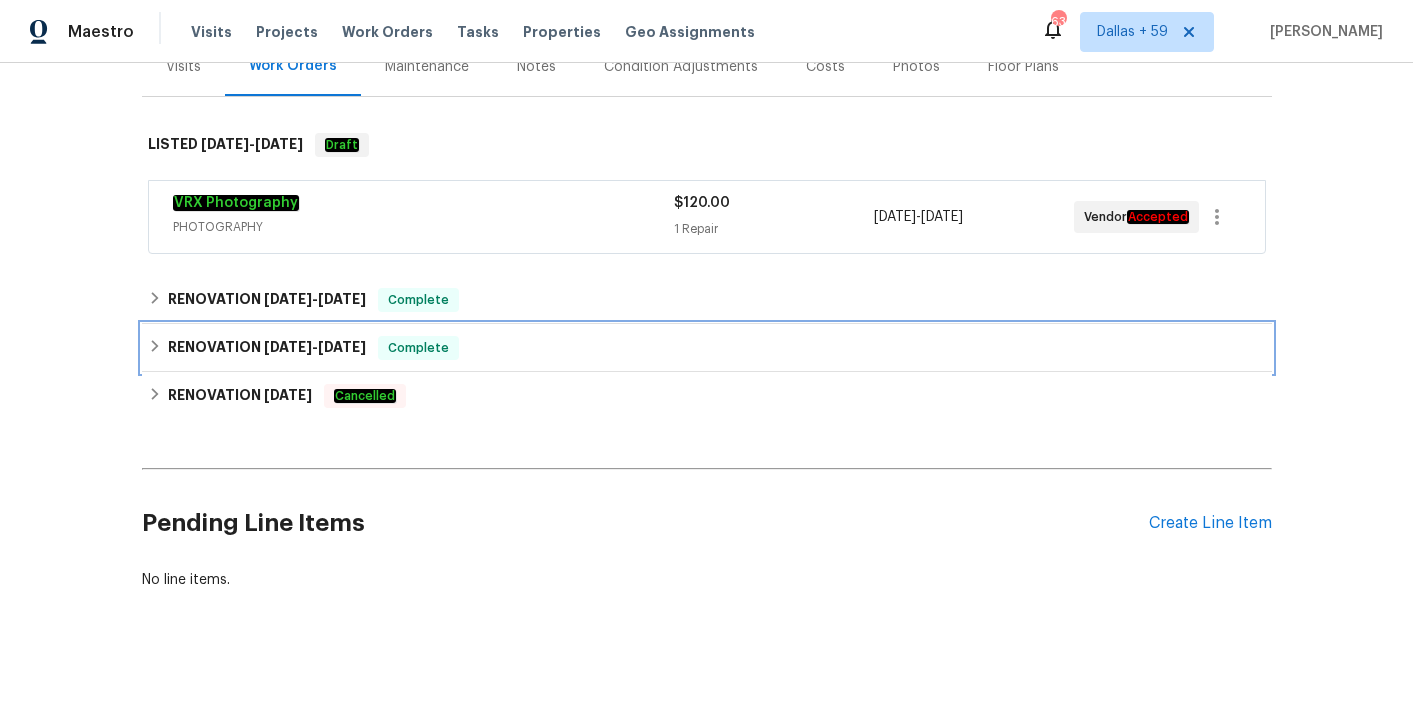 click on "RENOVATION   [DATE]  -  [DATE] Complete" at bounding box center (707, 348) 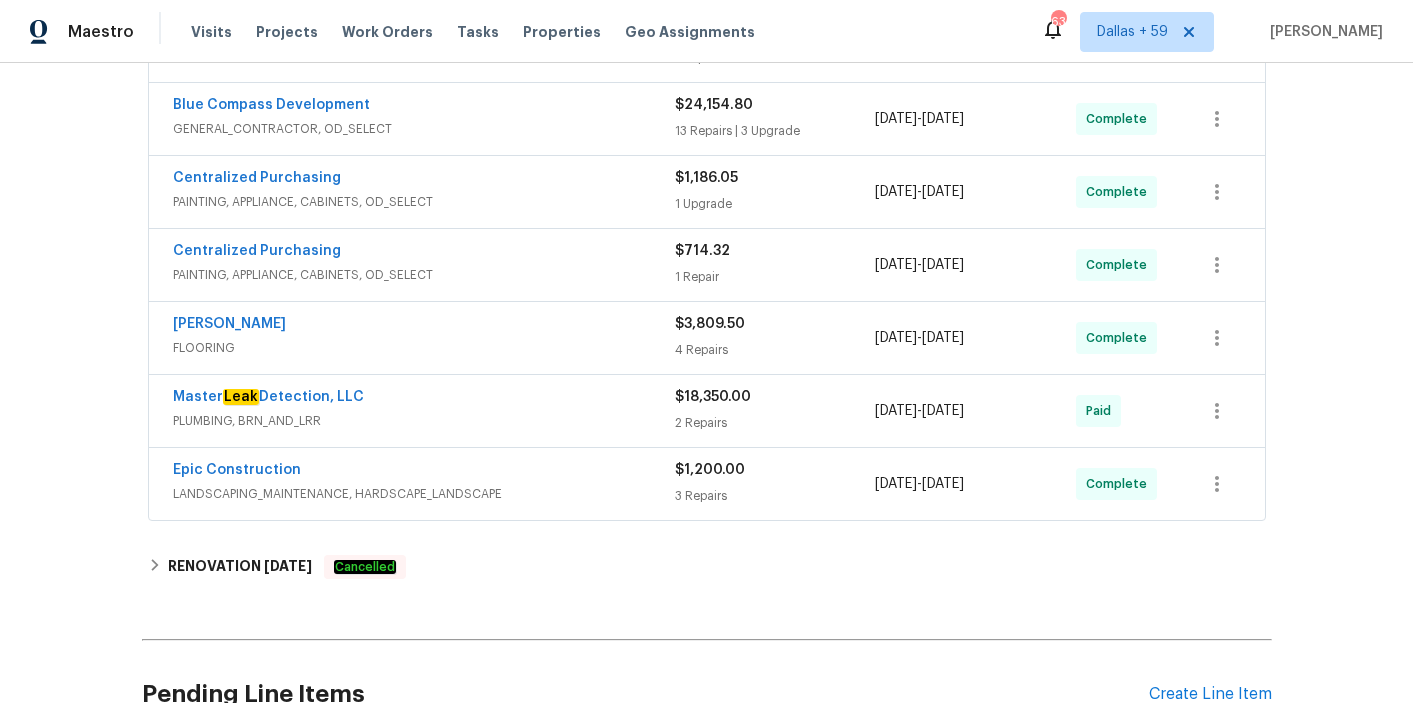 scroll, scrollTop: 688, scrollLeft: 0, axis: vertical 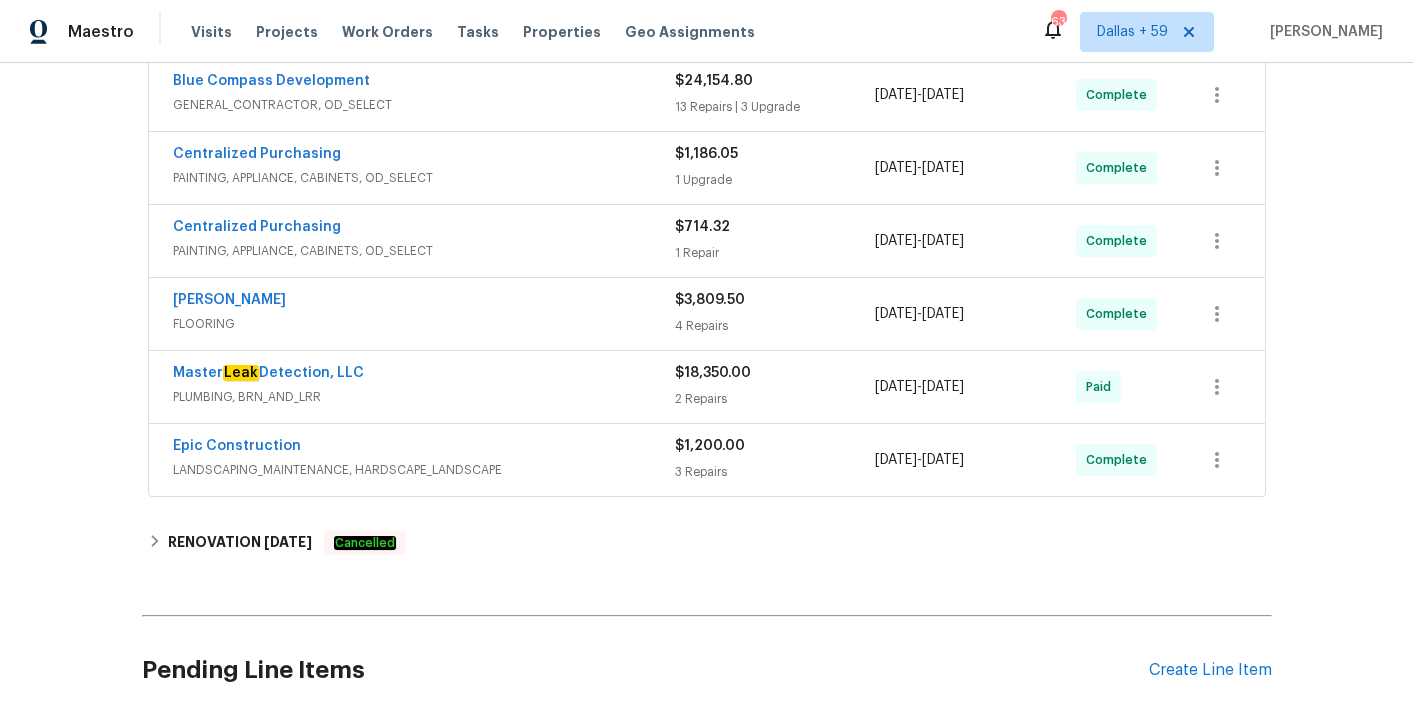 click on "LANDSCAPING_MAINTENANCE, HARDSCAPE_LANDSCAPE" at bounding box center [424, 470] 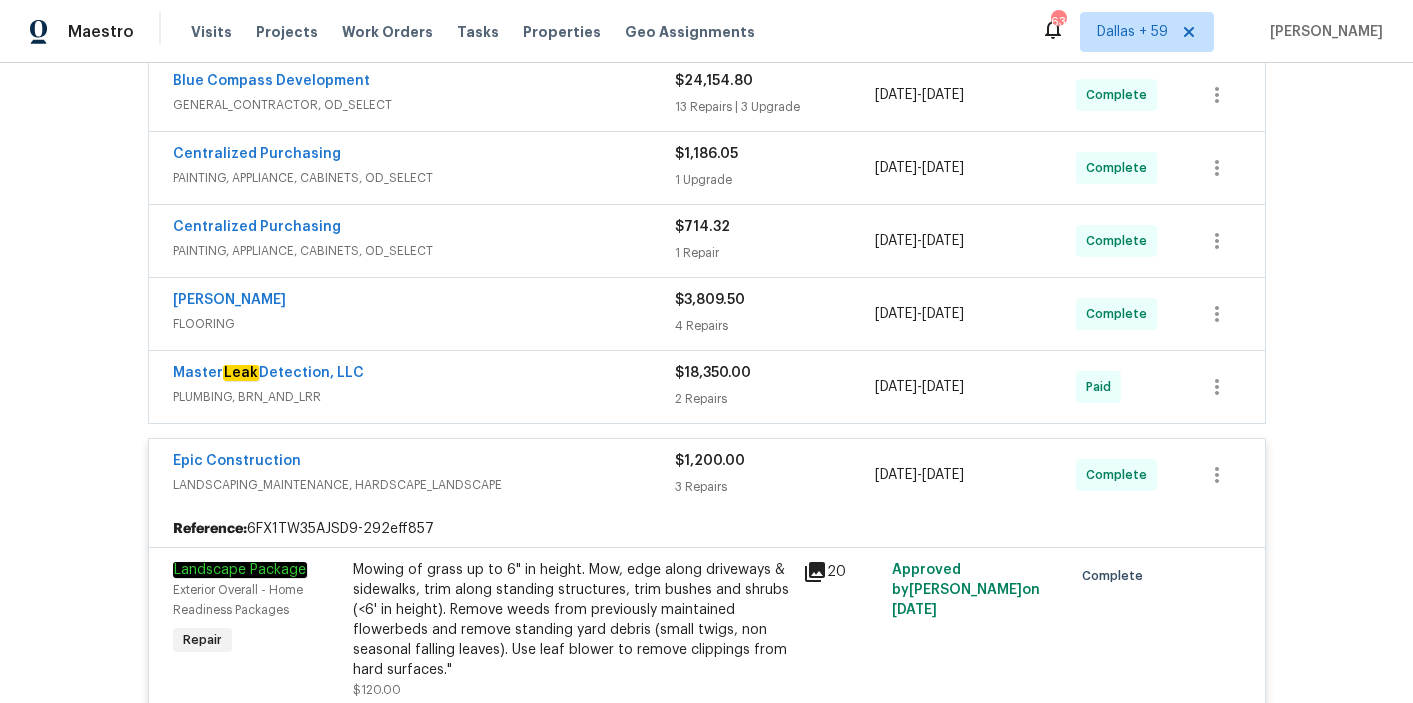click on "PLUMBING, BRN_AND_LRR" at bounding box center (424, 397) 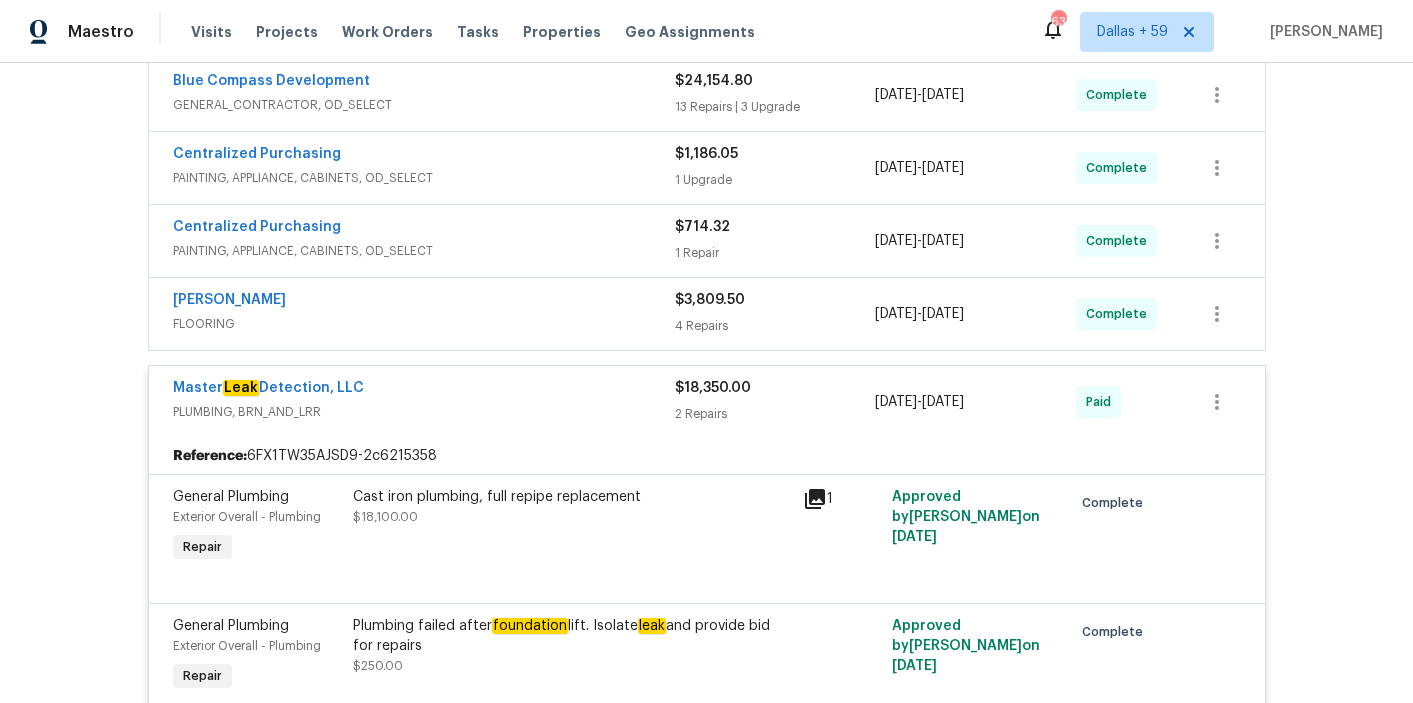 click on "FLOORING" at bounding box center [424, 324] 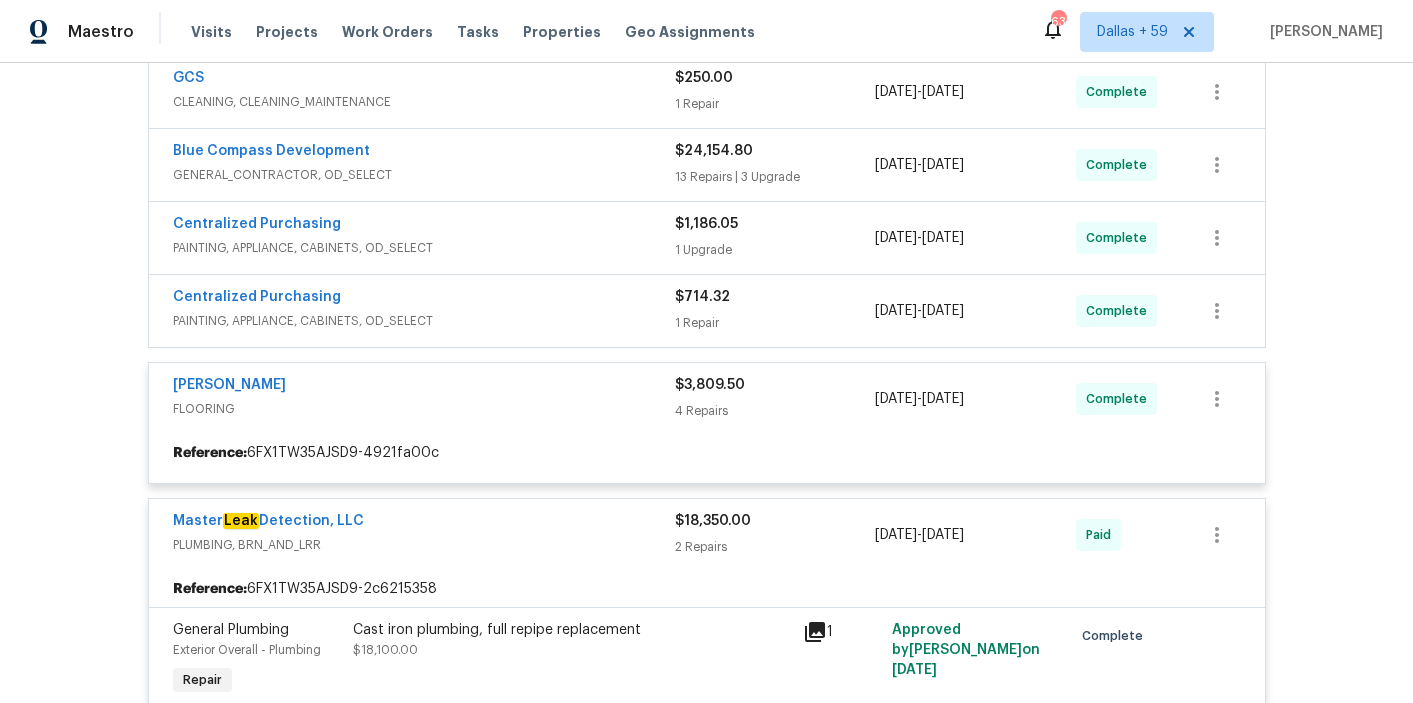 scroll, scrollTop: 616, scrollLeft: 0, axis: vertical 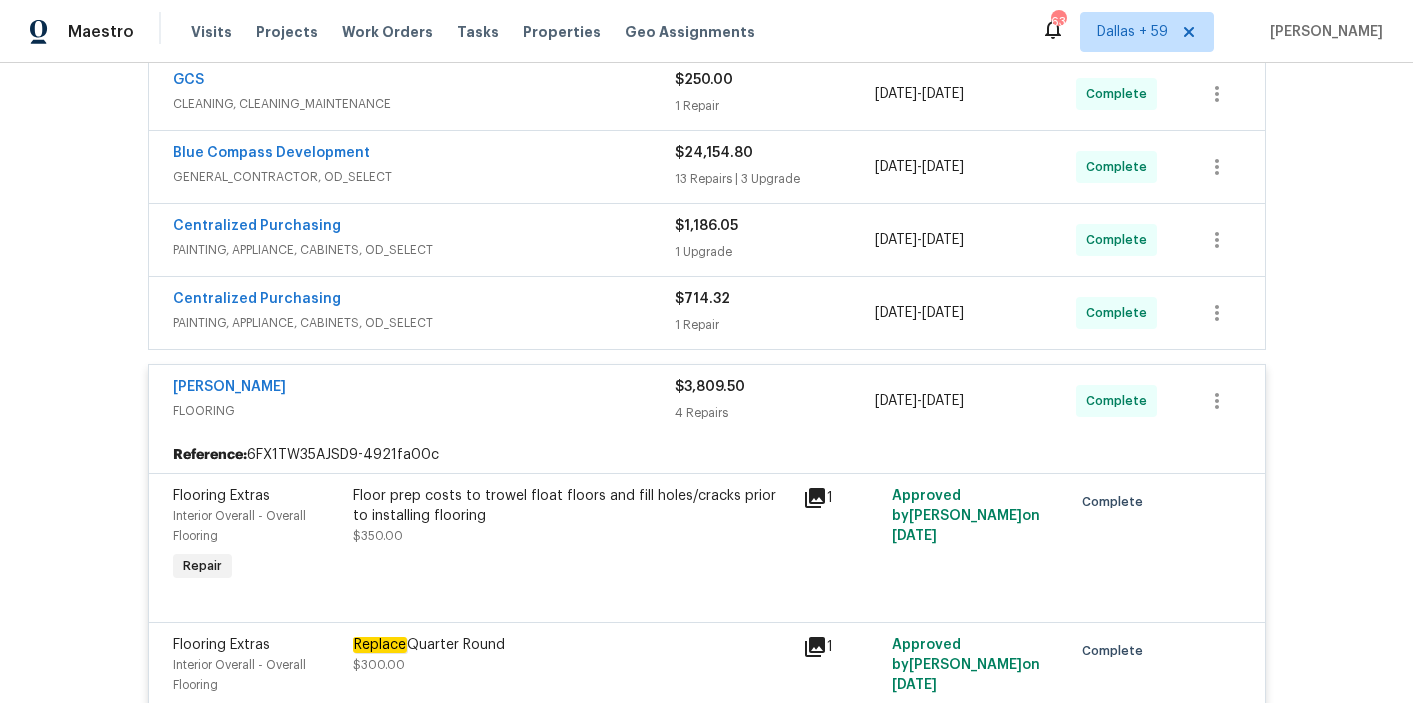 click on "PAINTING, APPLIANCE, CABINETS, OD_SELECT" at bounding box center (424, 323) 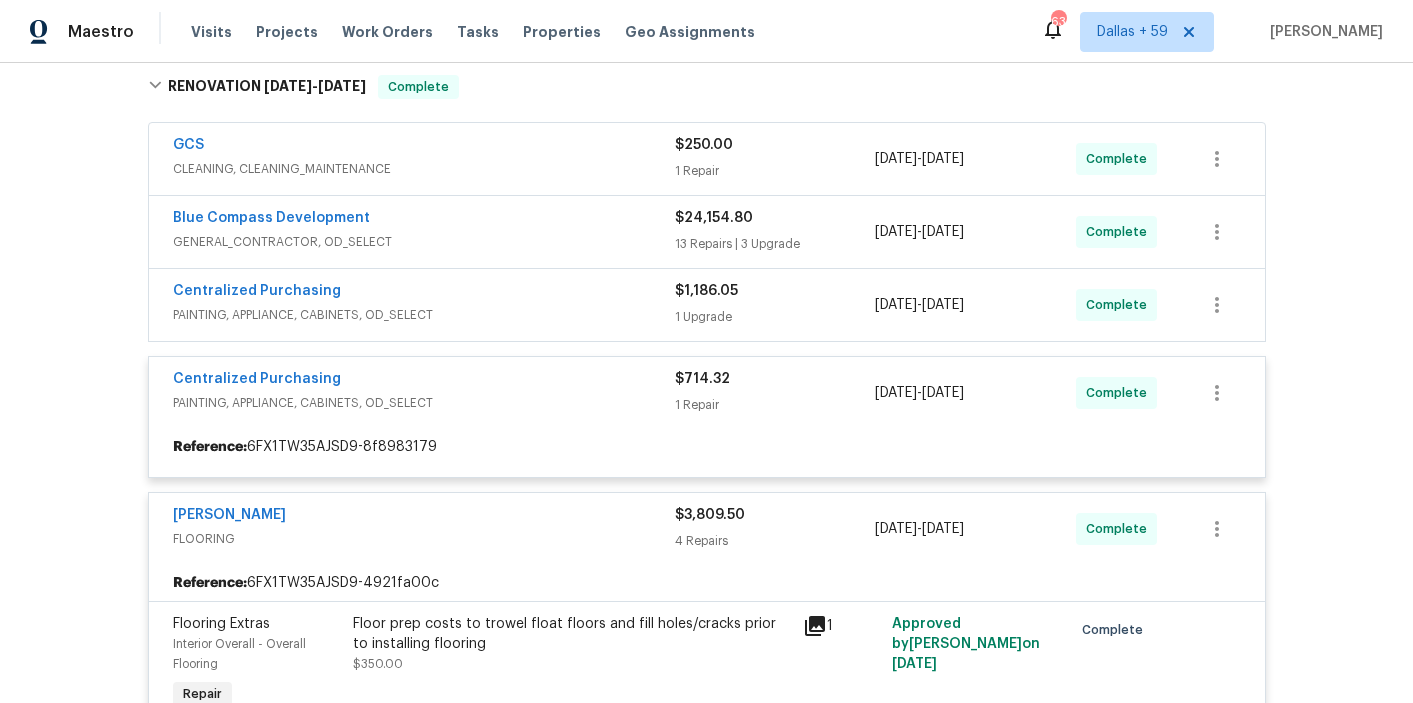 scroll, scrollTop: 551, scrollLeft: 0, axis: vertical 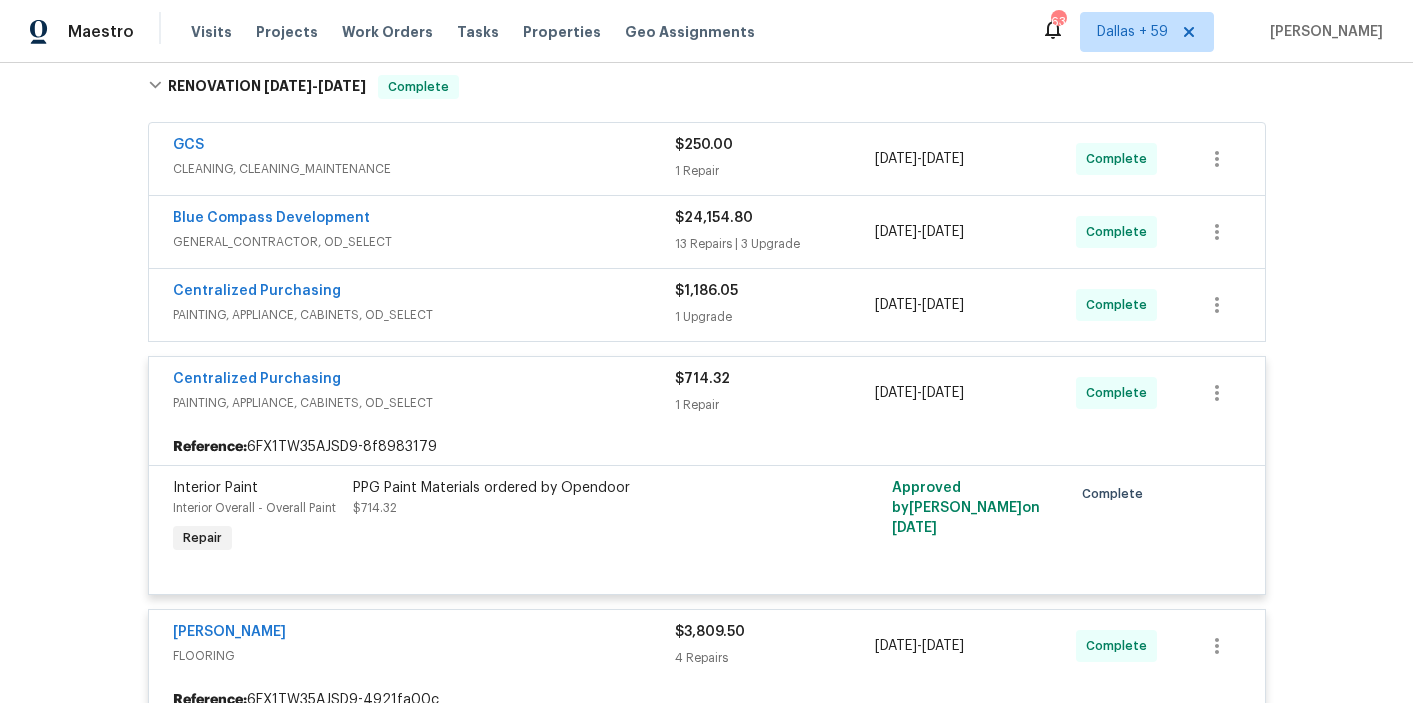 click on "PAINTING, APPLIANCE, CABINETS, OD_SELECT" at bounding box center [424, 315] 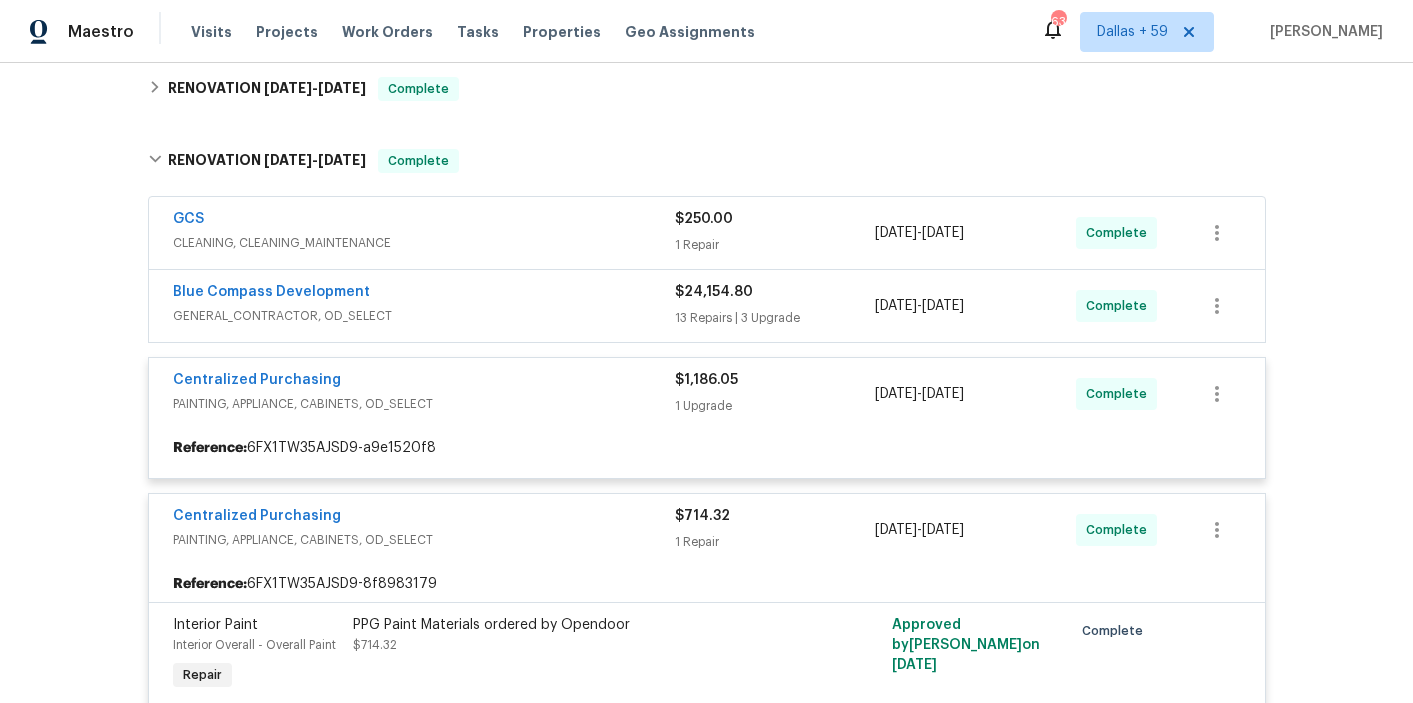 scroll, scrollTop: 477, scrollLeft: 0, axis: vertical 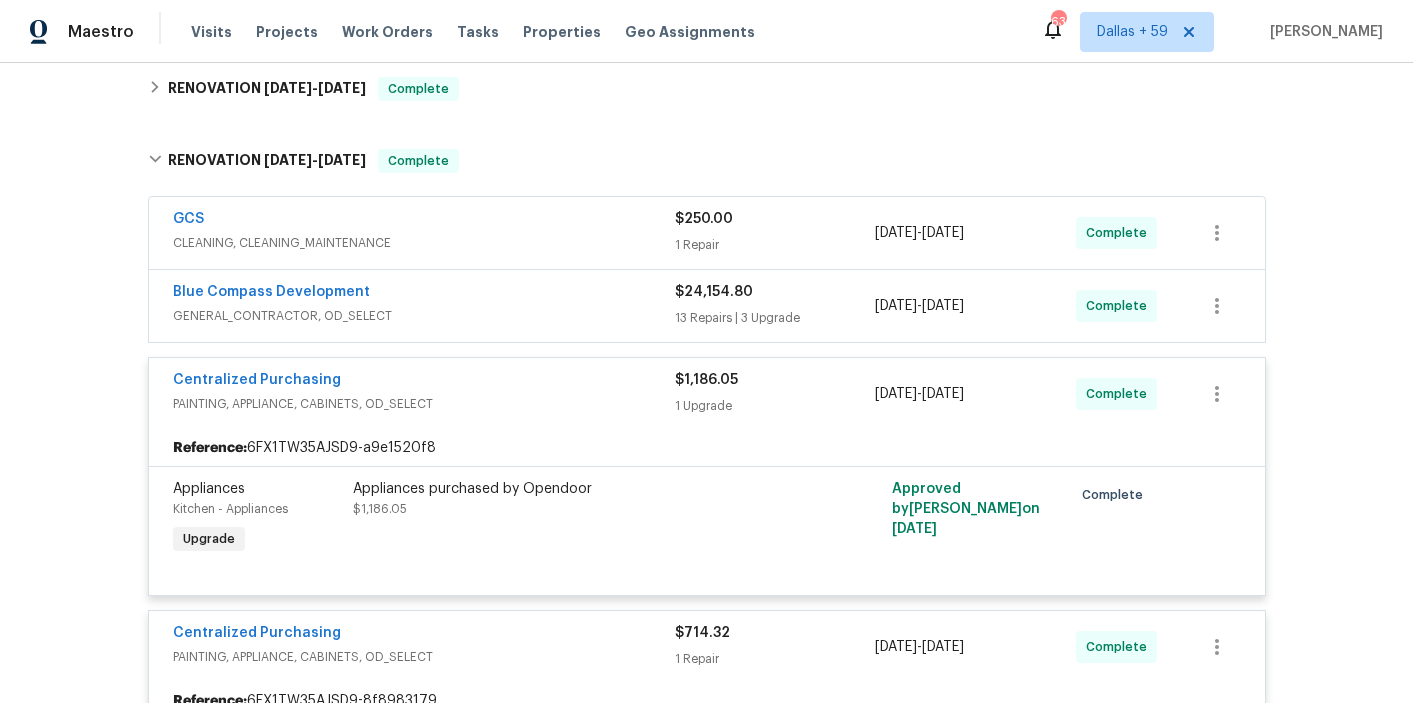 click on "GENERAL_CONTRACTOR, OD_SELECT" at bounding box center [424, 316] 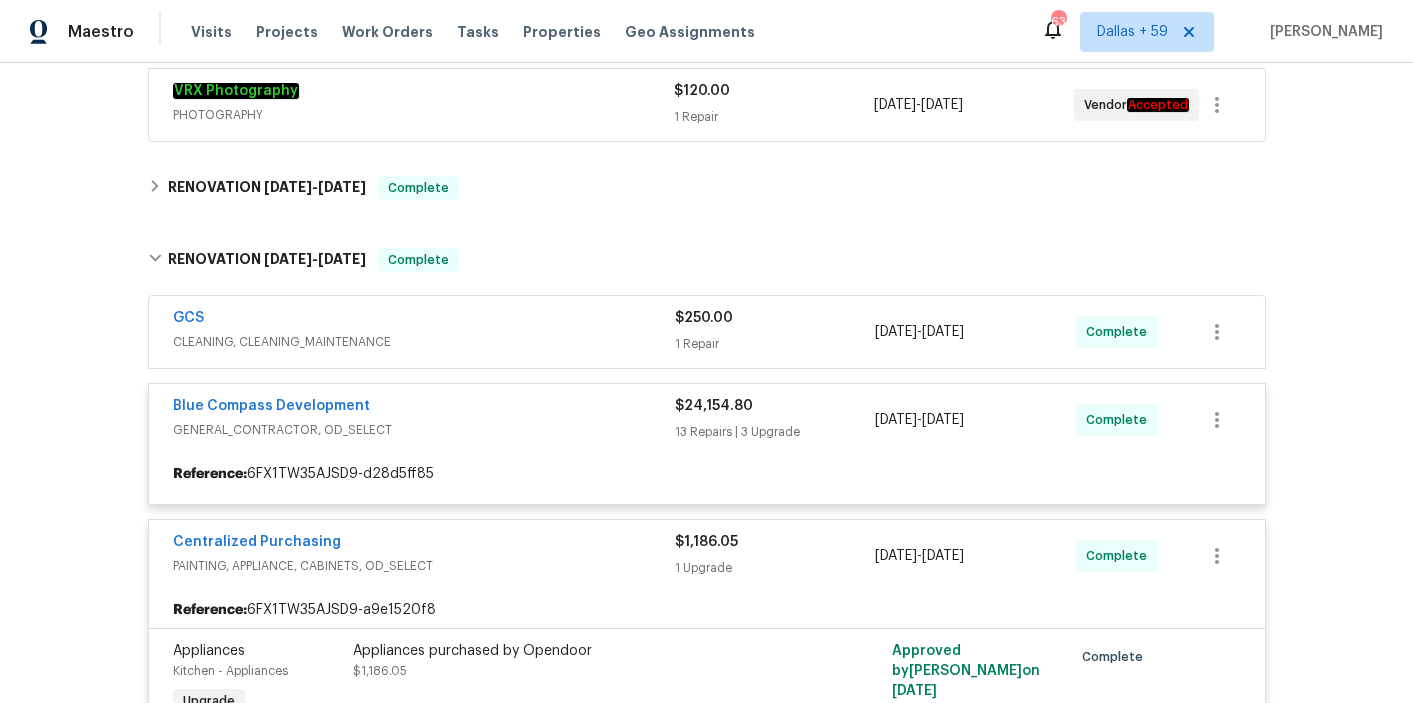scroll, scrollTop: 377, scrollLeft: 0, axis: vertical 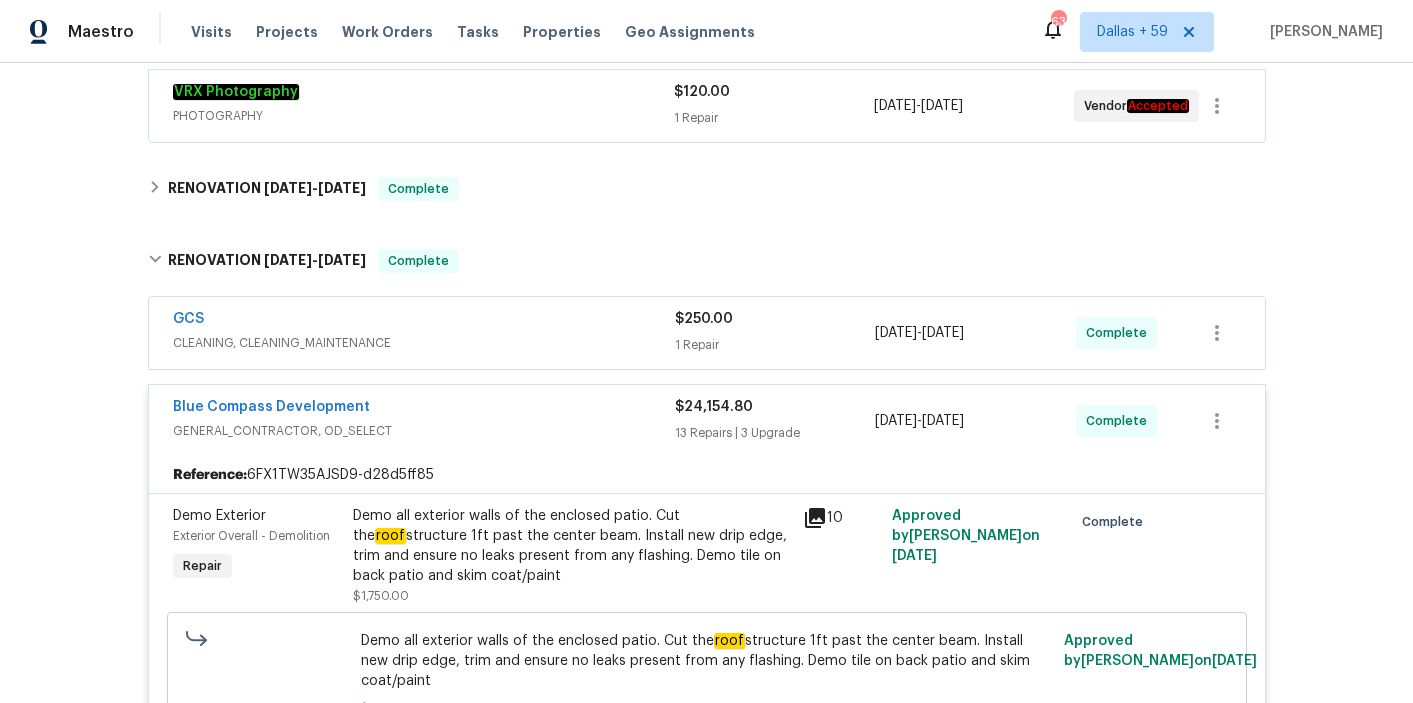 click on "GCS" at bounding box center (424, 321) 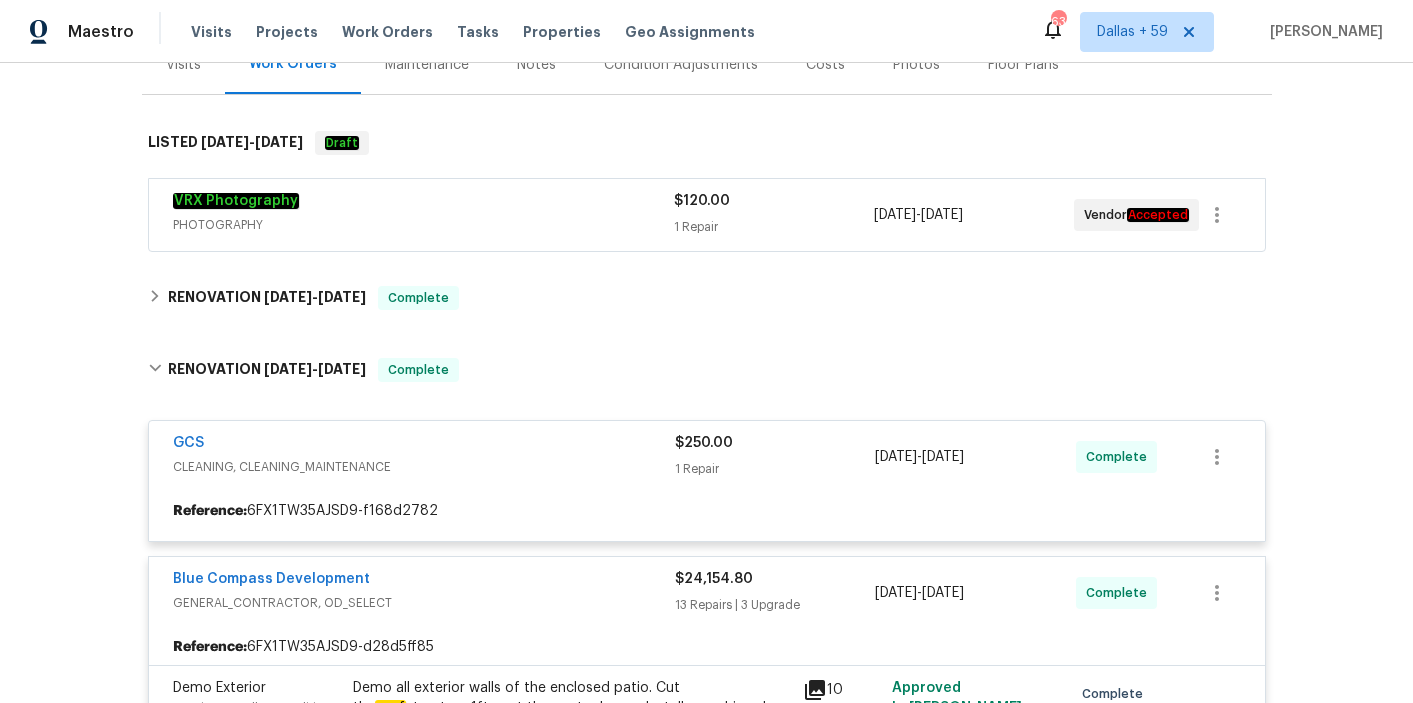 scroll, scrollTop: 270, scrollLeft: 0, axis: vertical 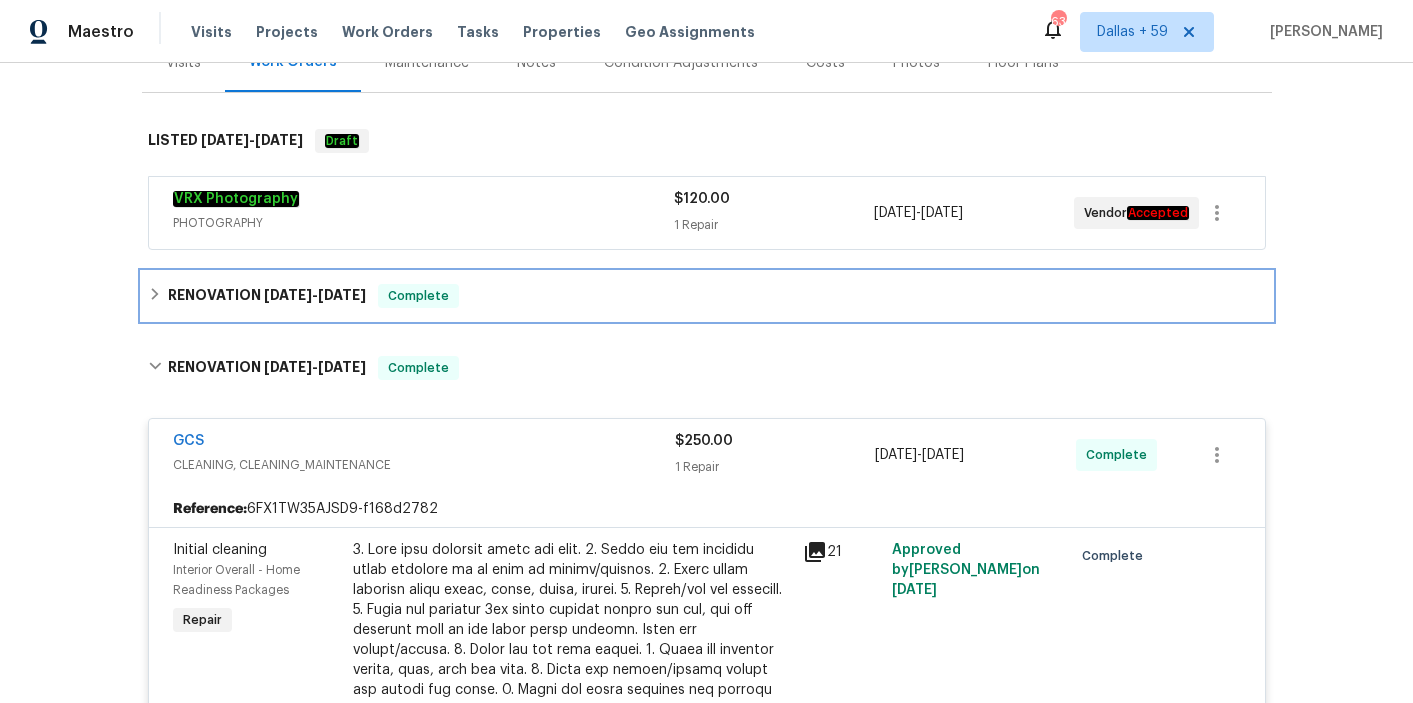 click on "RENOVATION   [DATE]  -  [DATE] Complete" at bounding box center [707, 296] 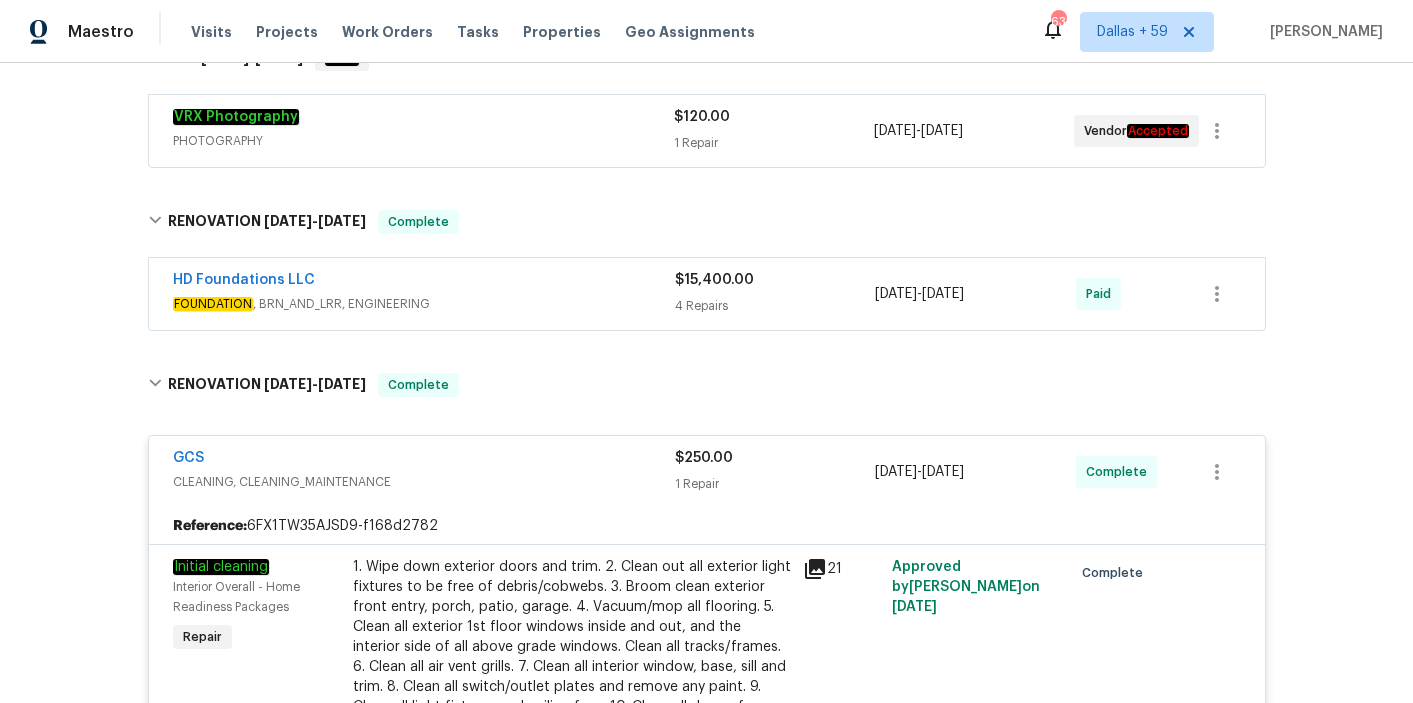 click on "FOUNDATION , BRN_AND_LRR, ENGINEERING" at bounding box center (424, 304) 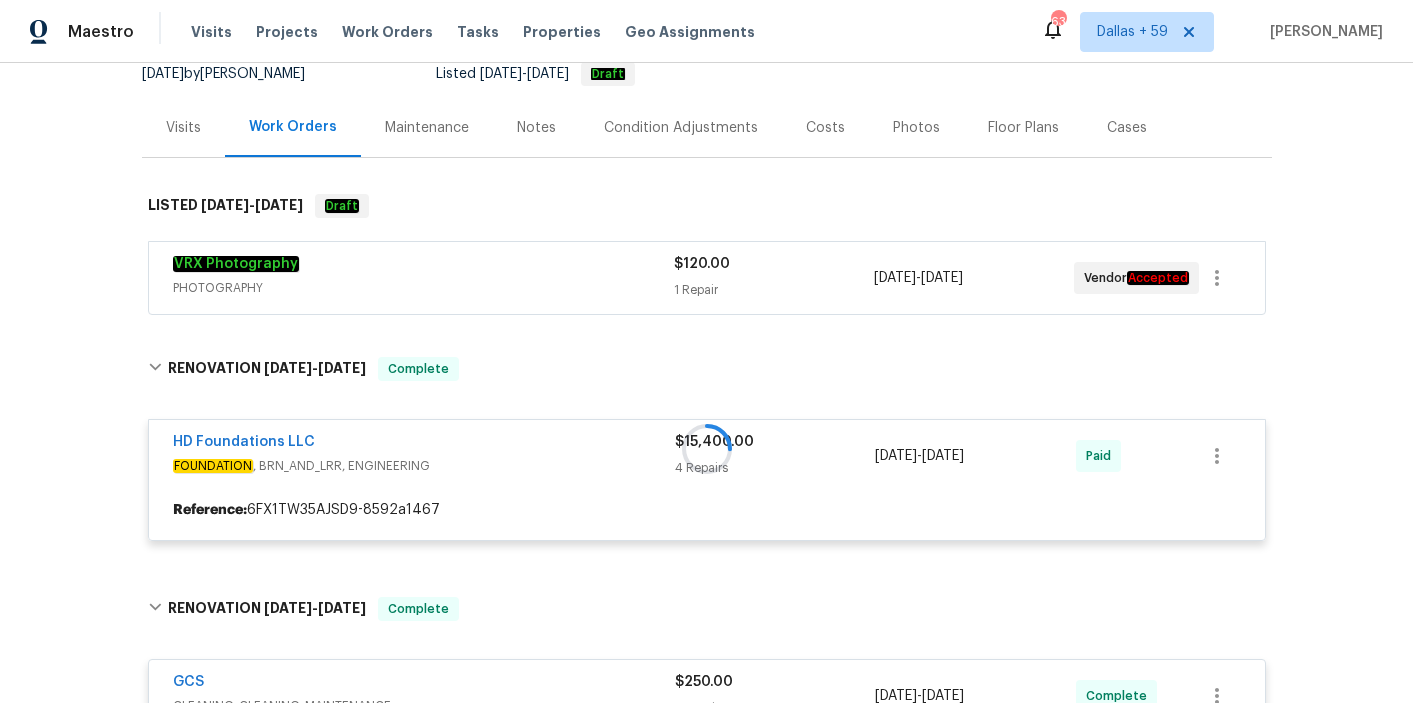 scroll, scrollTop: 194, scrollLeft: 0, axis: vertical 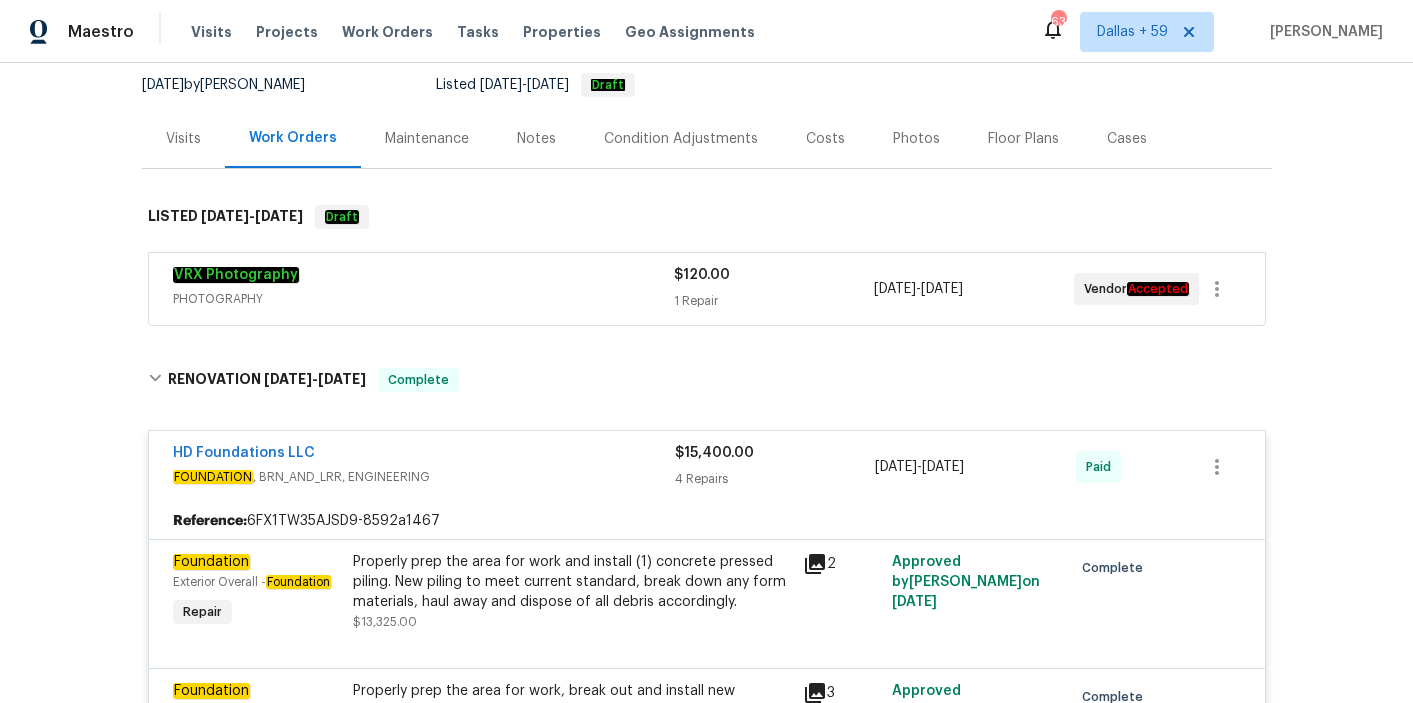 click on "VRX Photography" at bounding box center [423, 277] 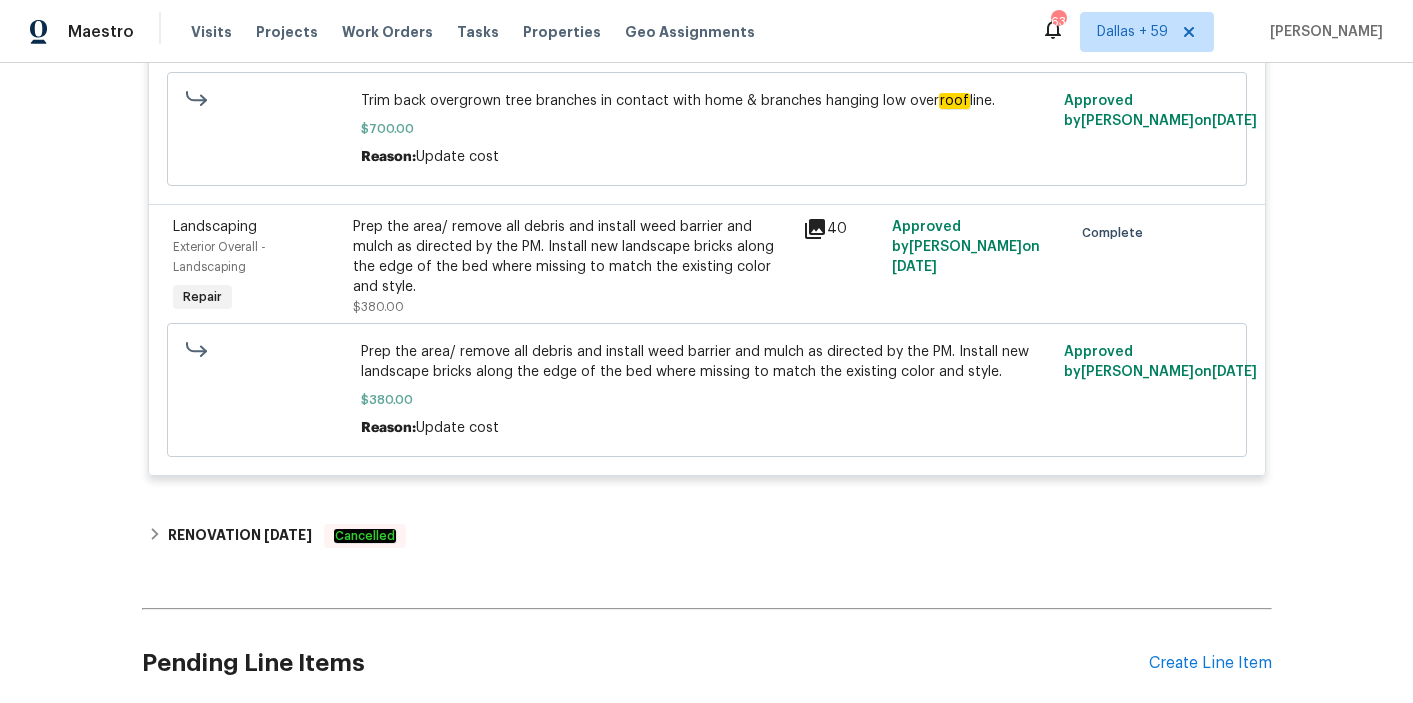scroll, scrollTop: 8252, scrollLeft: 0, axis: vertical 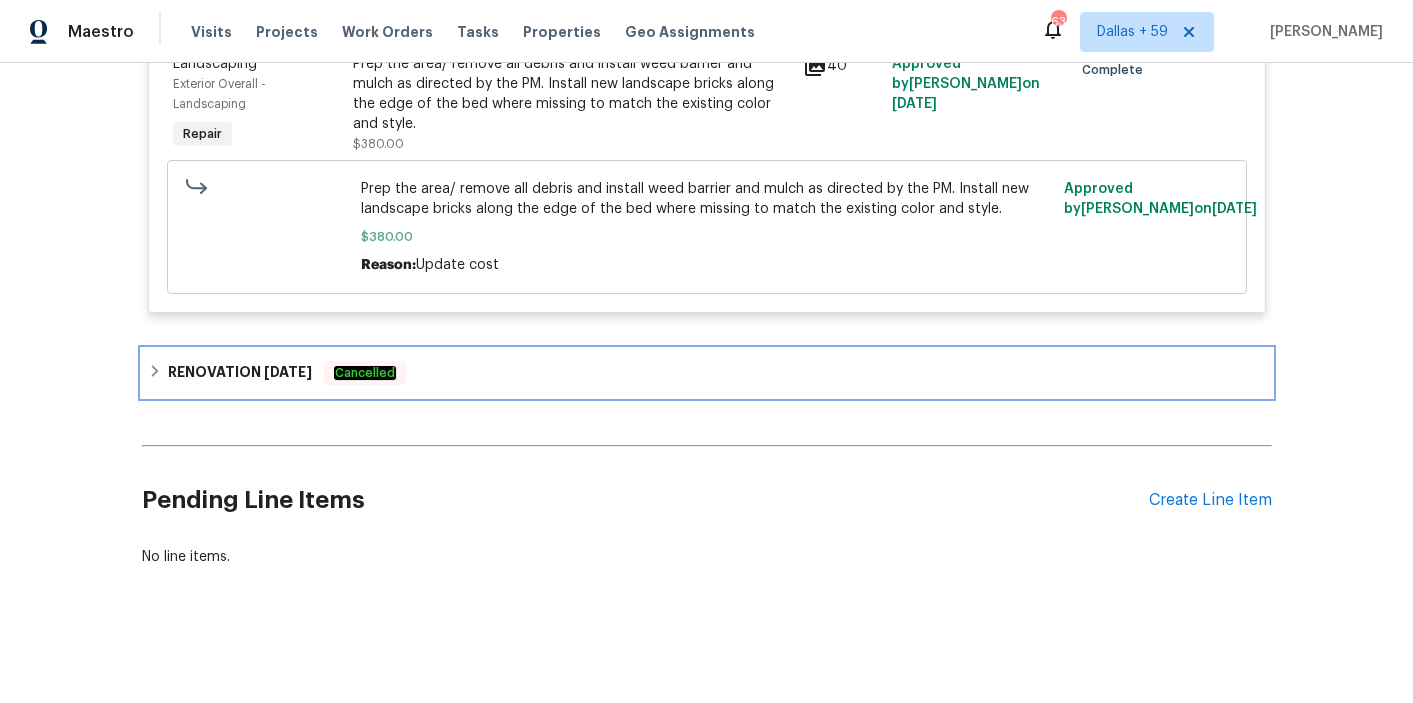 click on "RENOVATION   [DATE] Cancelled" at bounding box center [707, 373] 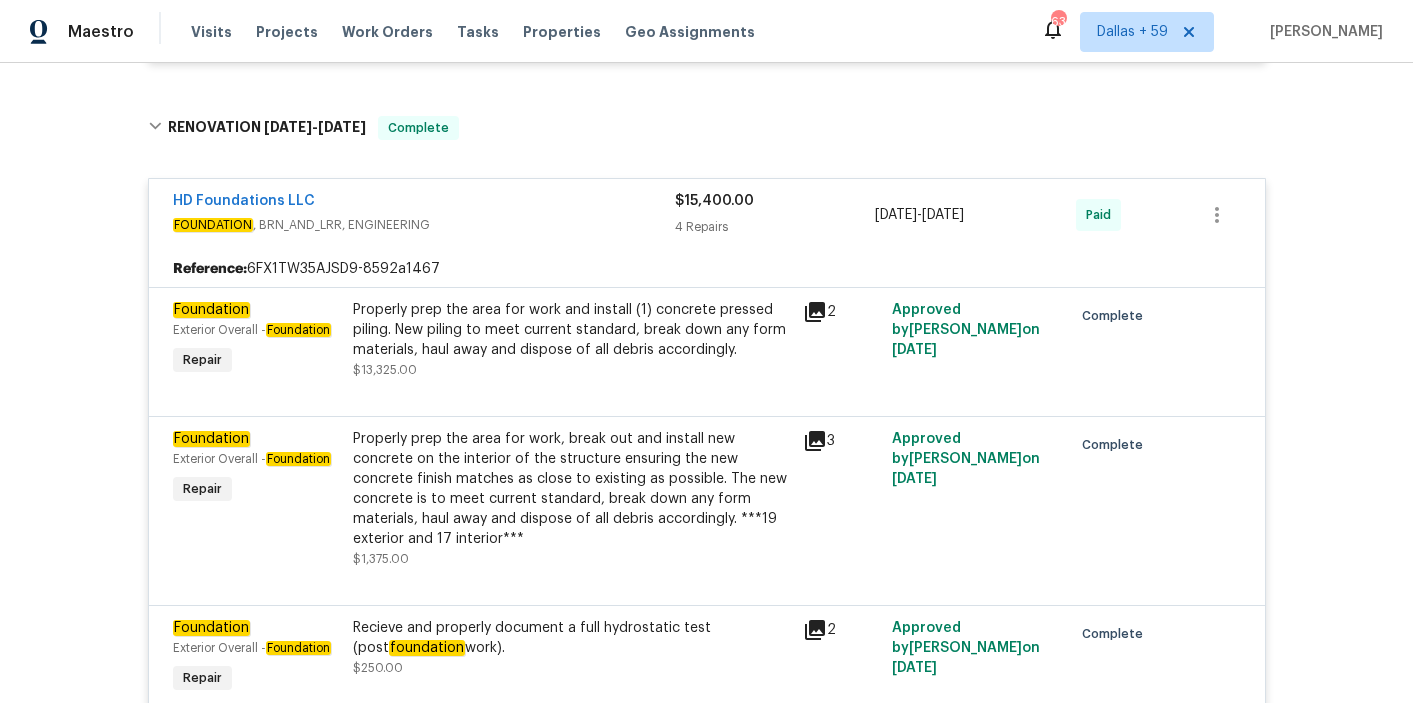 scroll, scrollTop: 0, scrollLeft: 0, axis: both 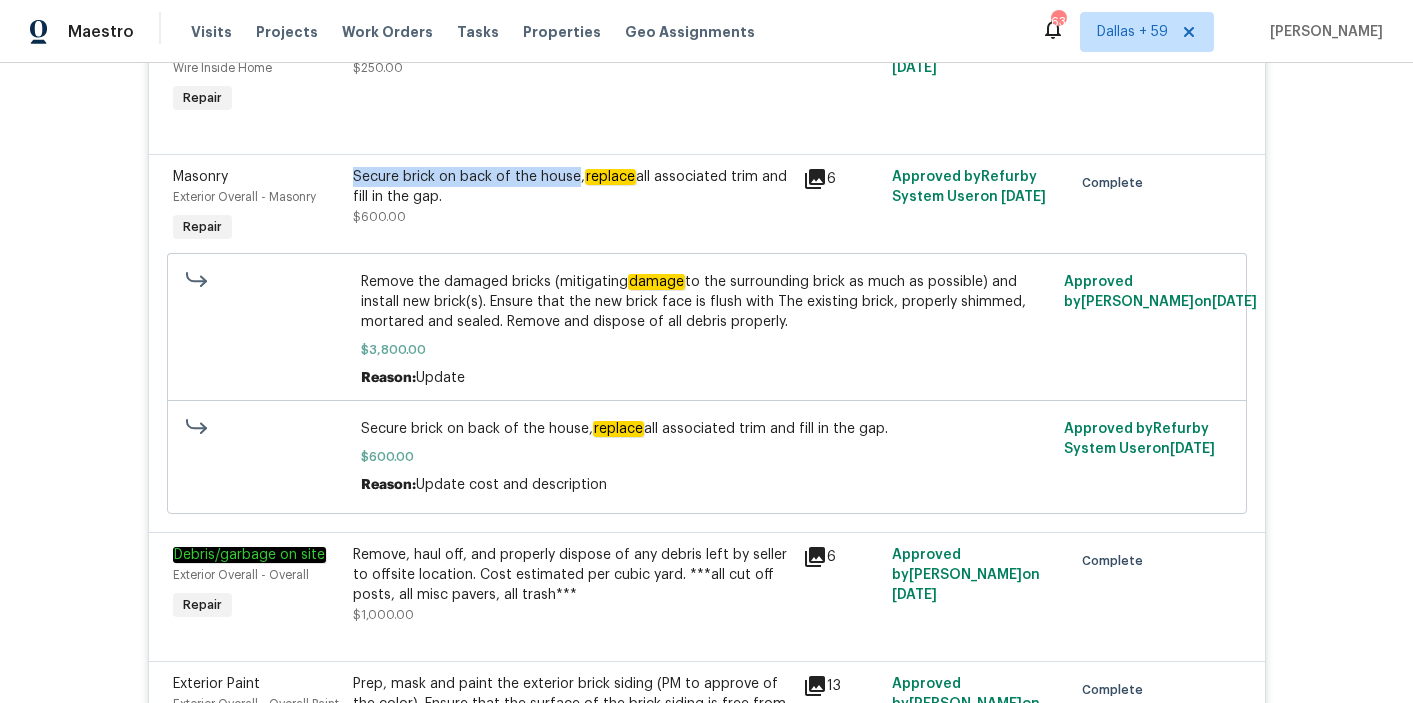 drag, startPoint x: 355, startPoint y: 178, endPoint x: 575, endPoint y: 185, distance: 220.11133 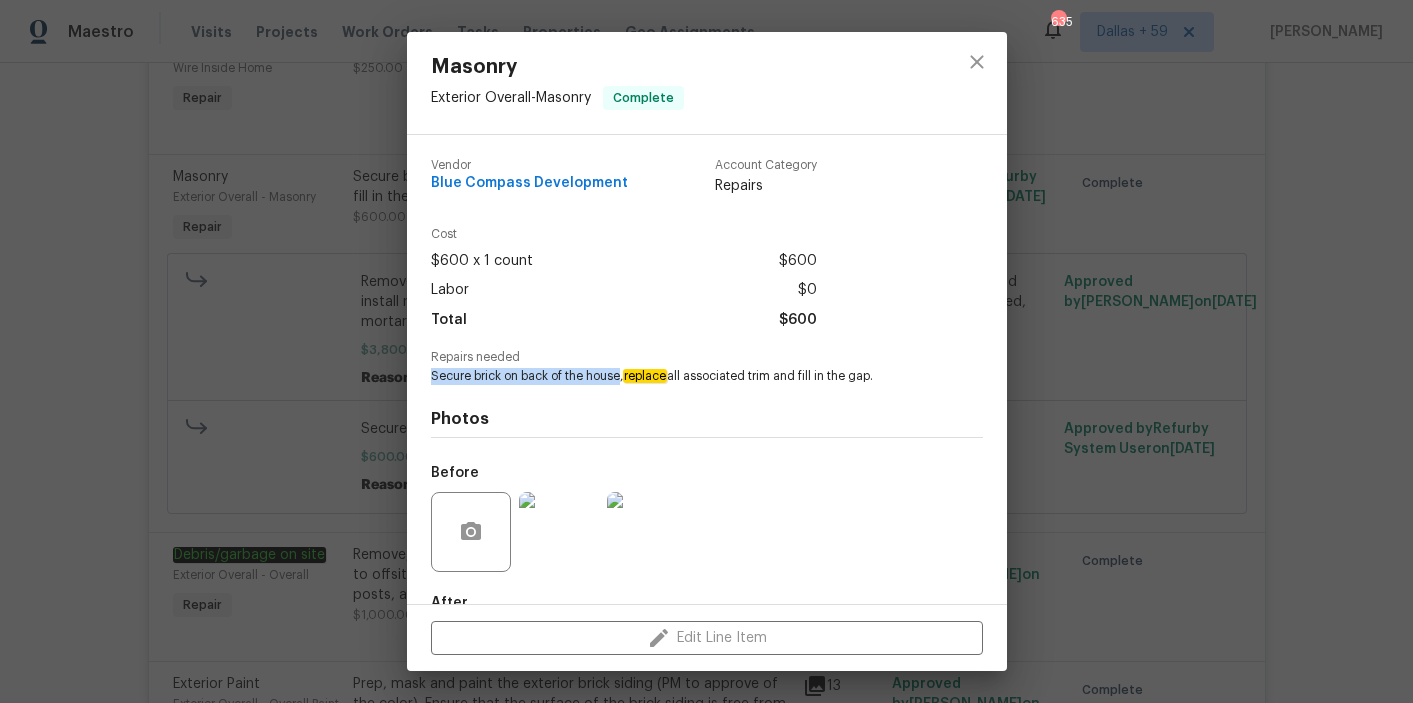drag, startPoint x: 431, startPoint y: 377, endPoint x: 622, endPoint y: 379, distance: 191.01047 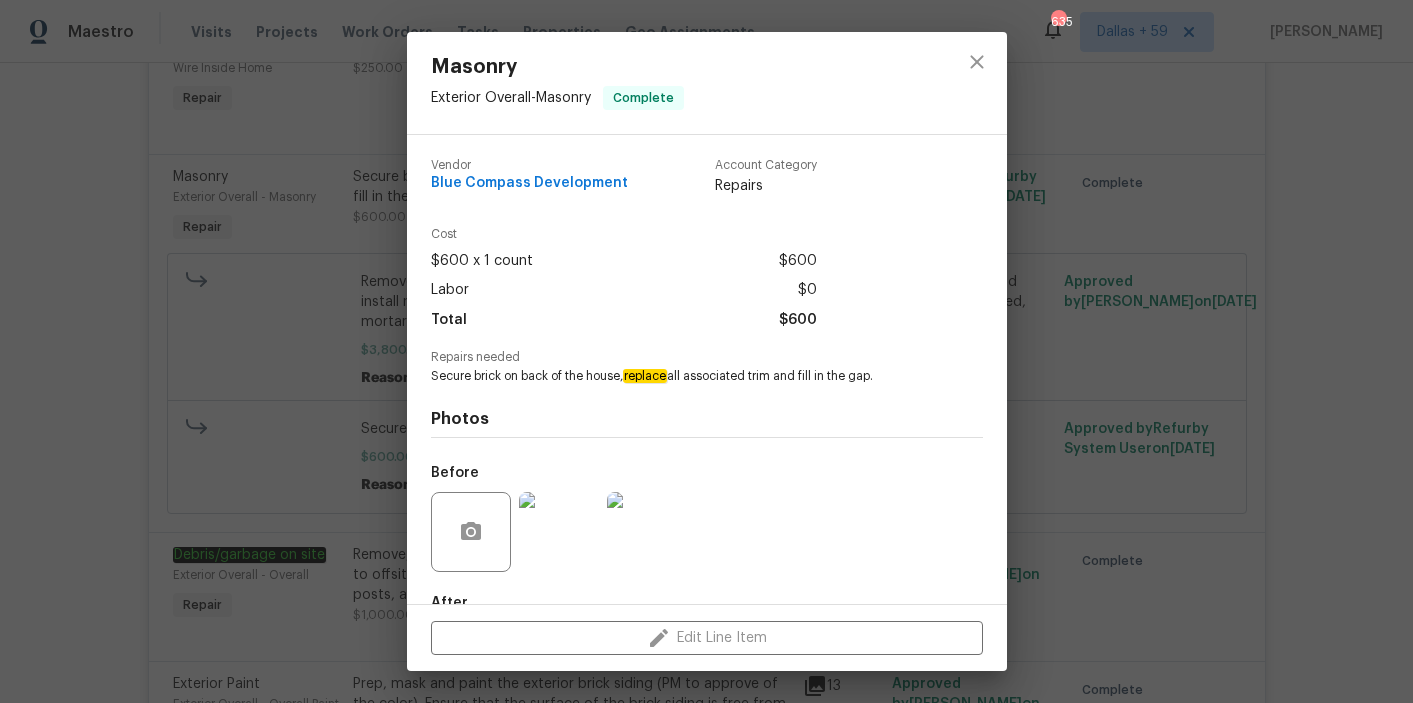click on "Masonry Exterior Overall  -  Masonry Complete Vendor Blue Compass Development Account Category Repairs Cost $600 x 1 count $600 Labor $0 Total $600 Repairs needed Secure brick on back of the house,  replace  all associated trim and fill in the gap. Photos Before After  +2  Edit Line Item" at bounding box center (706, 351) 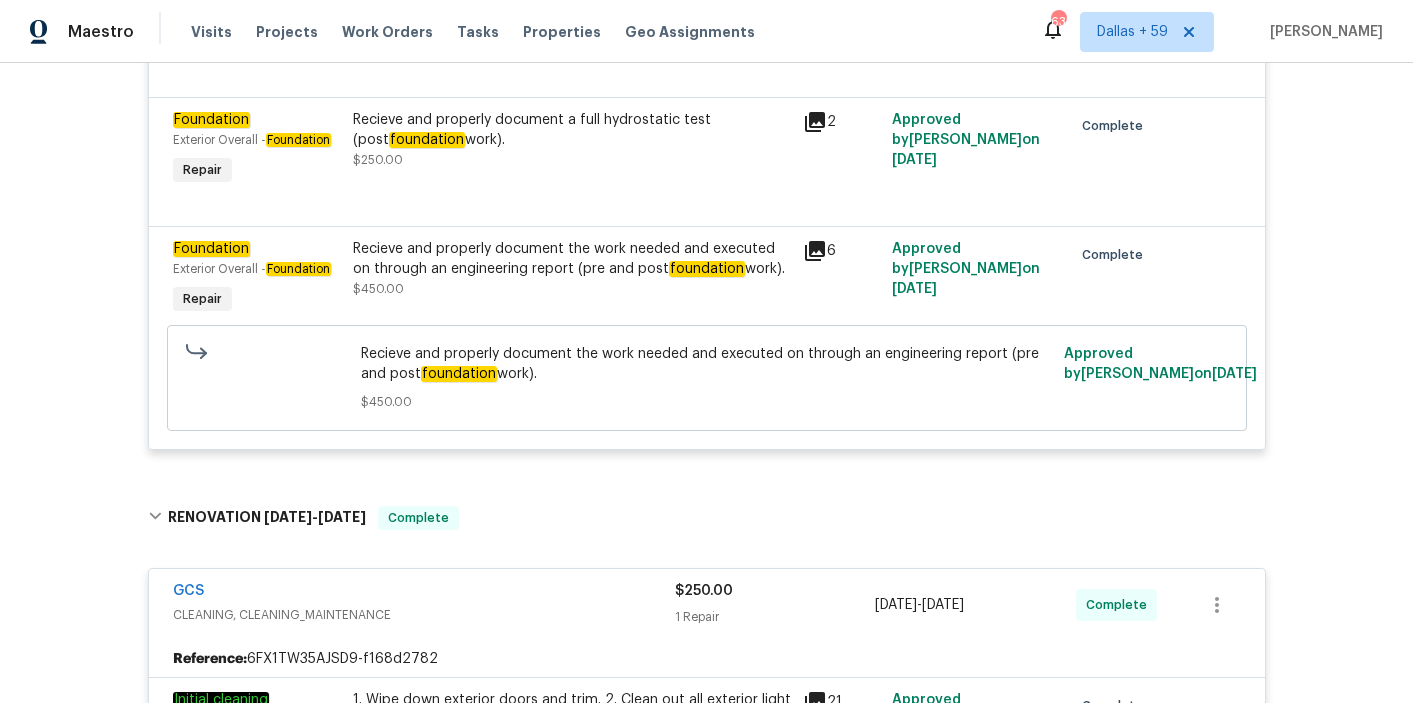 scroll, scrollTop: 0, scrollLeft: 0, axis: both 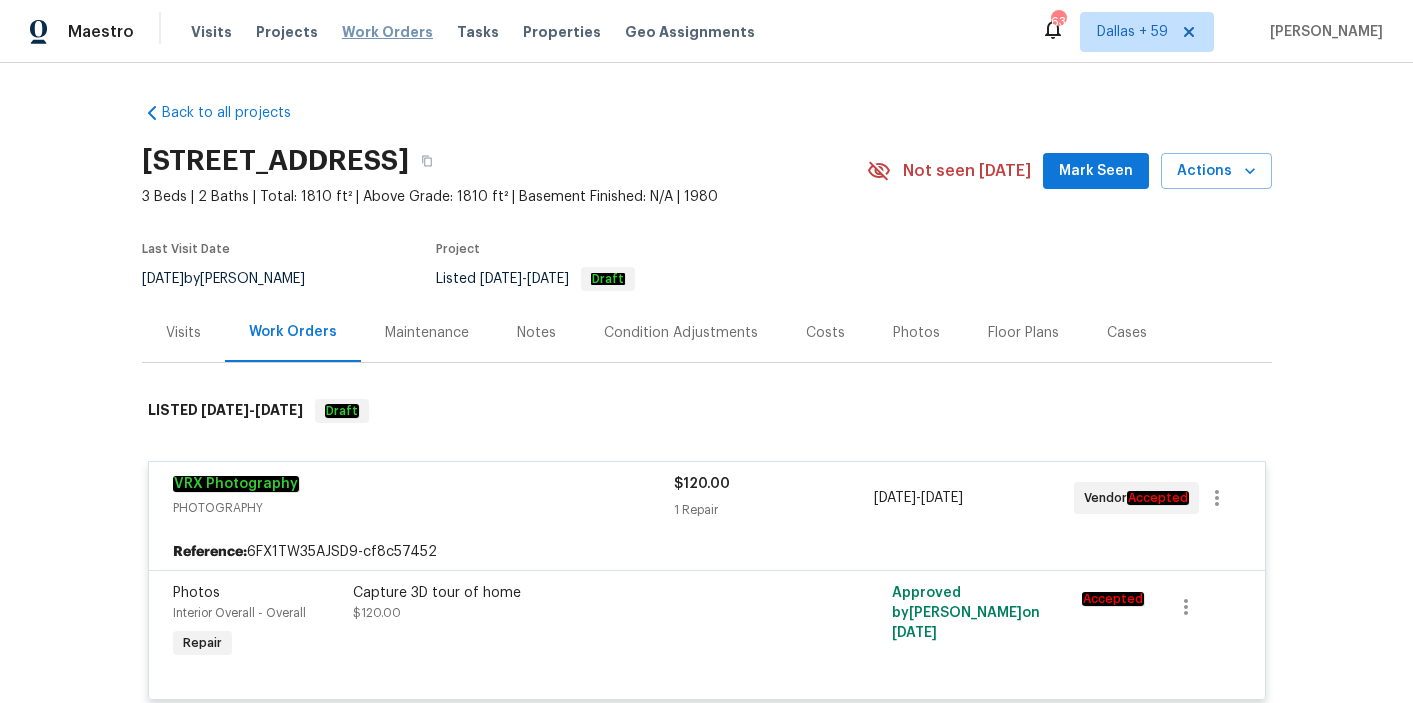 click on "Work Orders" at bounding box center (387, 32) 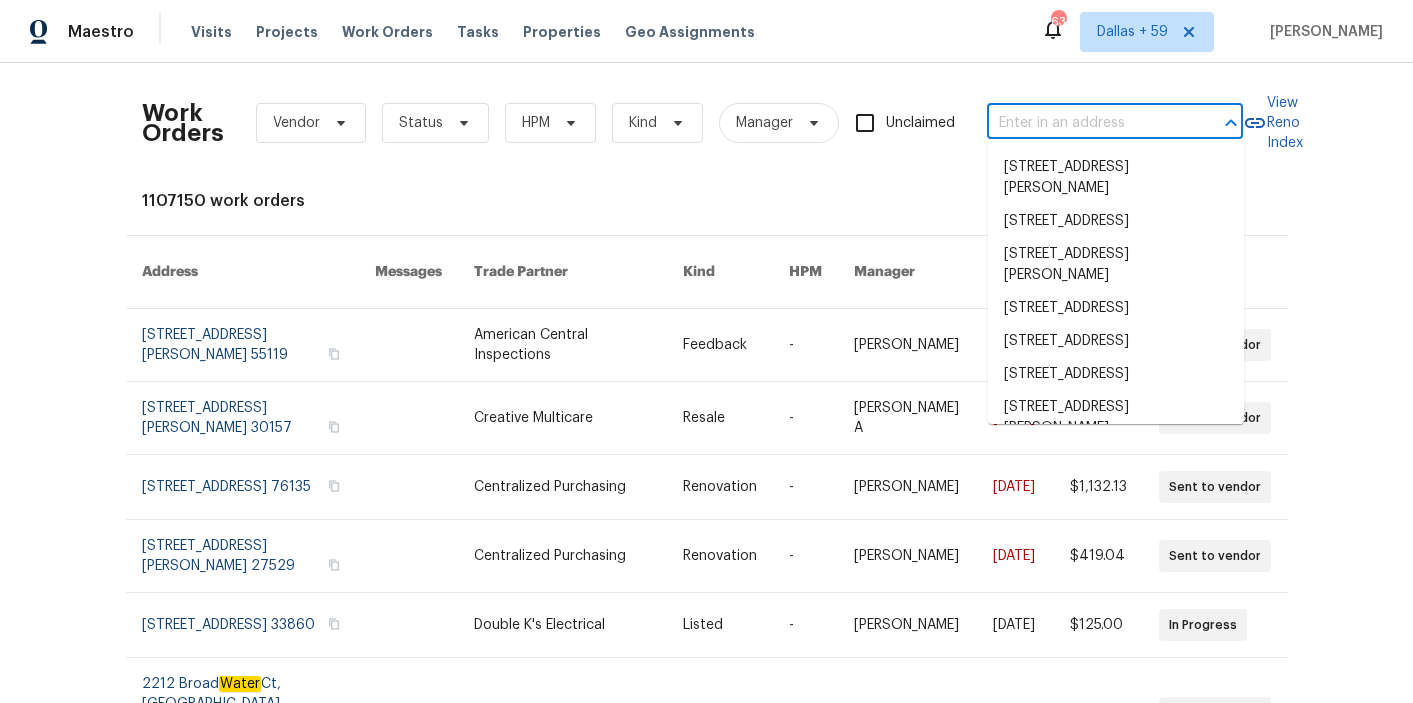 click at bounding box center (1087, 123) 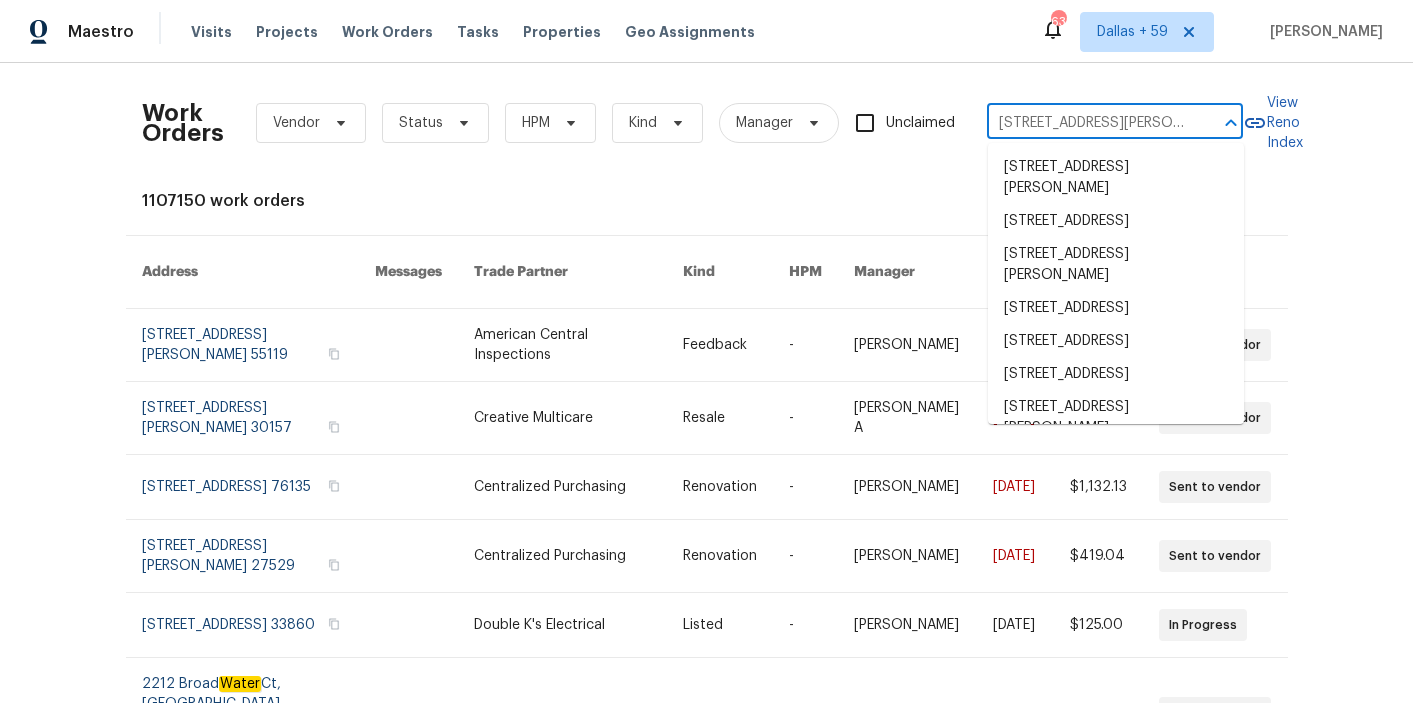 scroll, scrollTop: 0, scrollLeft: 48, axis: horizontal 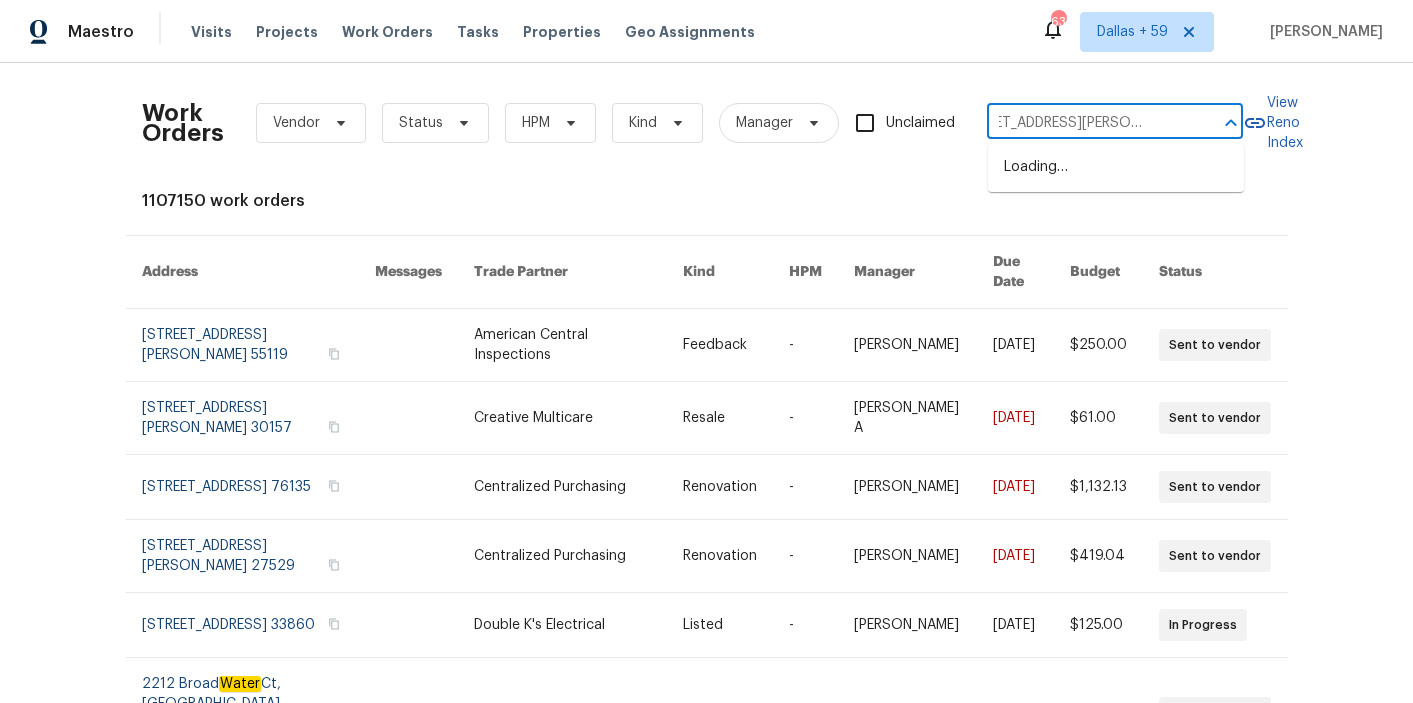 type on "[STREET_ADDRESS][PERSON_NAME]" 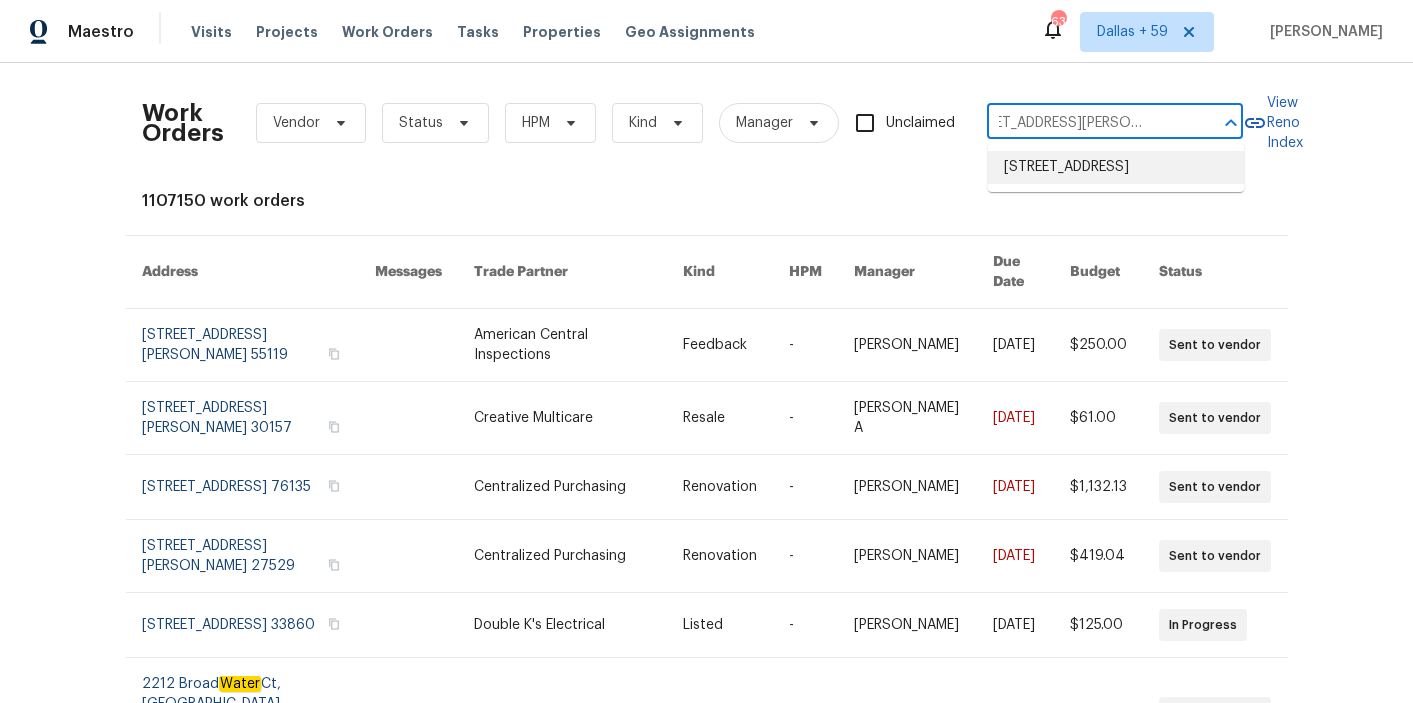click on "[STREET_ADDRESS]" at bounding box center [1116, 167] 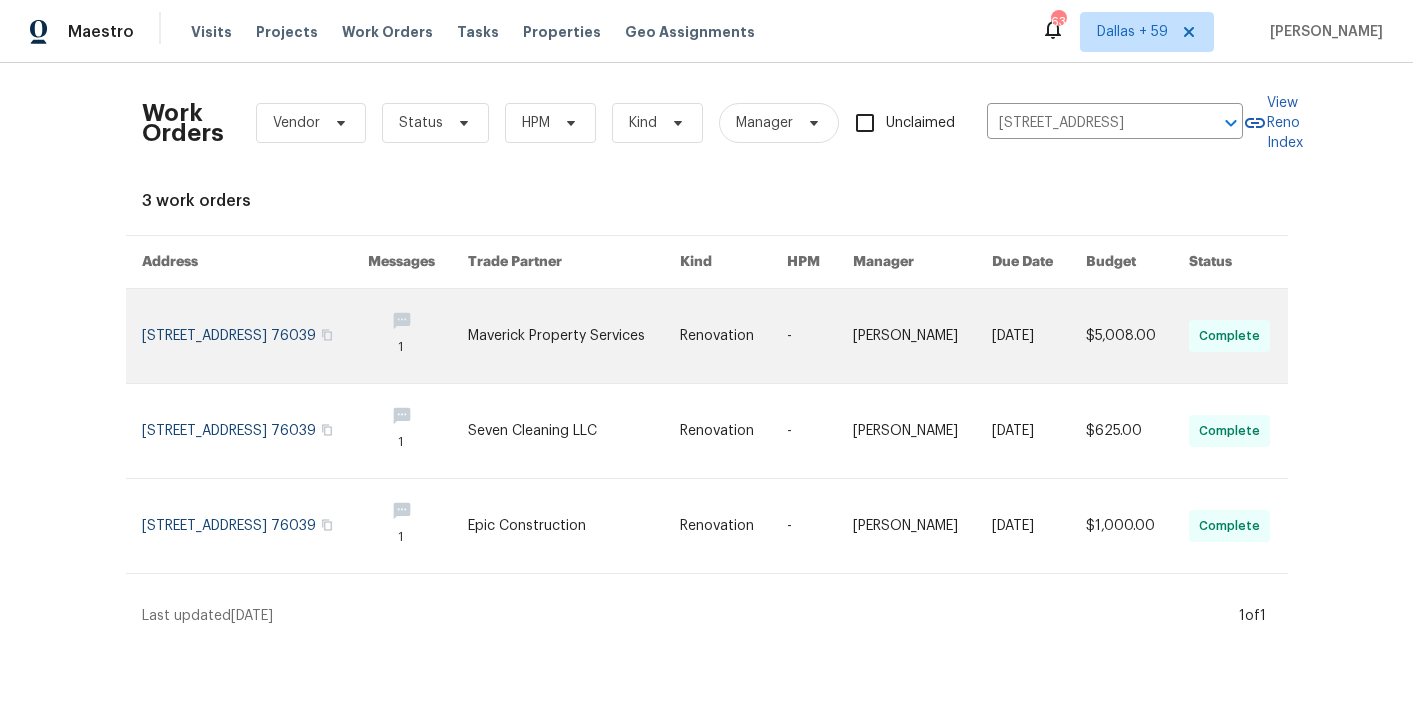 click on "Renovation" at bounding box center [717, 336] 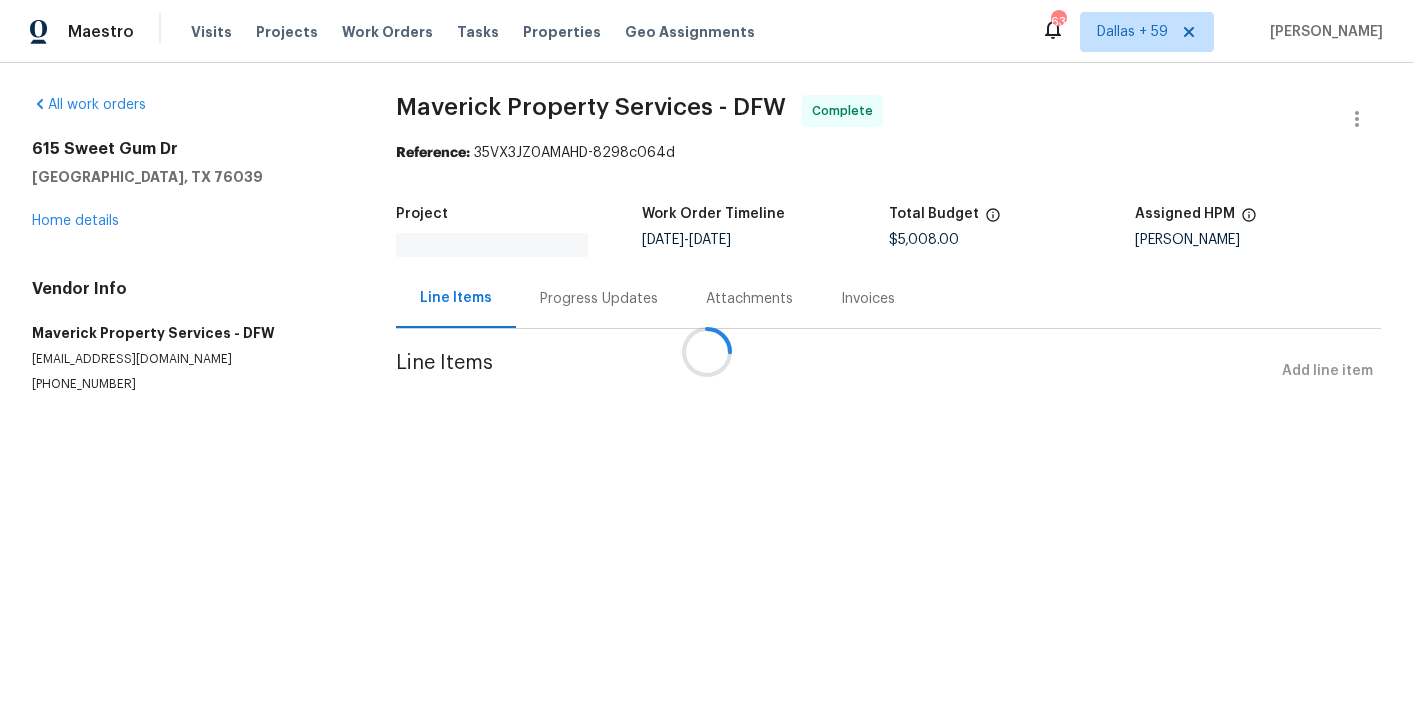 click at bounding box center [706, 351] 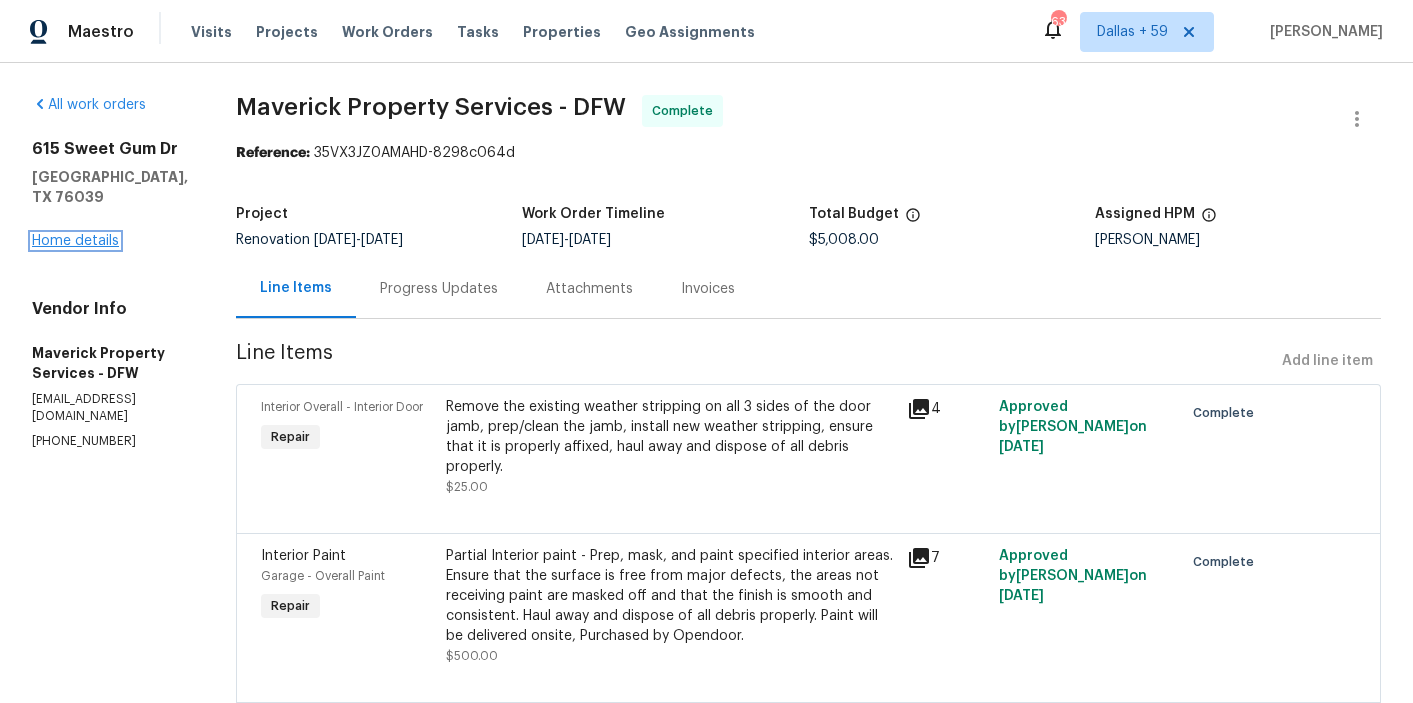 click on "Home details" at bounding box center (75, 241) 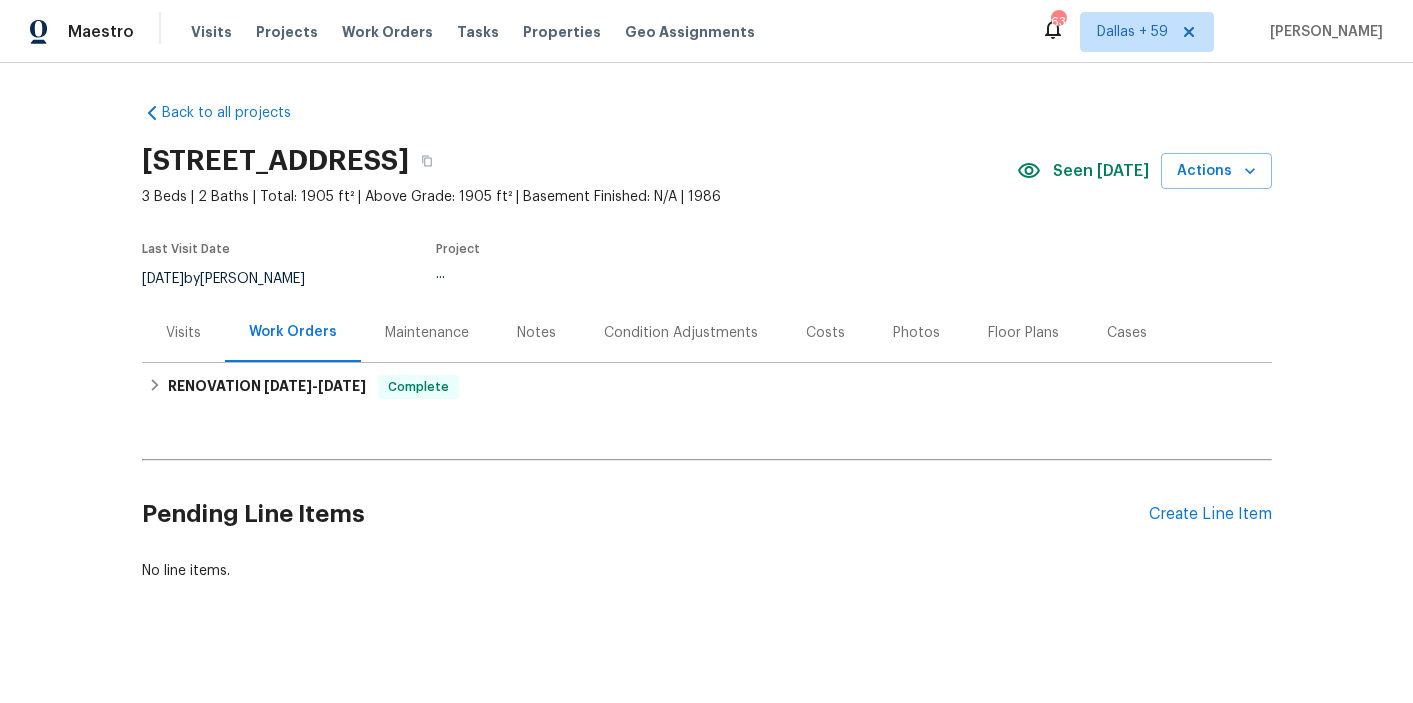 scroll, scrollTop: 14, scrollLeft: 0, axis: vertical 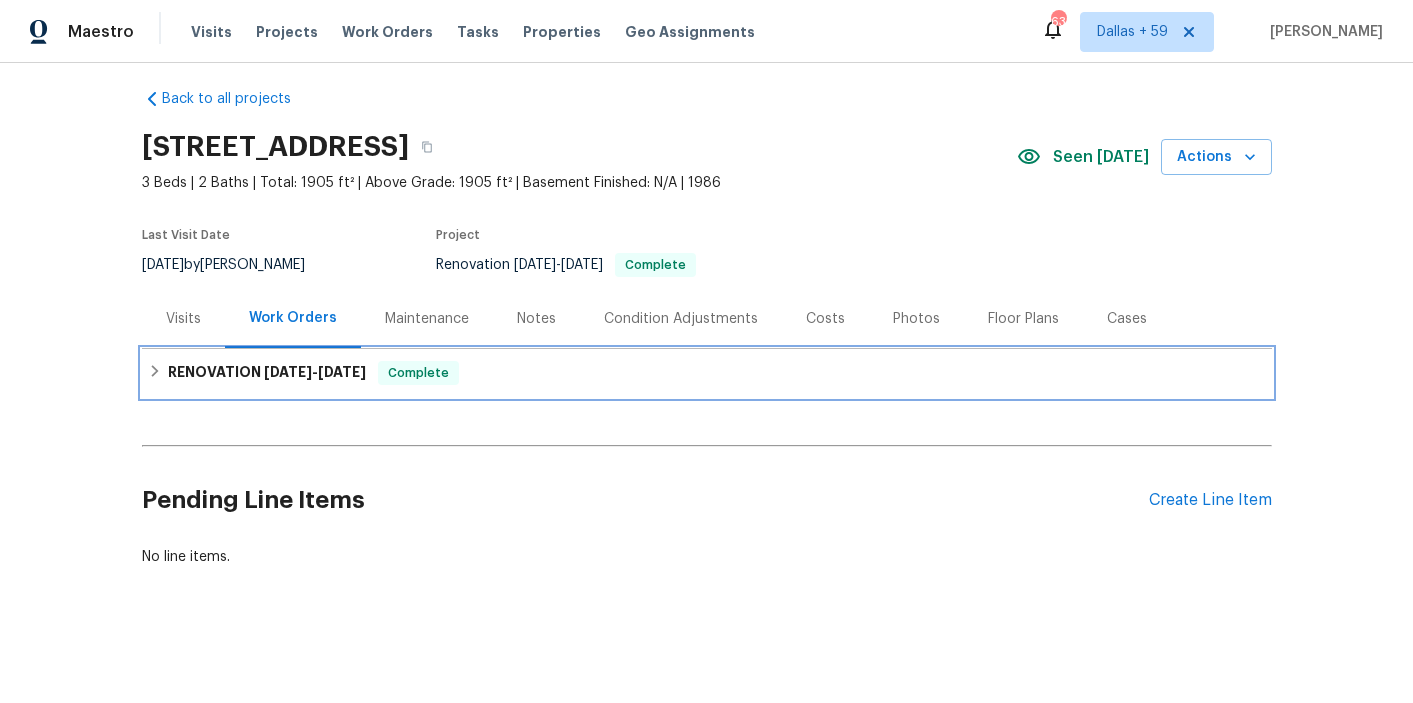 click on "RENOVATION   [DATE]  -  [DATE] Complete" at bounding box center (707, 373) 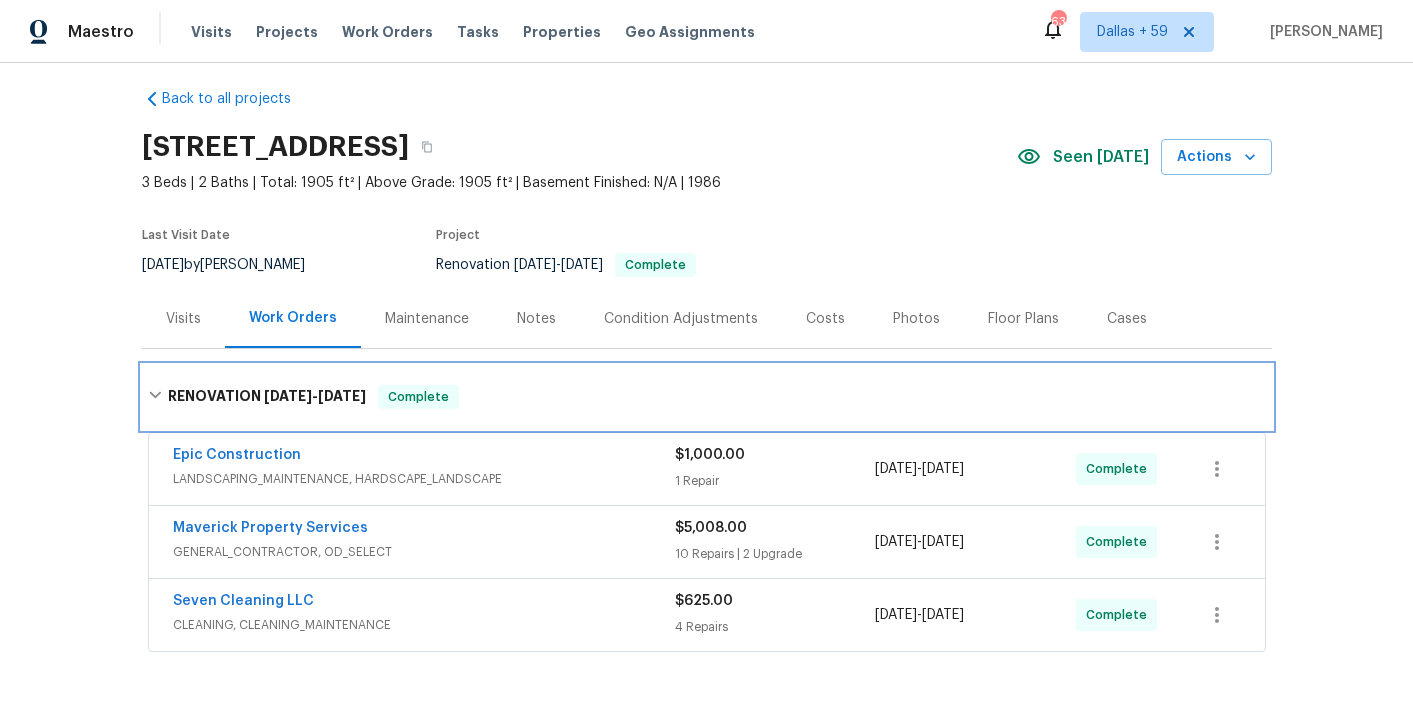 scroll, scrollTop: 275, scrollLeft: 0, axis: vertical 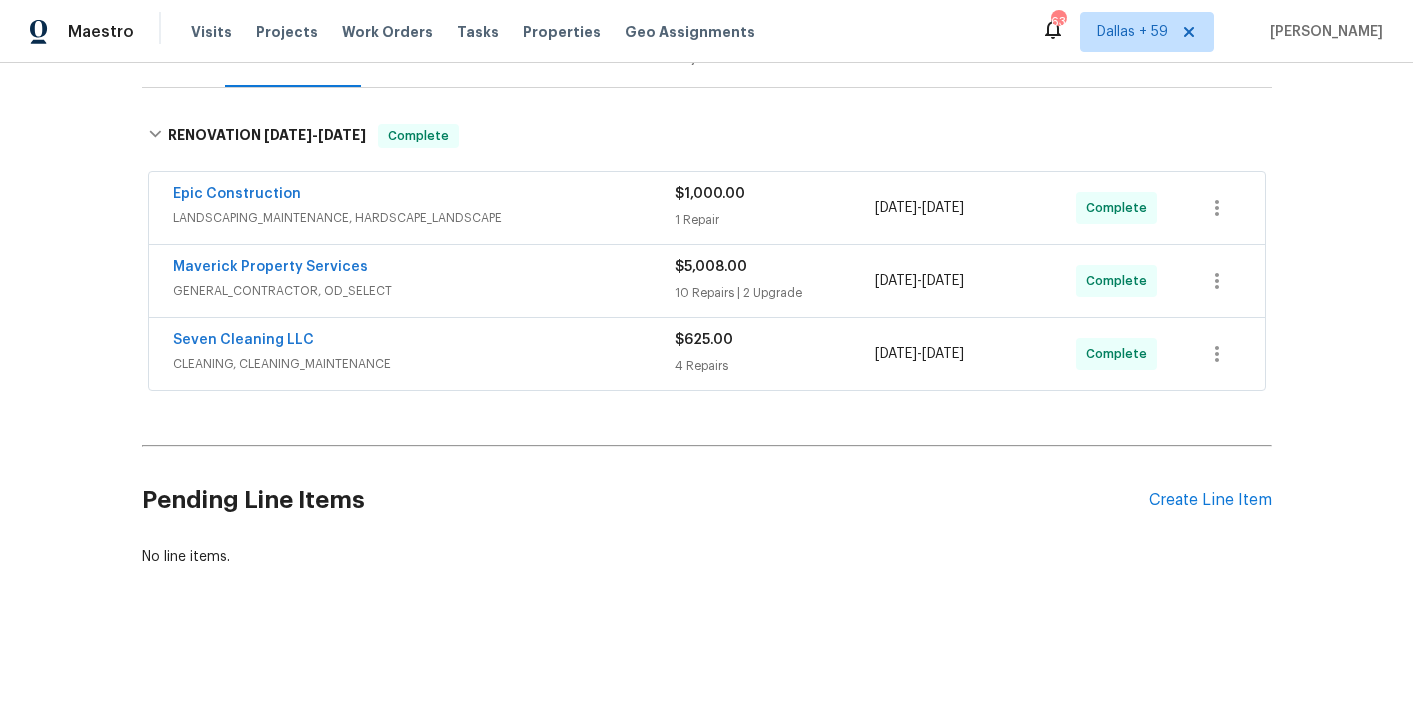 click on "CLEANING, CLEANING_MAINTENANCE" at bounding box center [424, 364] 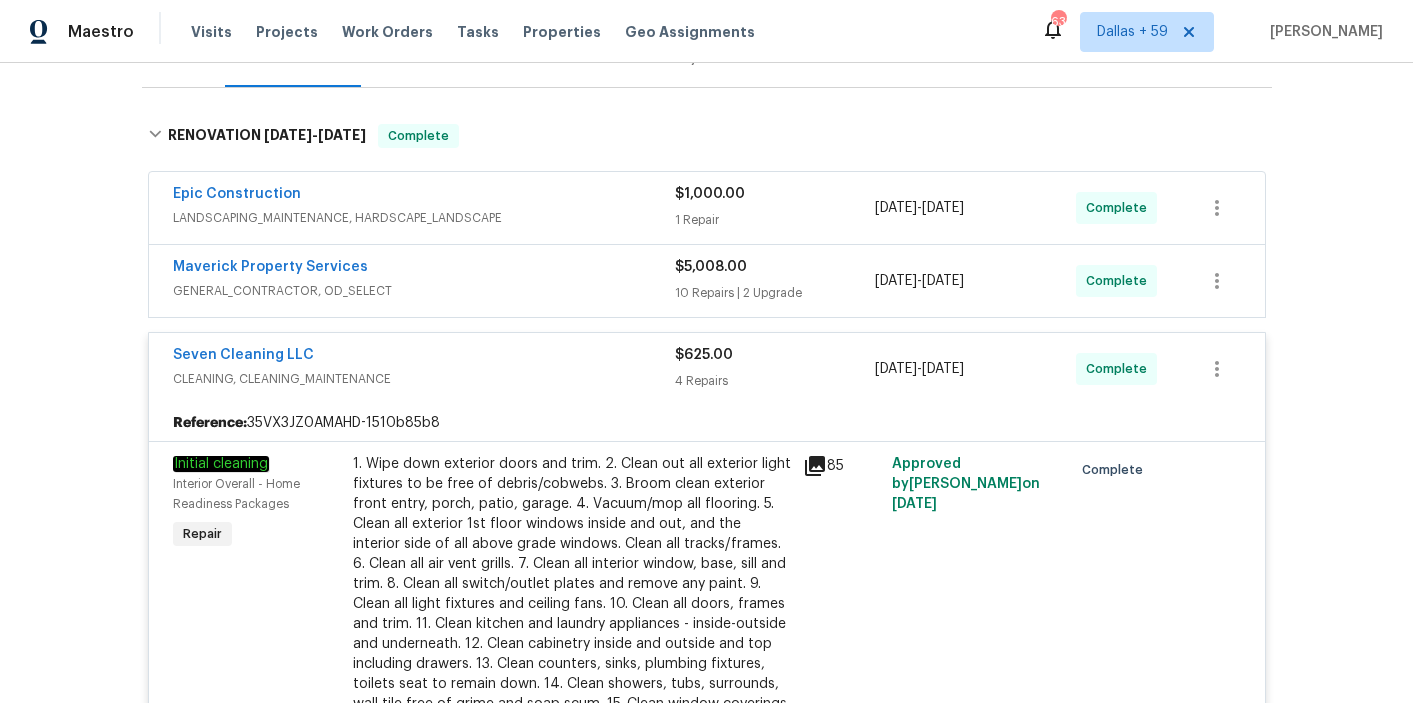 click on "GENERAL_CONTRACTOR, OD_SELECT" at bounding box center (424, 291) 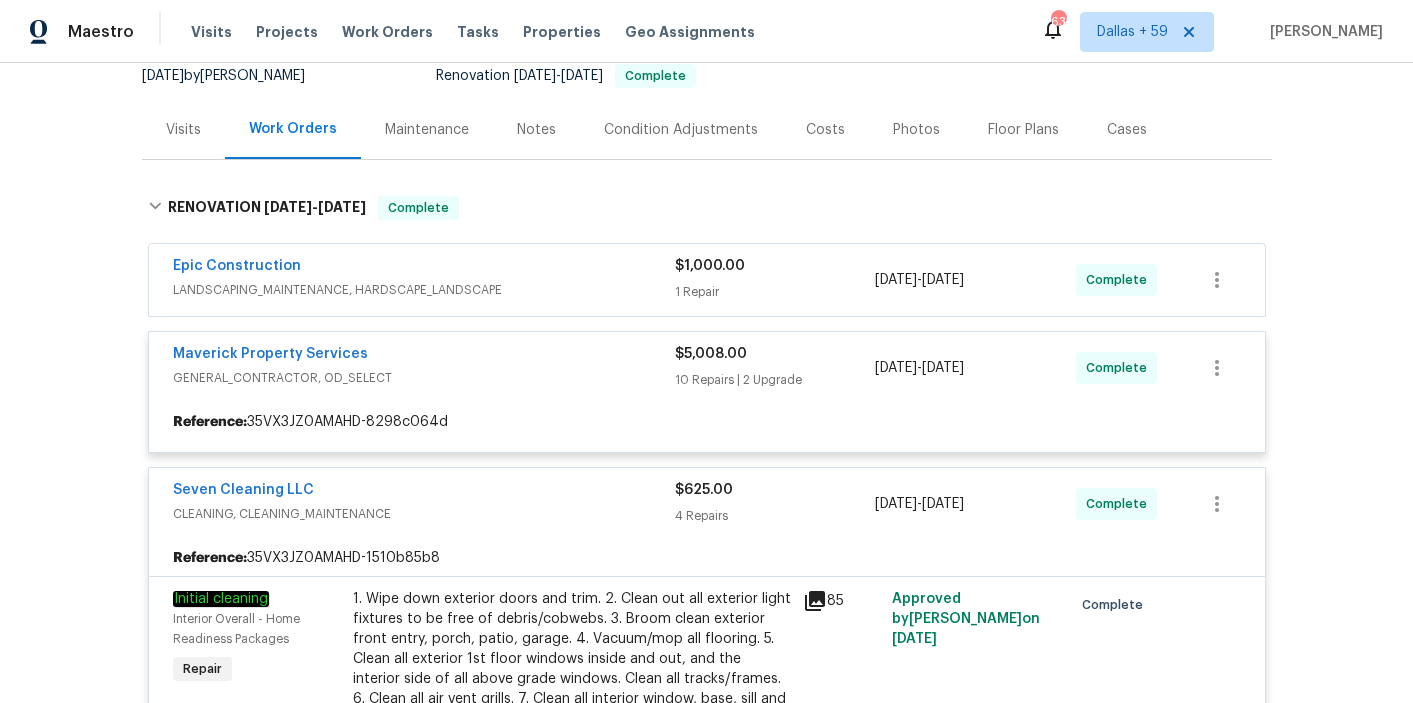 scroll, scrollTop: 204, scrollLeft: 0, axis: vertical 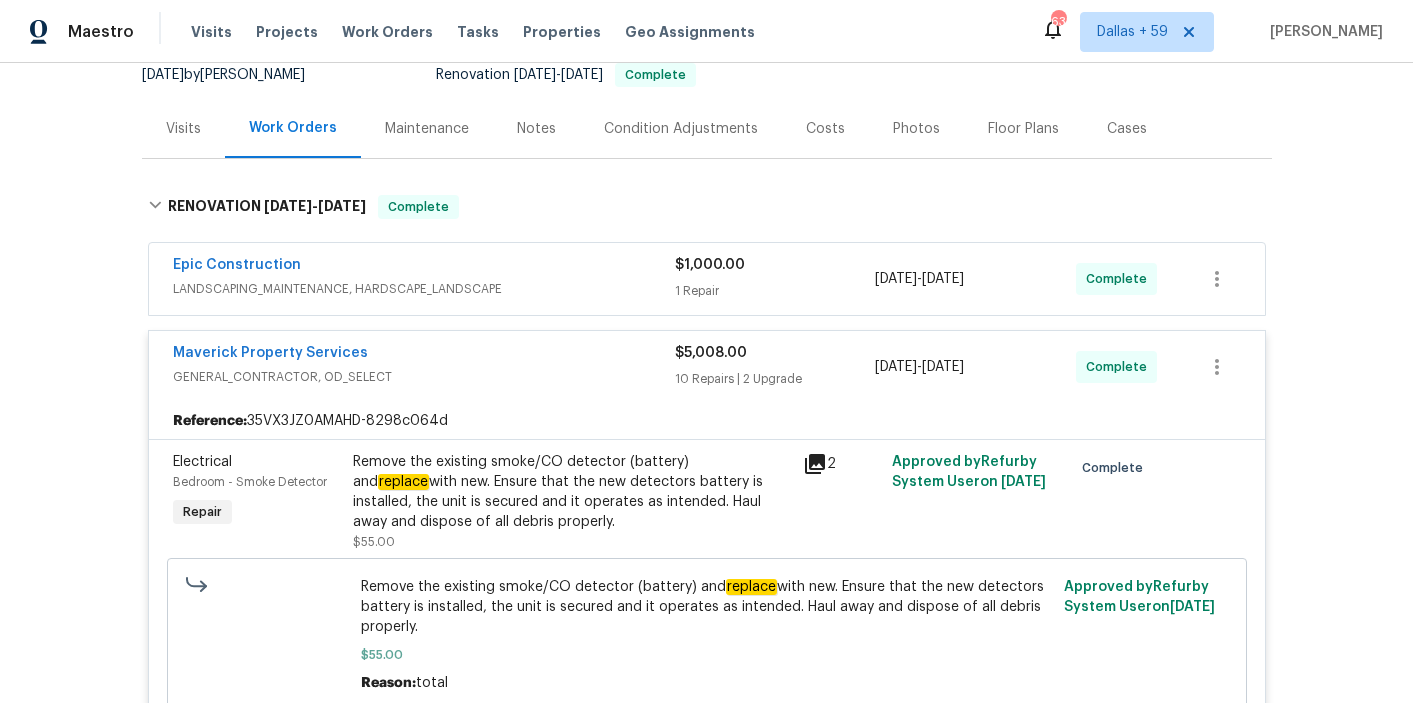 click on "LANDSCAPING_MAINTENANCE, HARDSCAPE_LANDSCAPE" at bounding box center [424, 289] 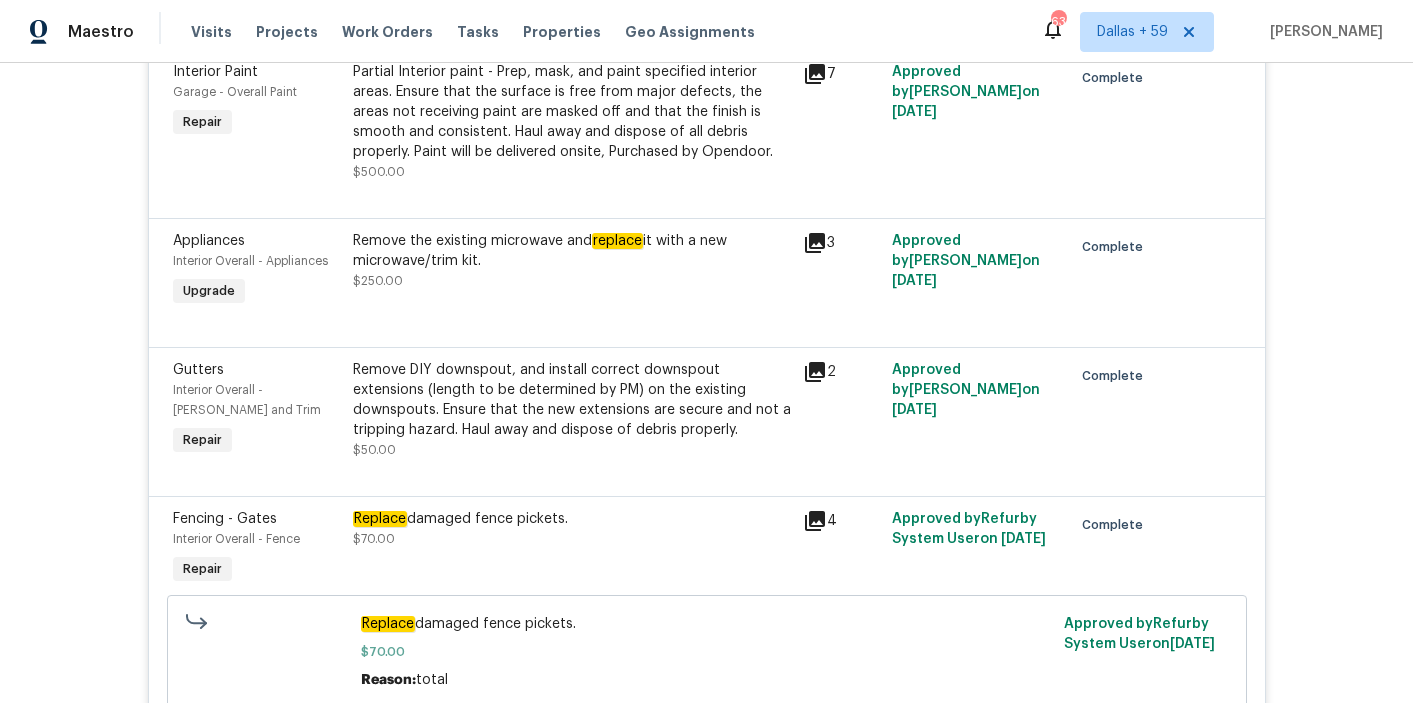scroll, scrollTop: 1381, scrollLeft: 0, axis: vertical 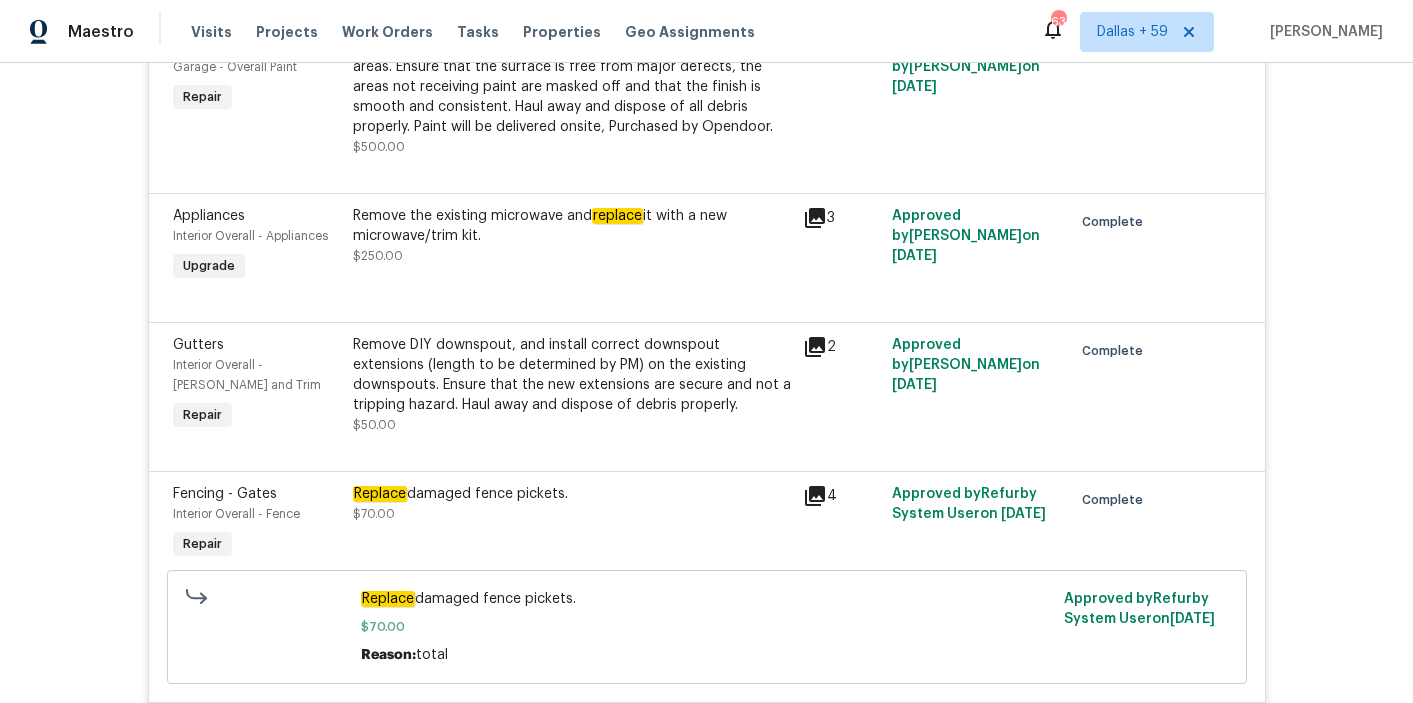 click on "Remove the existing microwave and  replace  it with a new microwave/trim kit." at bounding box center (572, 226) 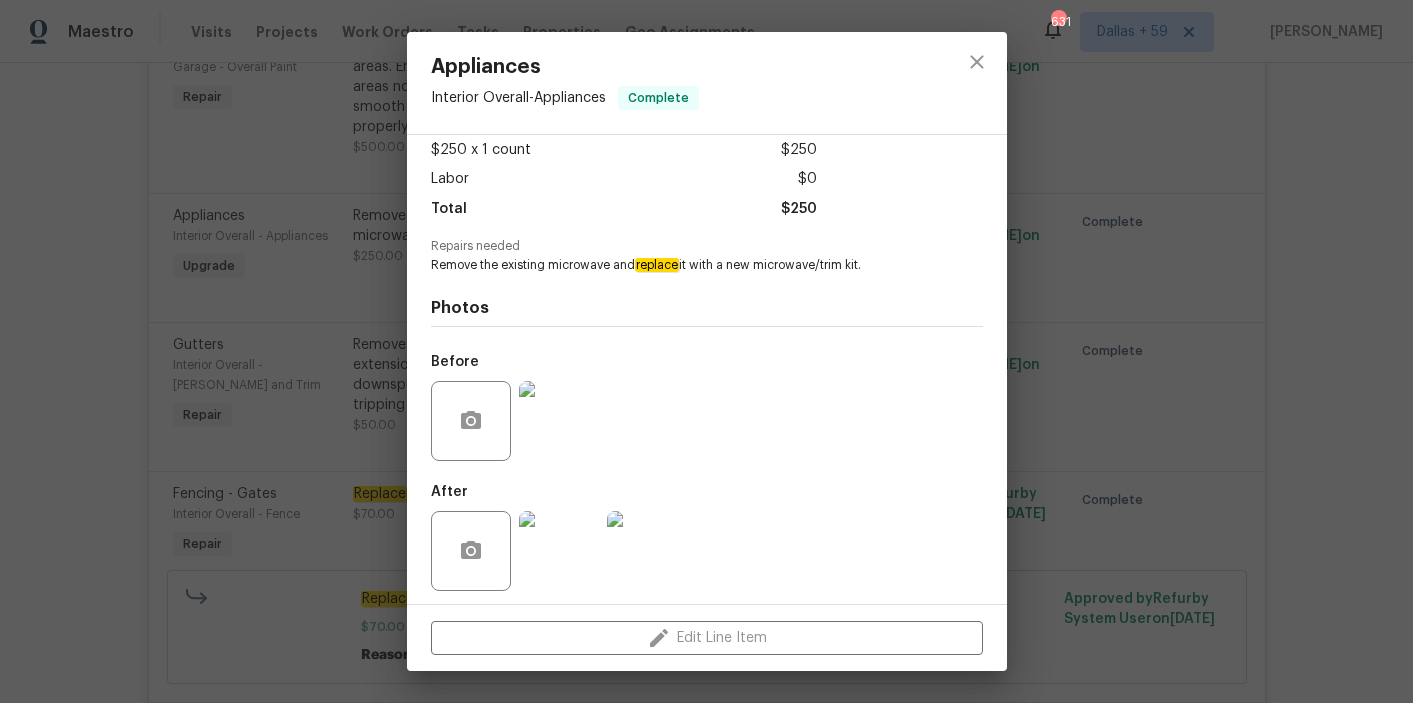 scroll, scrollTop: 118, scrollLeft: 0, axis: vertical 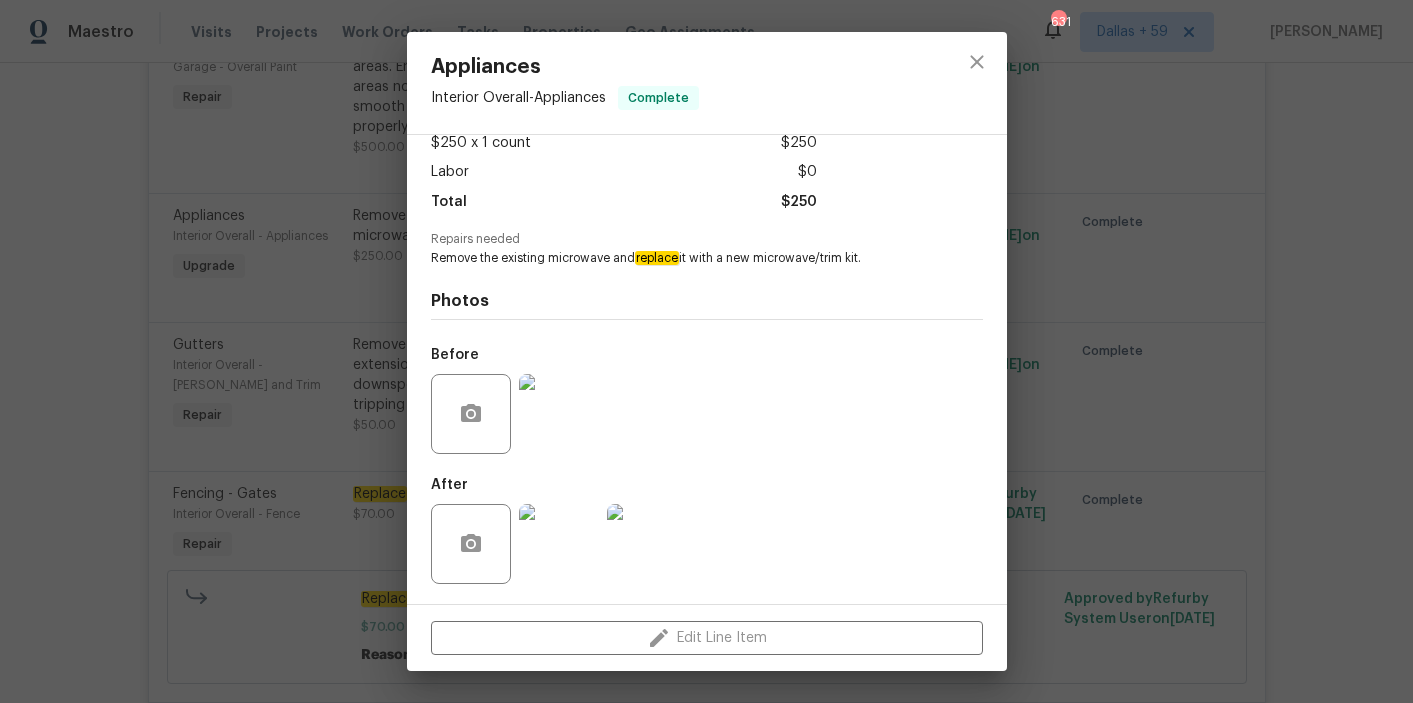 click on "Appliances Interior Overall  -  Appliances Complete Vendor Maverick Property Services Account Category Renovations Cost $250 x 1 count $250 Labor $0 Total $250 Repairs needed Remove the existing microwave and  replace  it with a new microwave/trim kit. Photos Before After  Edit Line Item" at bounding box center (706, 351) 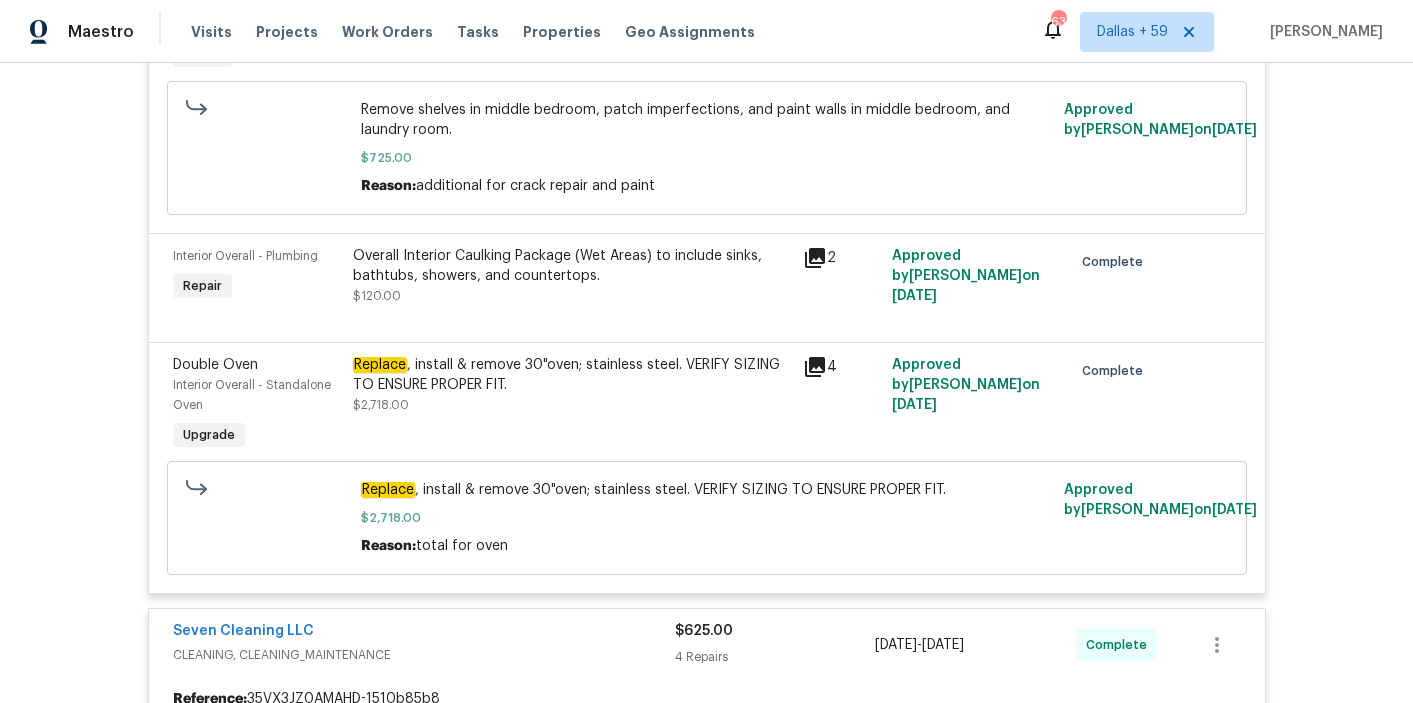 scroll, scrollTop: 2515, scrollLeft: 0, axis: vertical 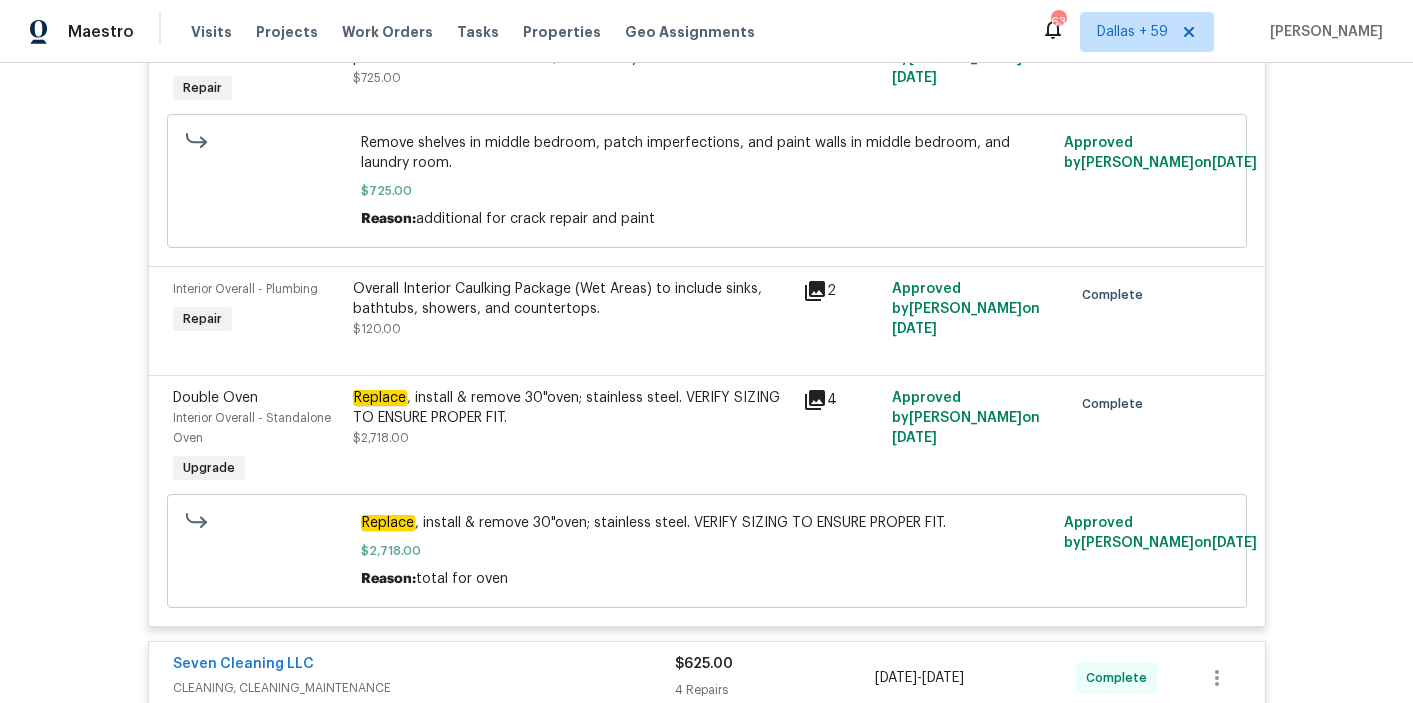 click on "$2,718.00" at bounding box center [706, 551] 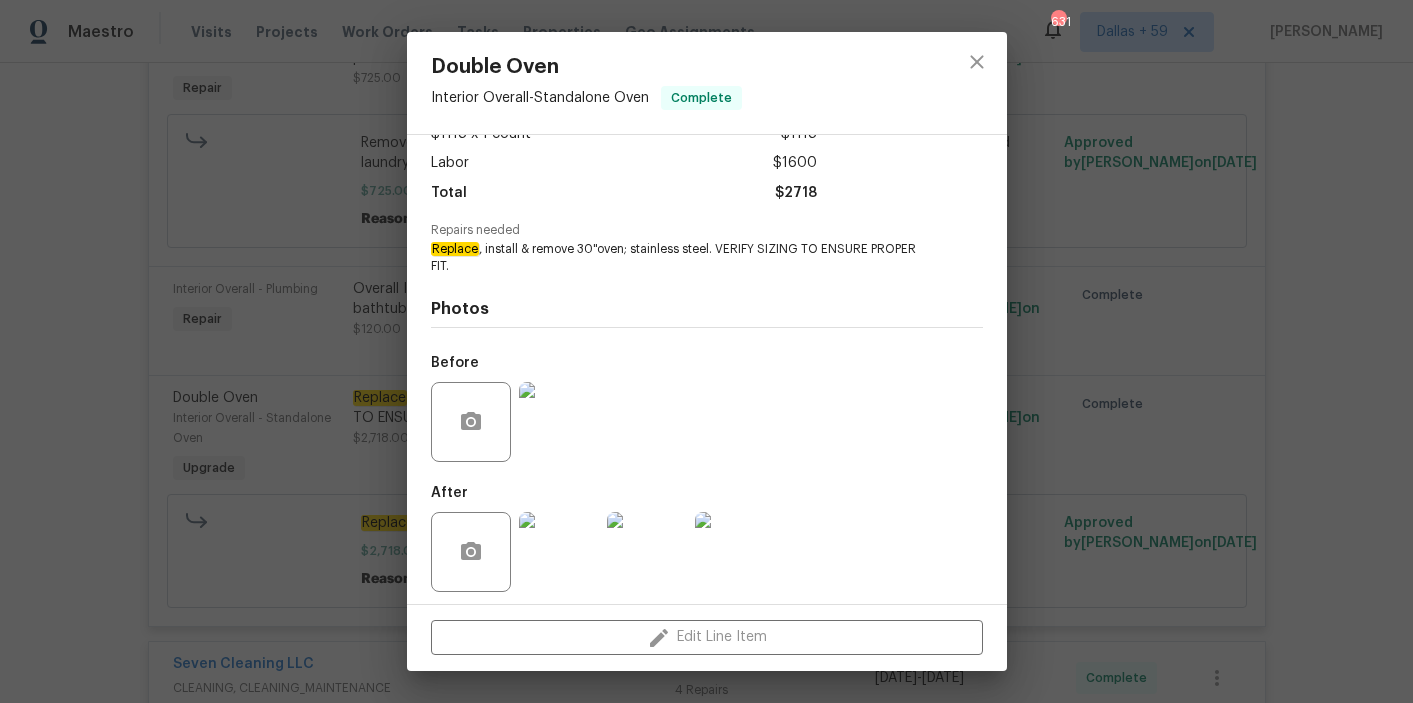 scroll, scrollTop: 135, scrollLeft: 0, axis: vertical 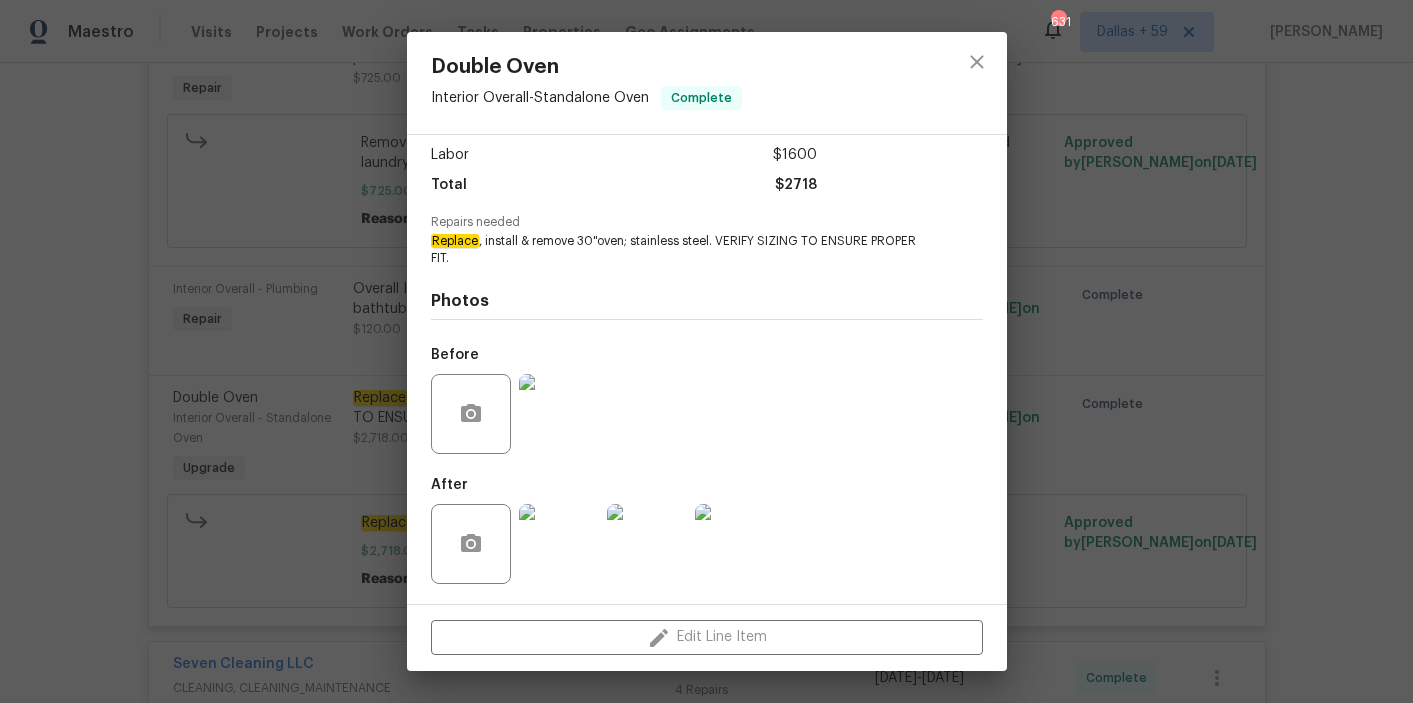 click on "Double Oven Interior Overall  -  Standalone Oven Complete Vendor Maverick Property Services Account Category Renovations Cost $1118 x 1 count $1118 Labor $1600 Total $2718 Repairs needed Replace , install & remove 30"oven; stainless steel. VERIFY SIZING TO ENSURE PROPER FIT. Photos Before After  Edit Line Item" at bounding box center [706, 351] 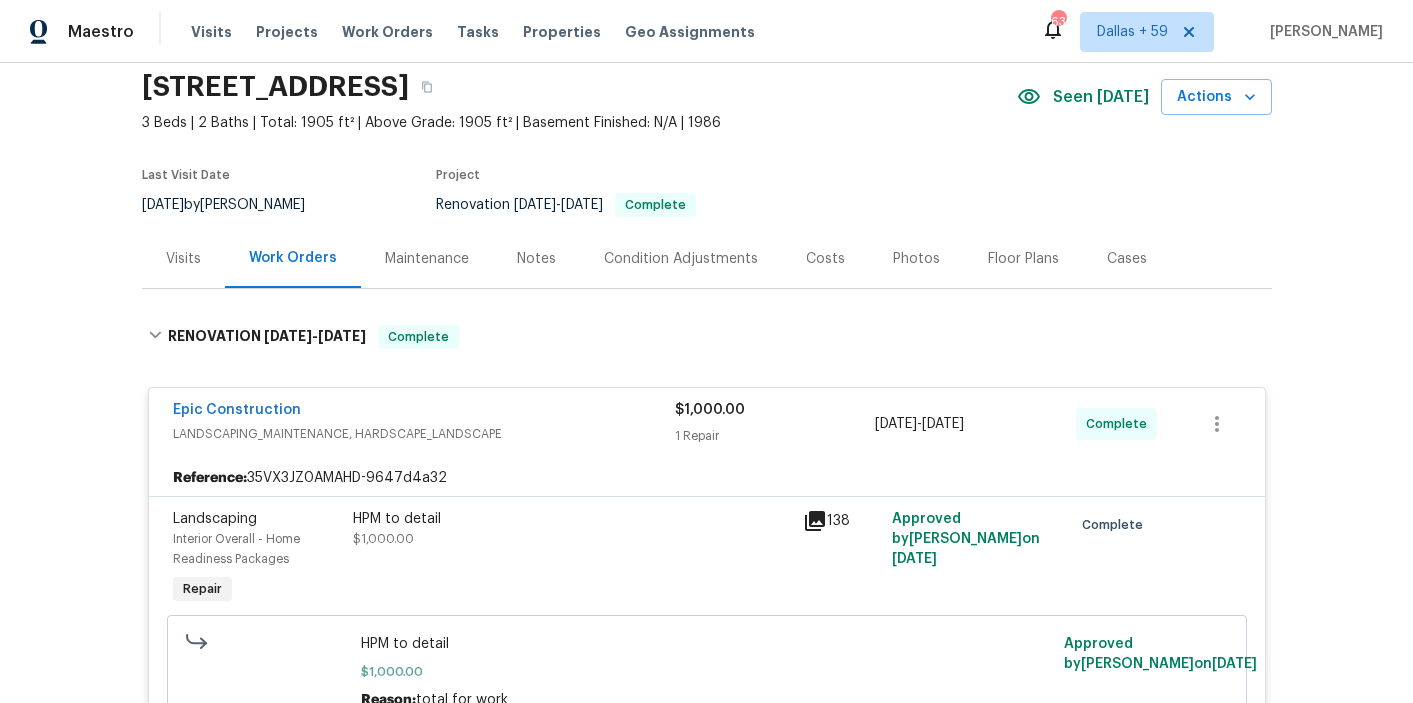 scroll, scrollTop: 0, scrollLeft: 0, axis: both 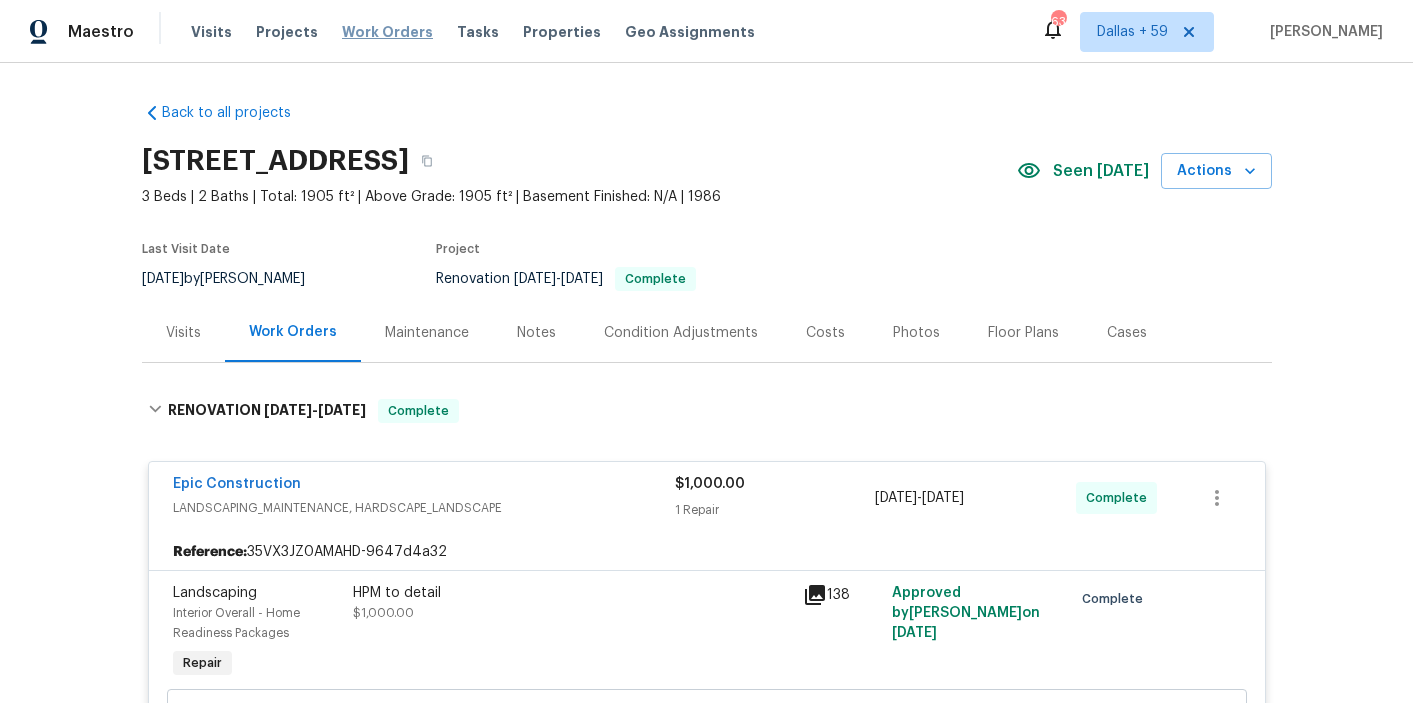 click on "Work Orders" at bounding box center [387, 32] 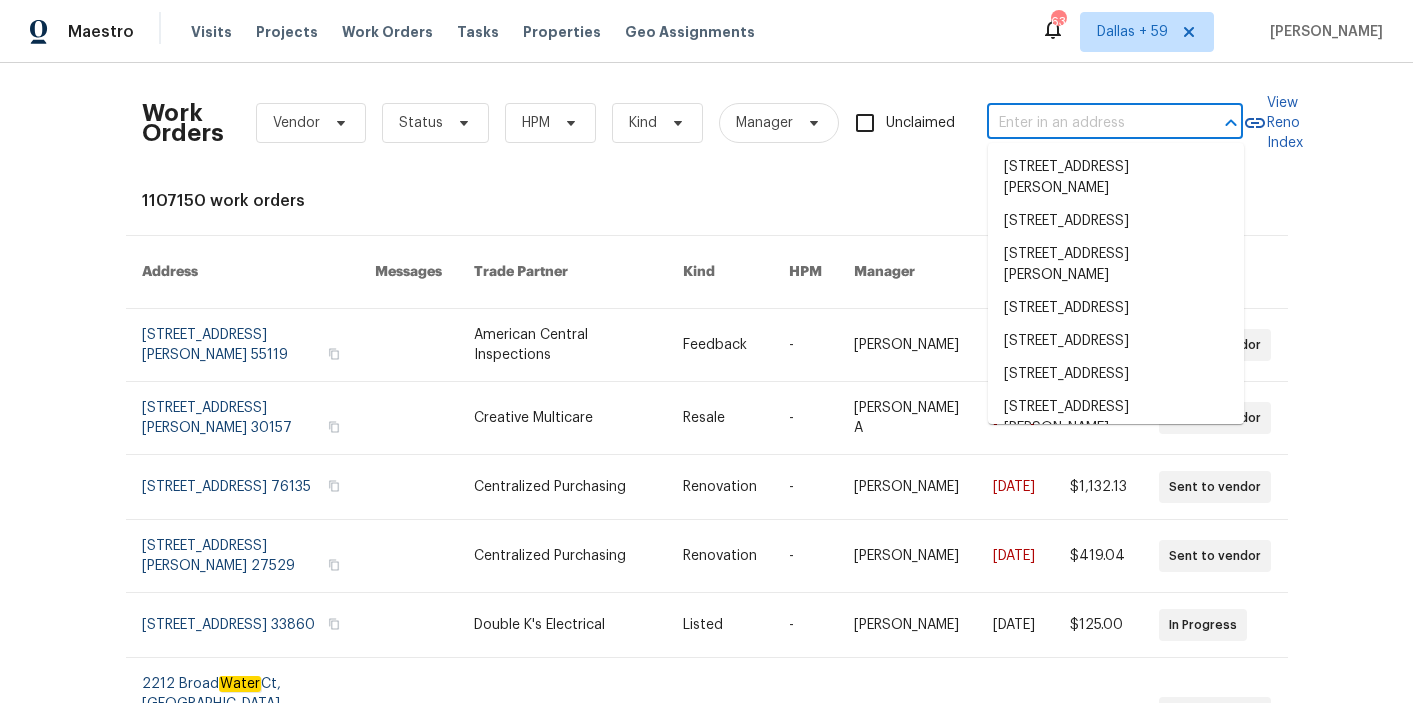 click at bounding box center (1087, 123) 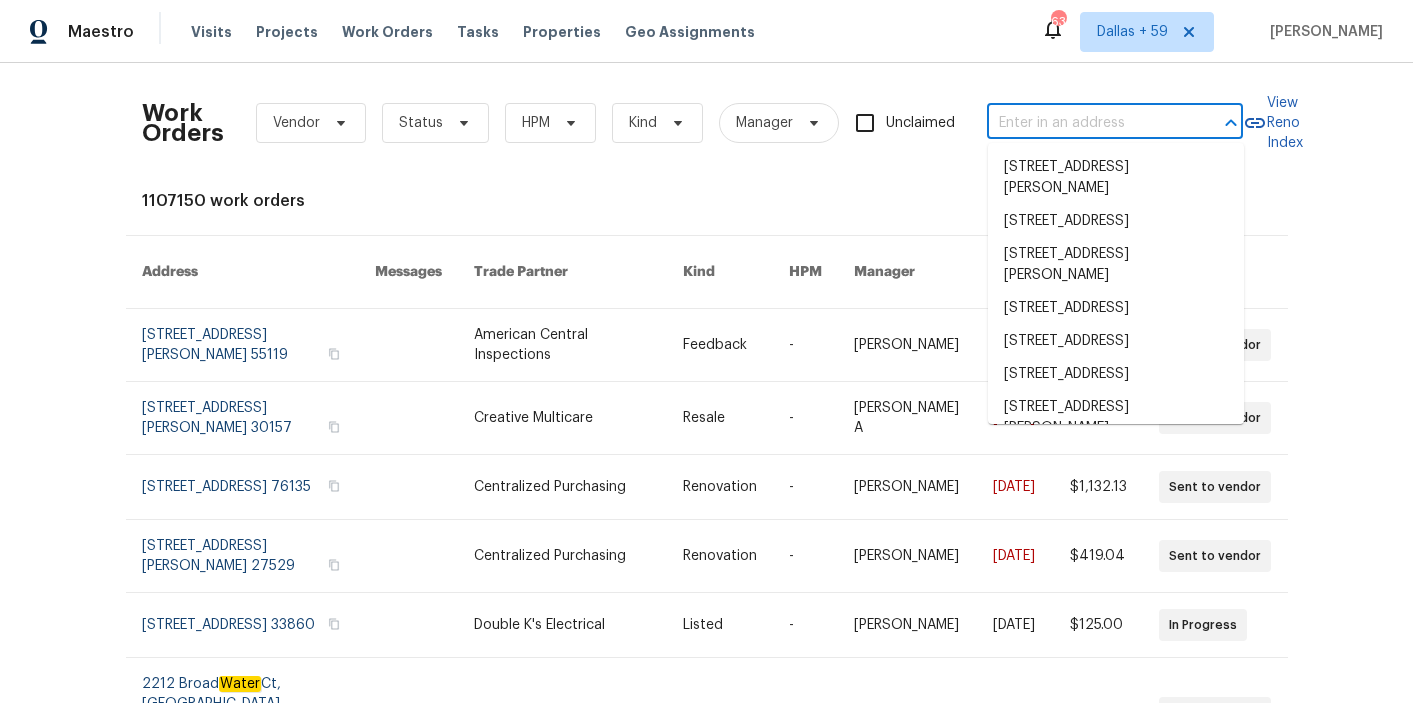 paste on "[STREET_ADDRESS][PERSON_NAME]" 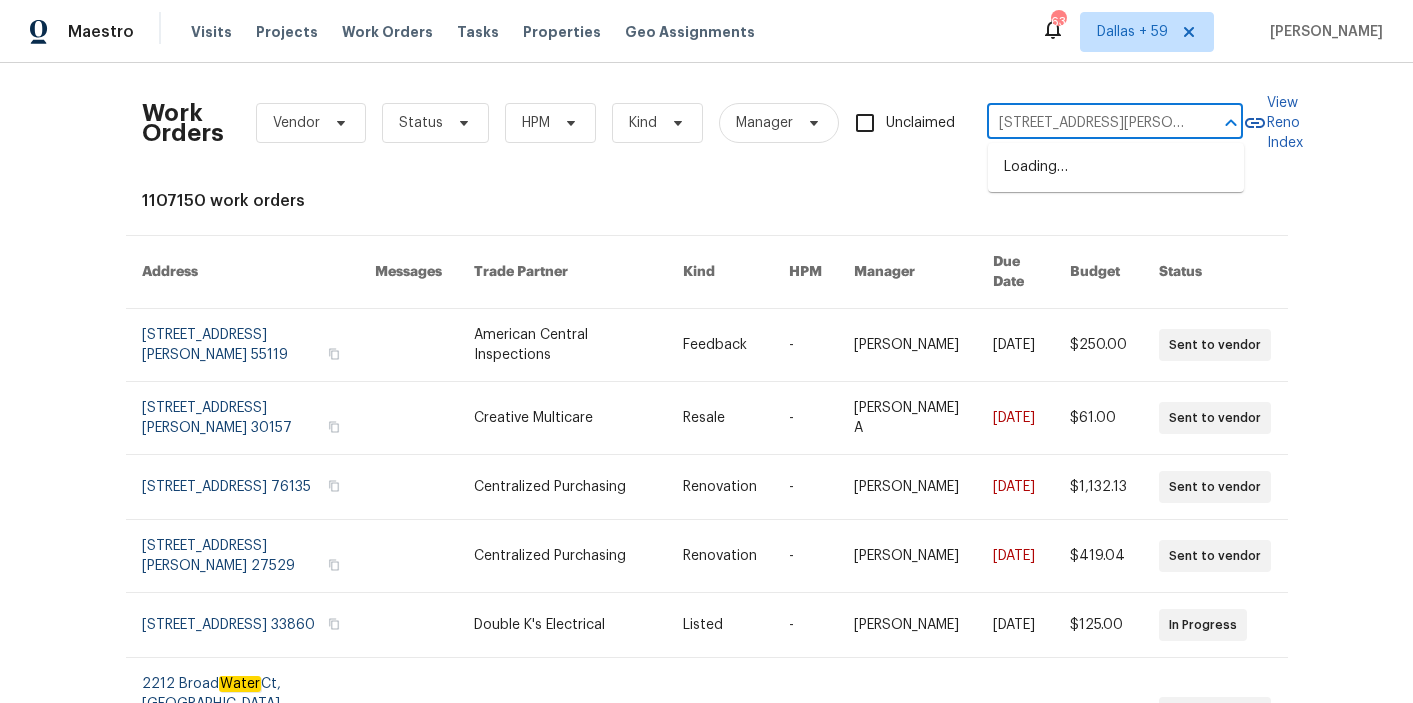scroll, scrollTop: 0, scrollLeft: 87, axis: horizontal 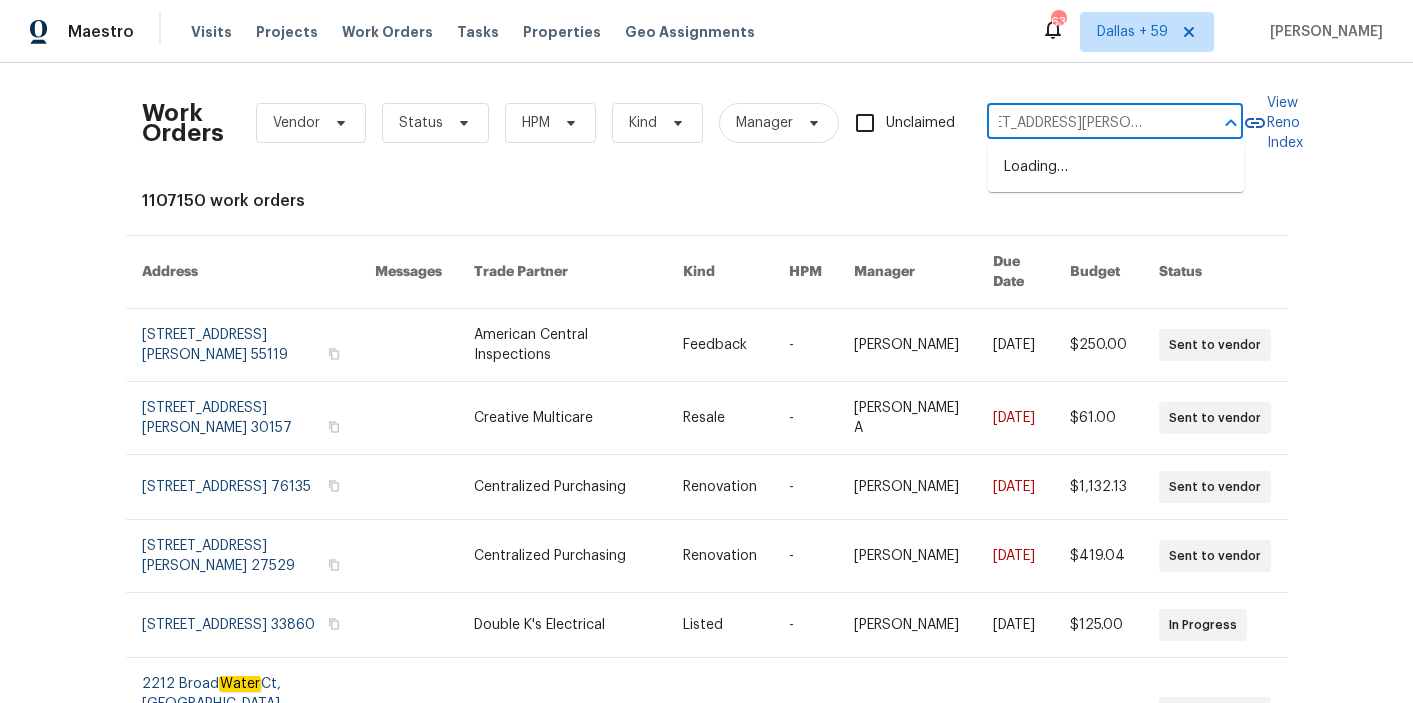 type on "[STREET_ADDRESS][PERSON_NAME]" 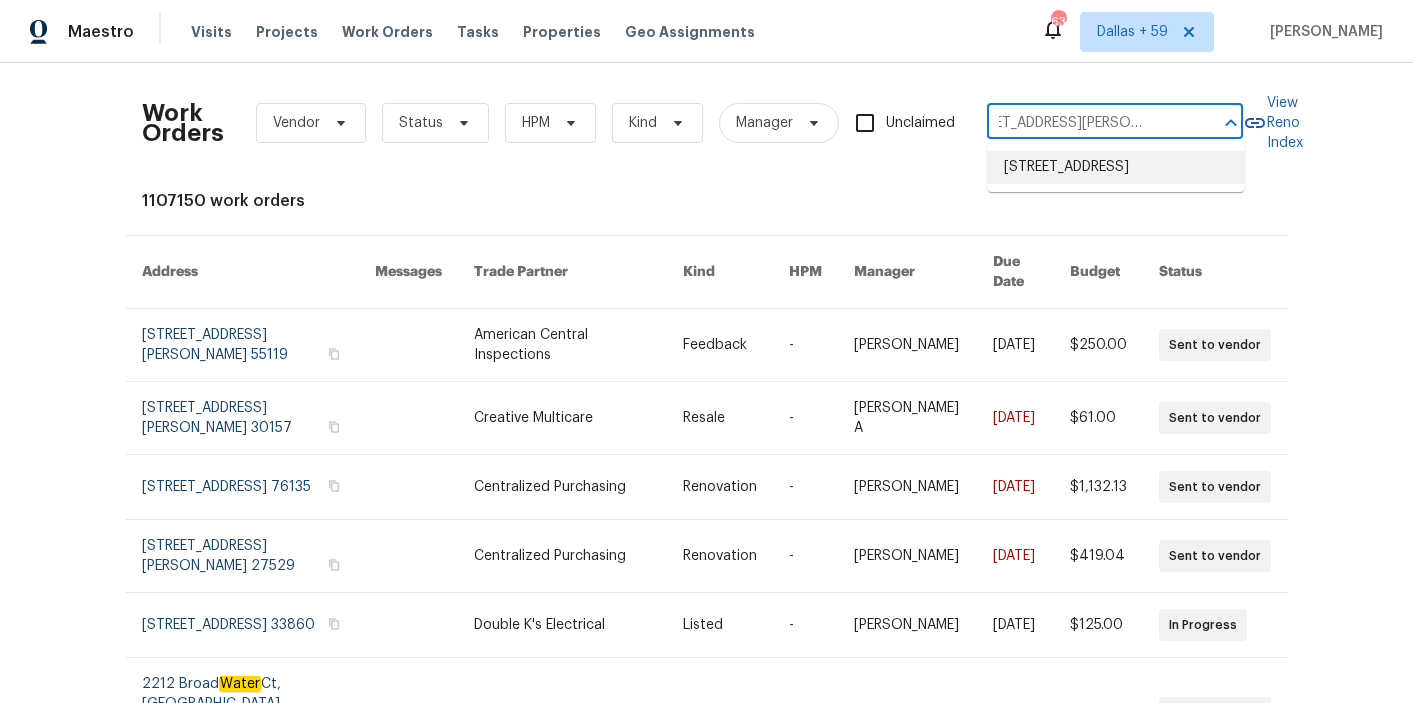 click on "[STREET_ADDRESS]" at bounding box center [1116, 167] 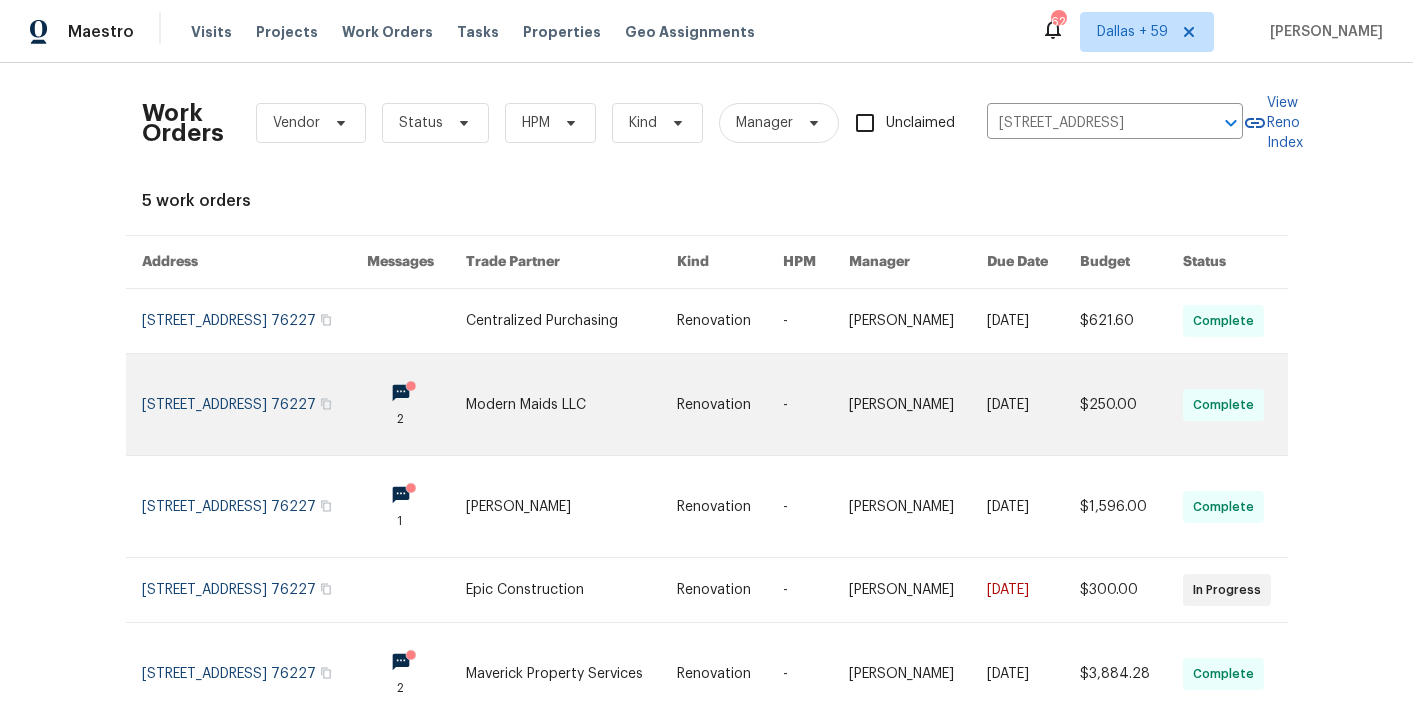 scroll, scrollTop: 73, scrollLeft: 0, axis: vertical 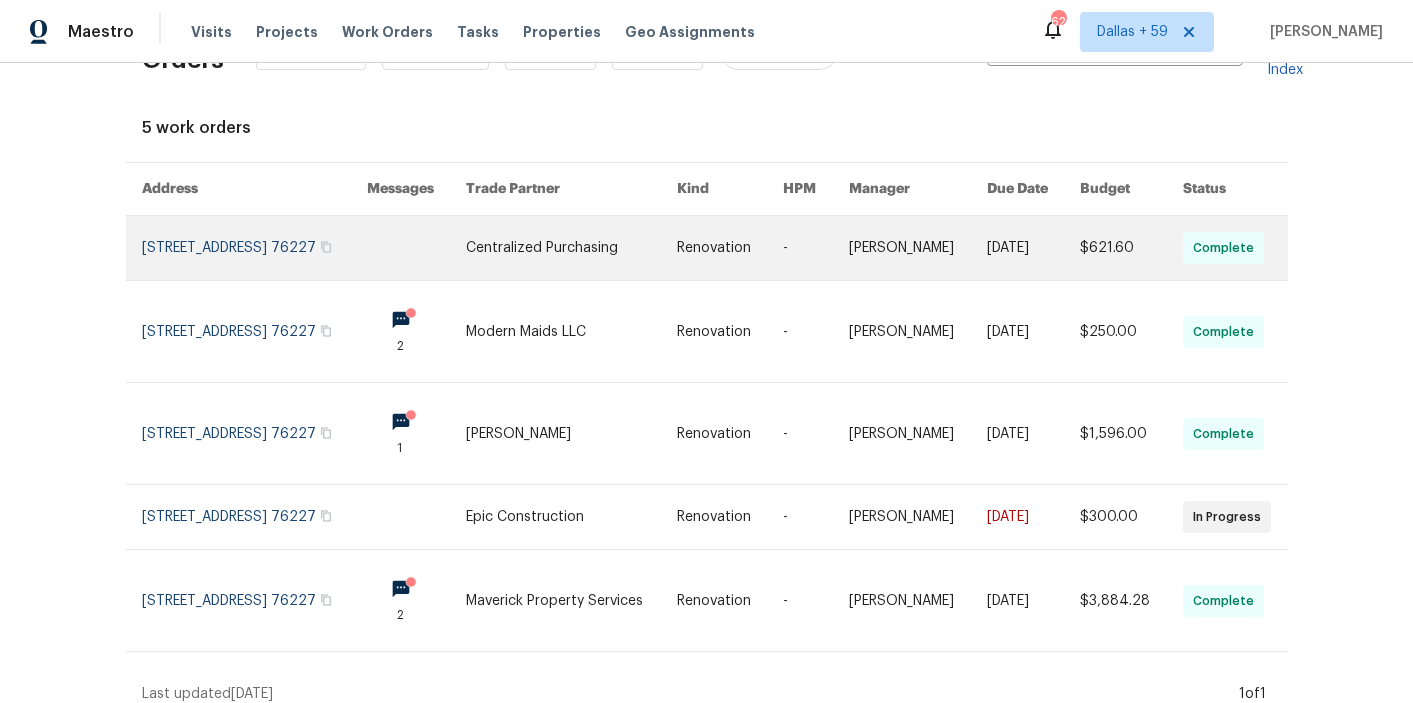 click on "Centralized Purchasing" at bounding box center [555, 248] 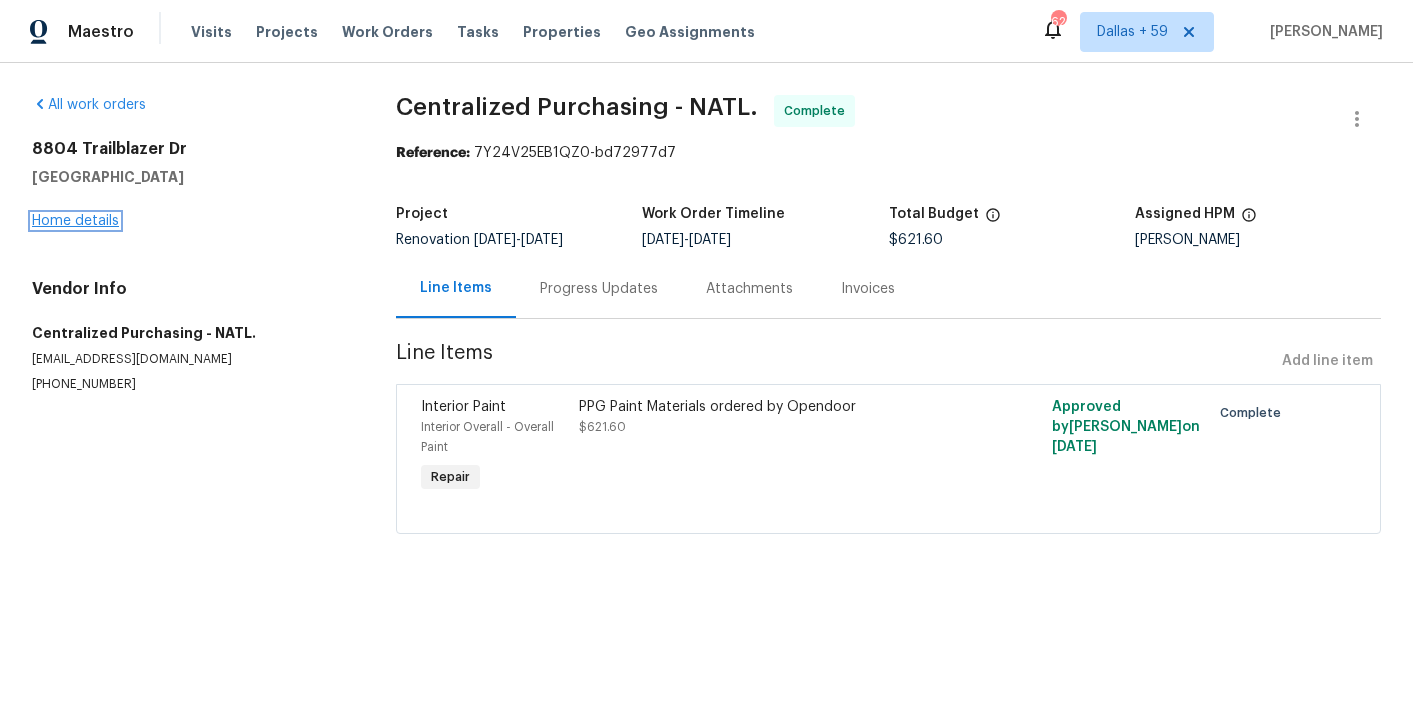 click on "Home details" at bounding box center (75, 221) 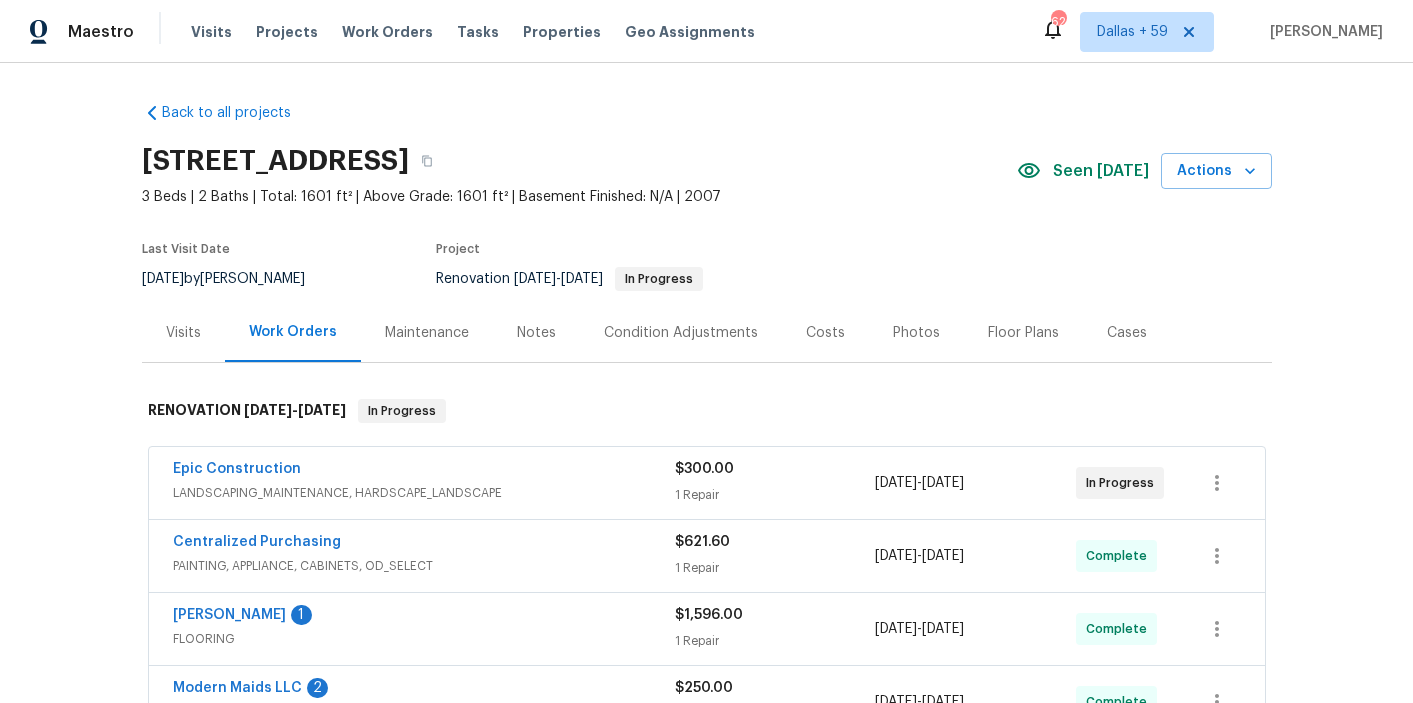 click on "LANDSCAPING_MAINTENANCE, HARDSCAPE_LANDSCAPE" at bounding box center (424, 493) 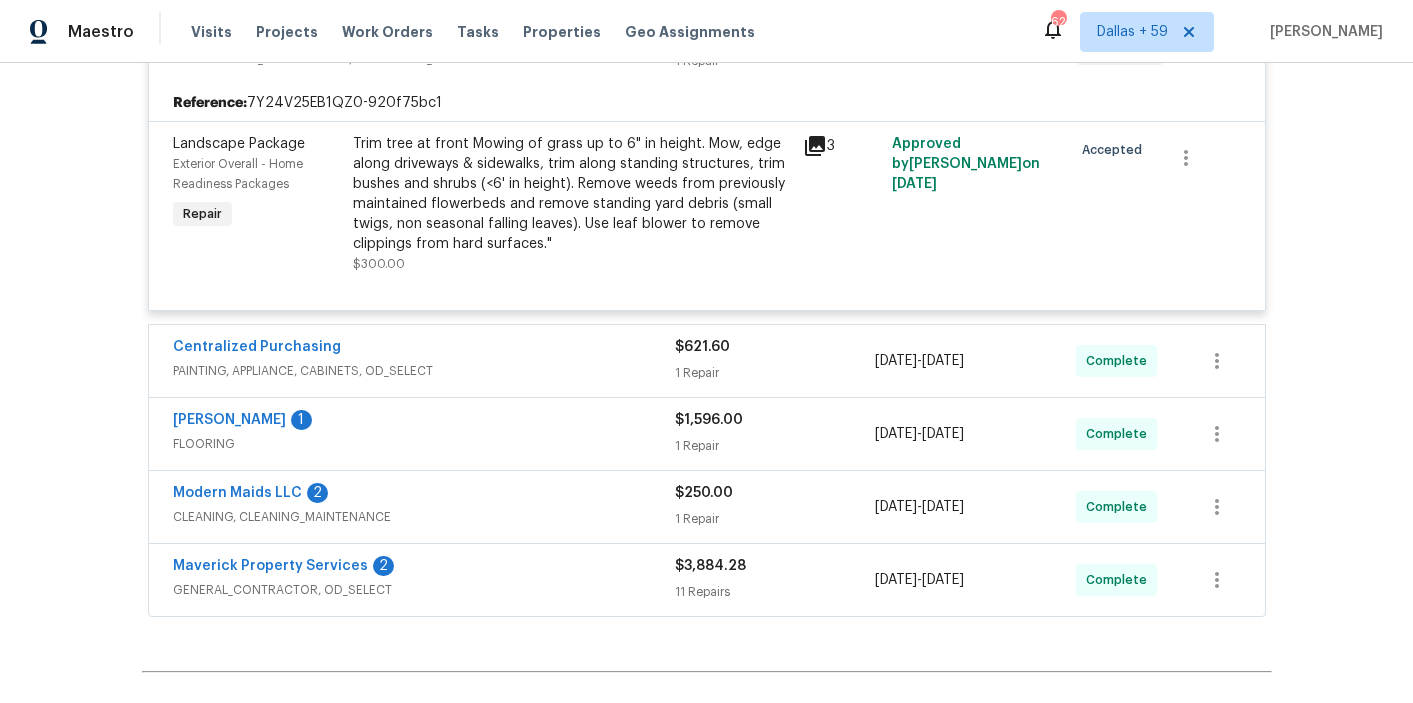 scroll, scrollTop: 443, scrollLeft: 0, axis: vertical 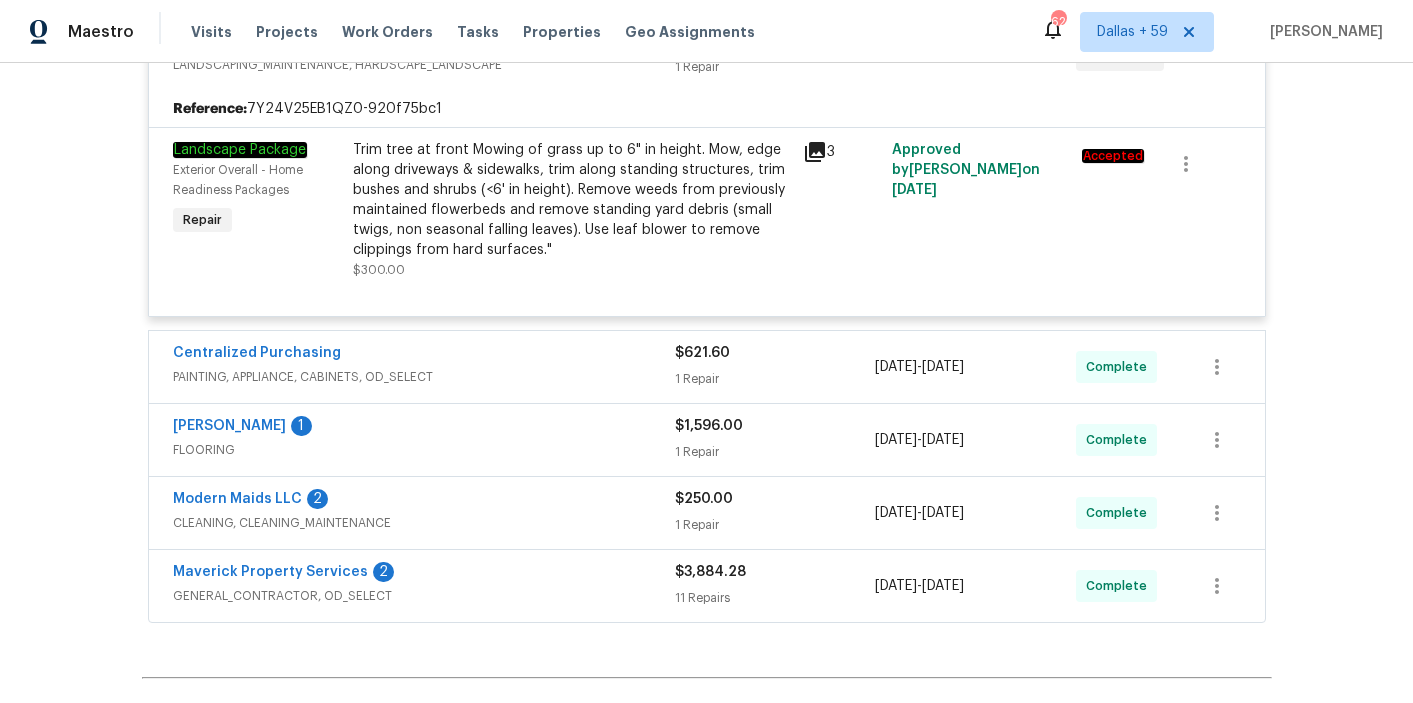 click on "Centralized Purchasing" at bounding box center [424, 355] 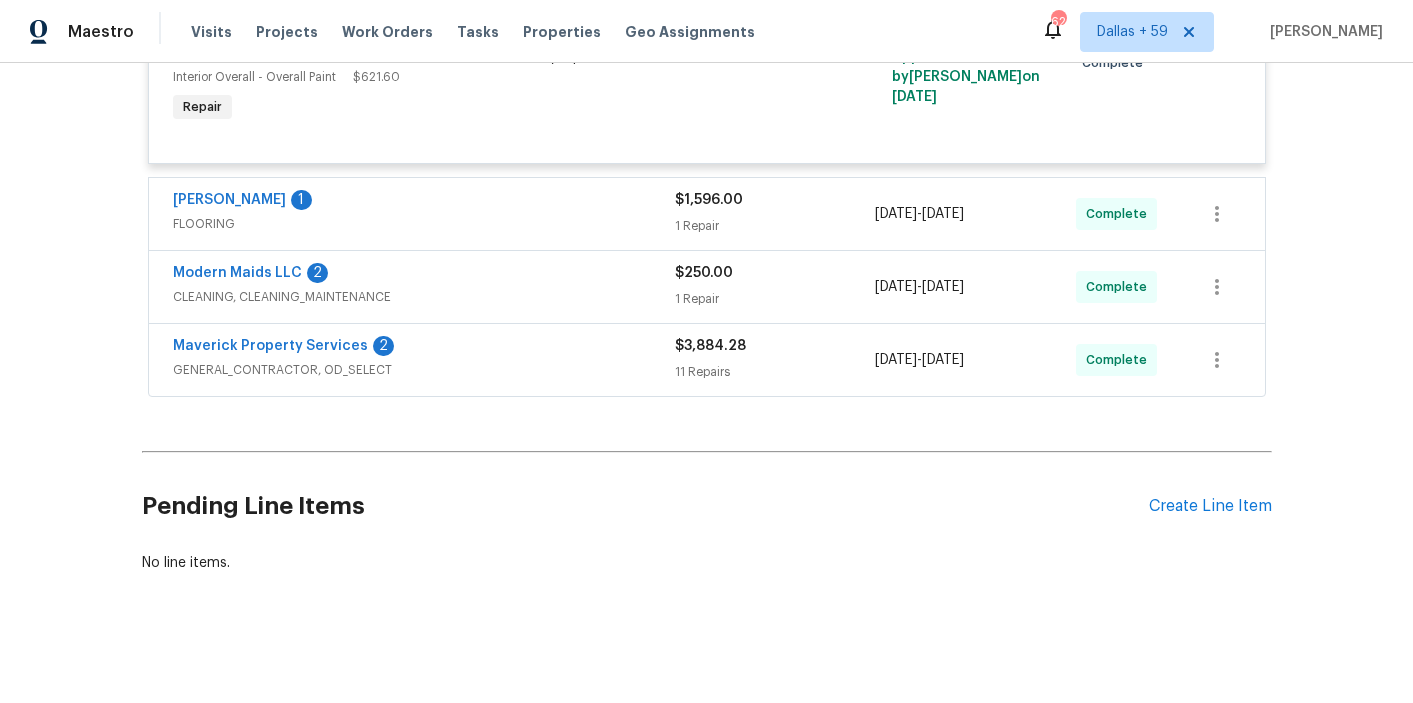 scroll, scrollTop: 854, scrollLeft: 0, axis: vertical 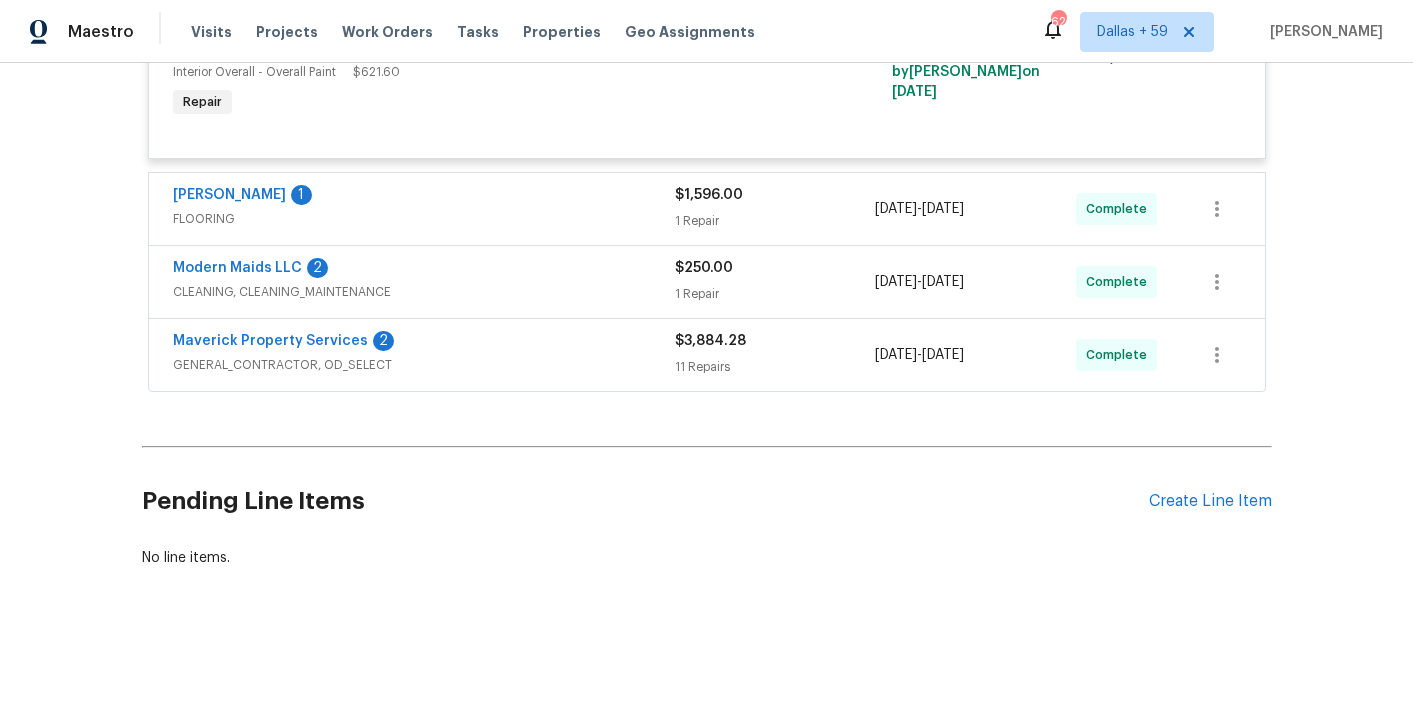 click on "Maverick Property Services 2" at bounding box center (424, 343) 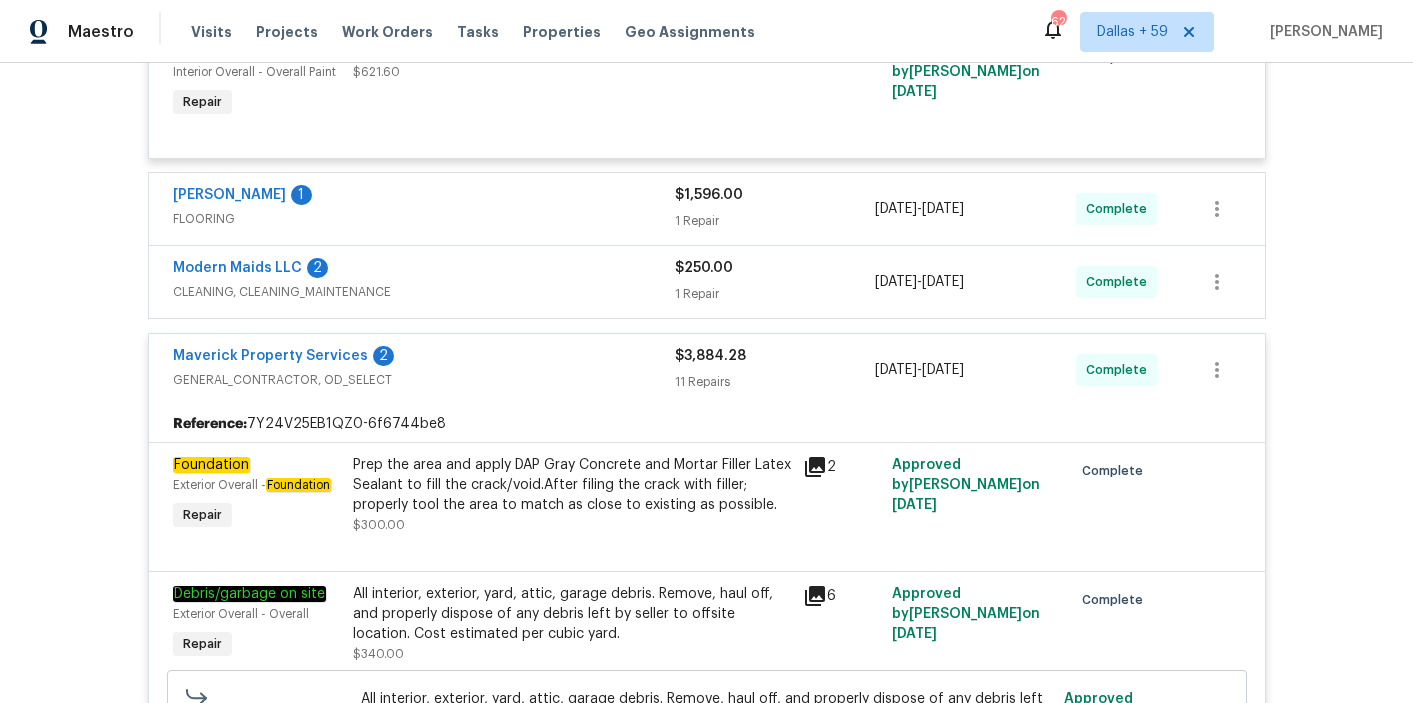 click on "Modern Maids LLC 2" at bounding box center (424, 270) 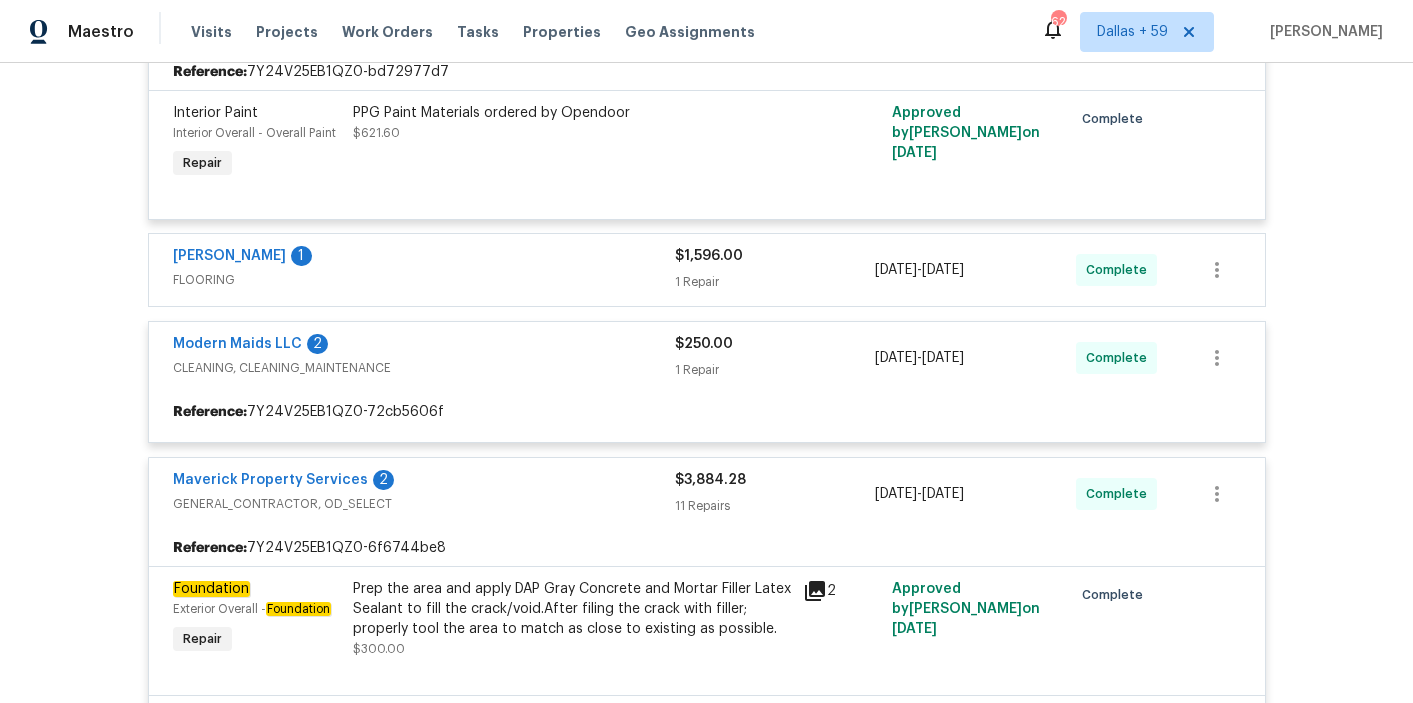 scroll, scrollTop: 785, scrollLeft: 0, axis: vertical 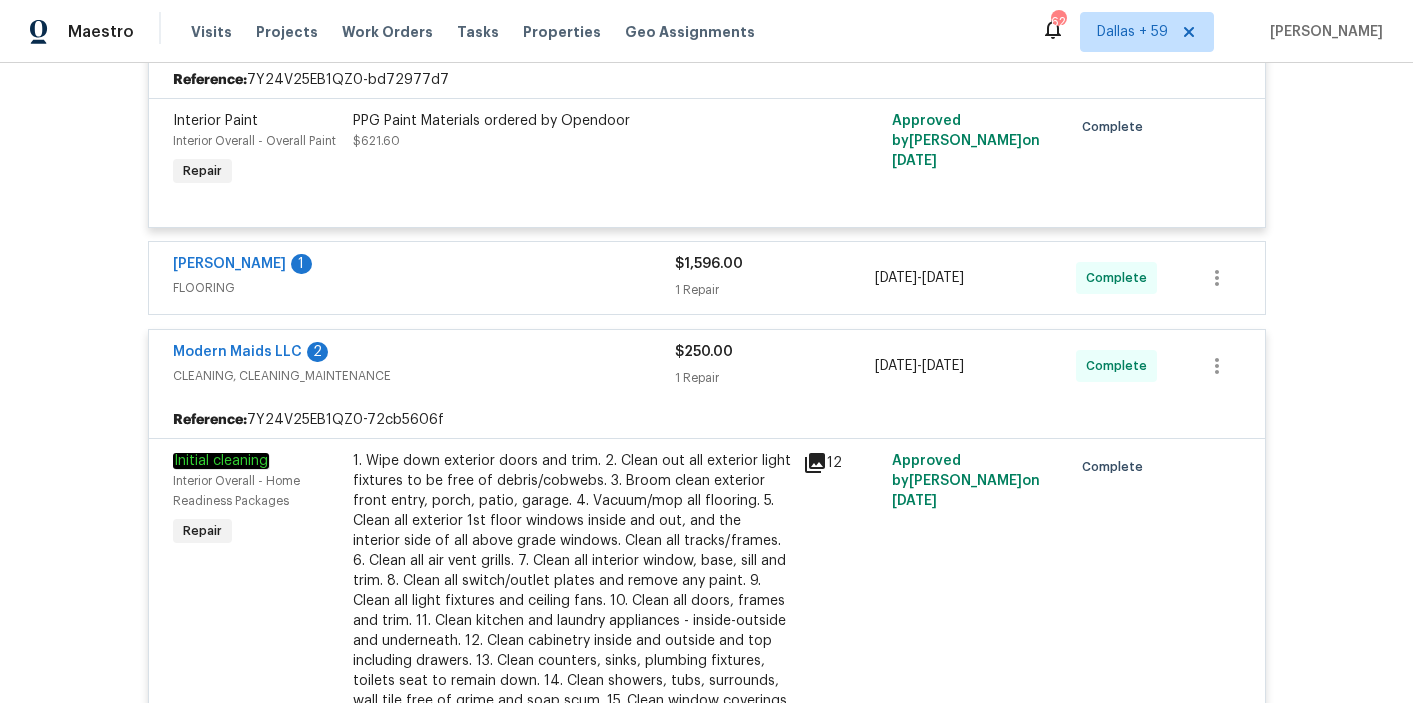 click on "FLOORING" at bounding box center [424, 288] 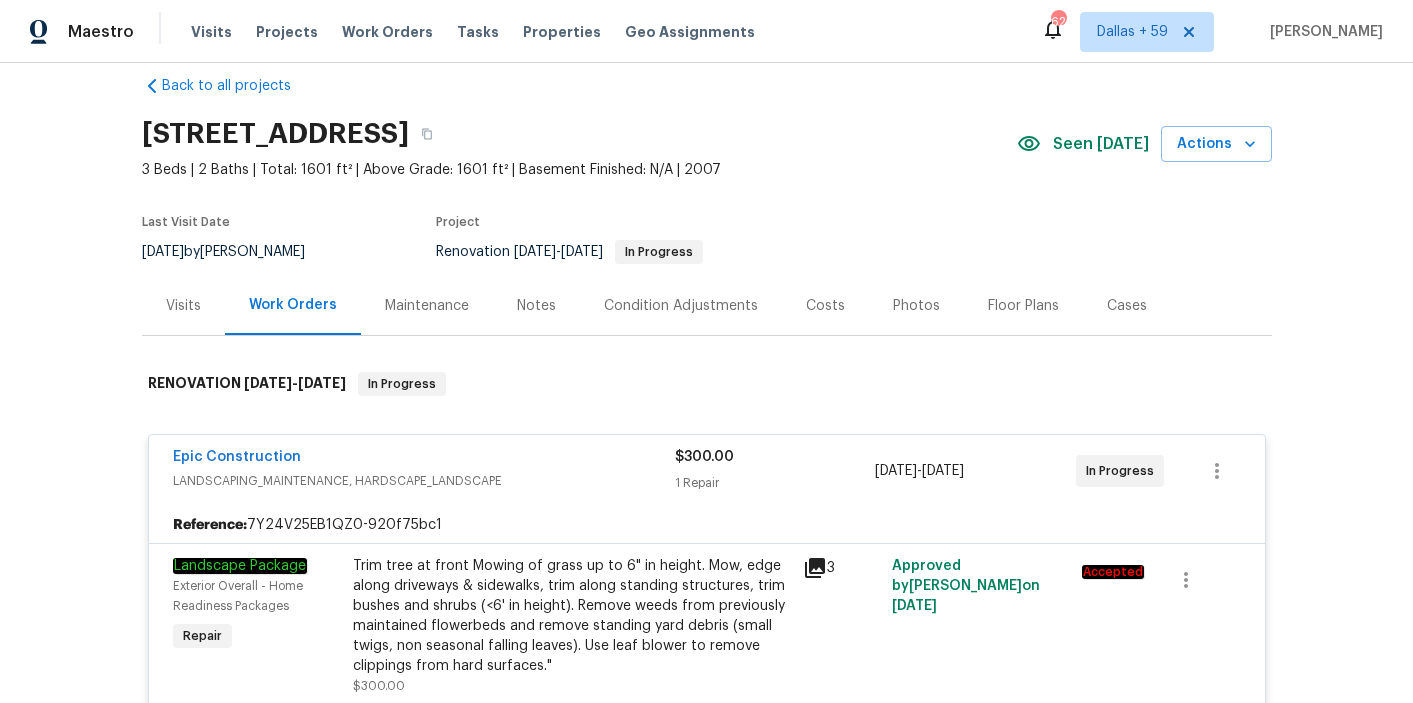 scroll, scrollTop: 0, scrollLeft: 0, axis: both 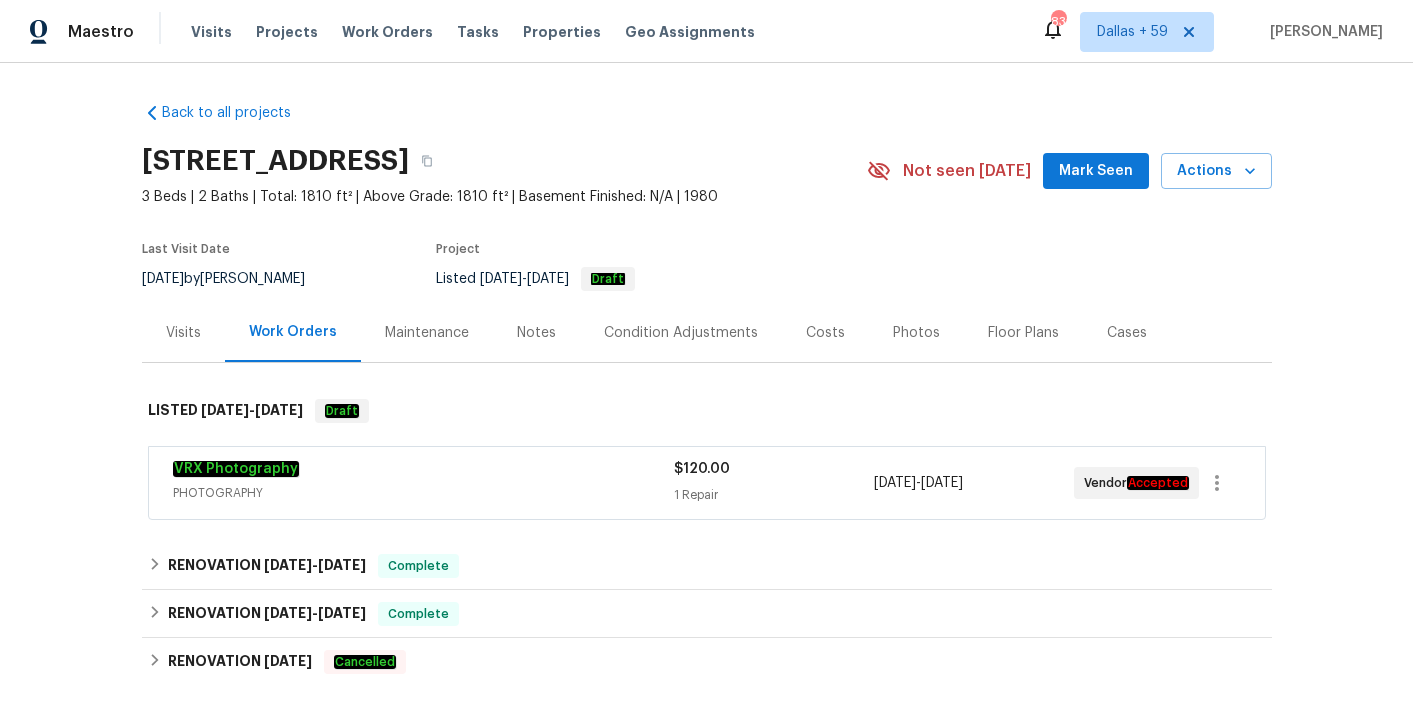 click on "Visits" at bounding box center [183, 333] 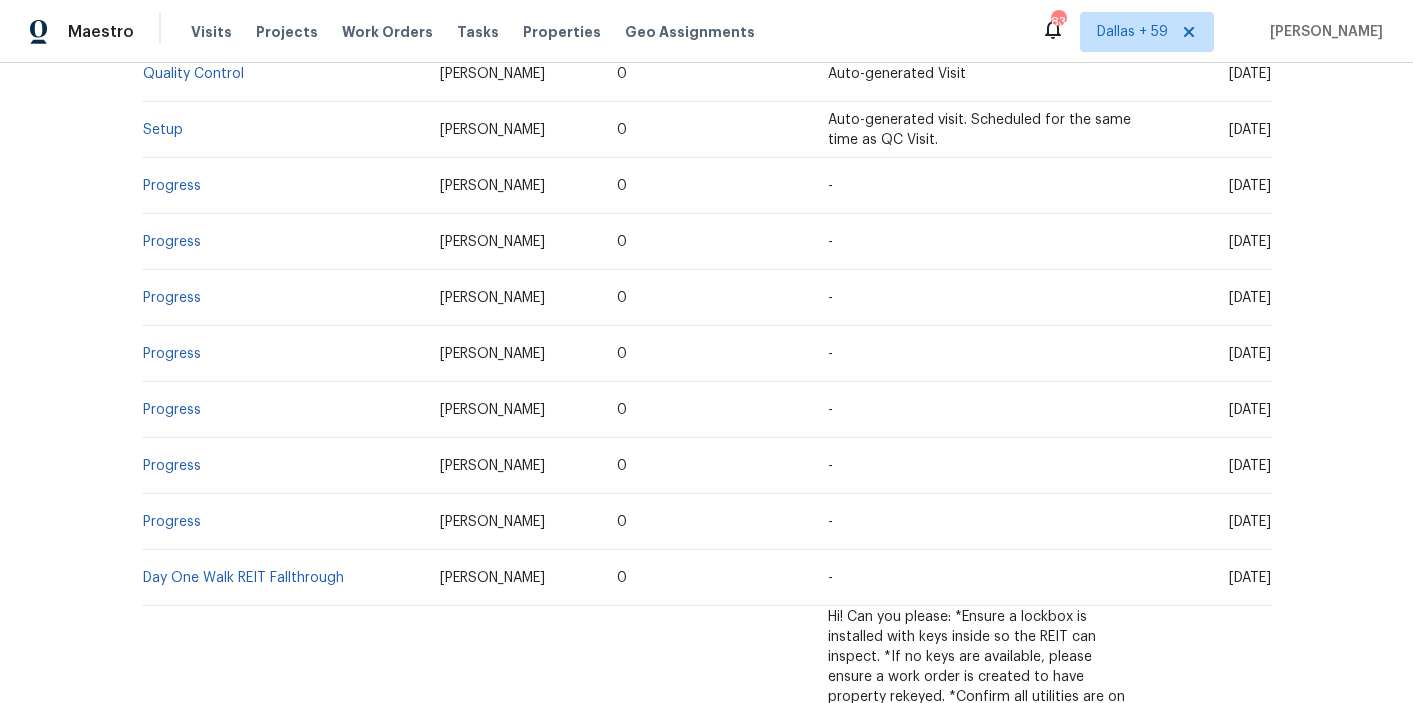 scroll, scrollTop: 638, scrollLeft: 0, axis: vertical 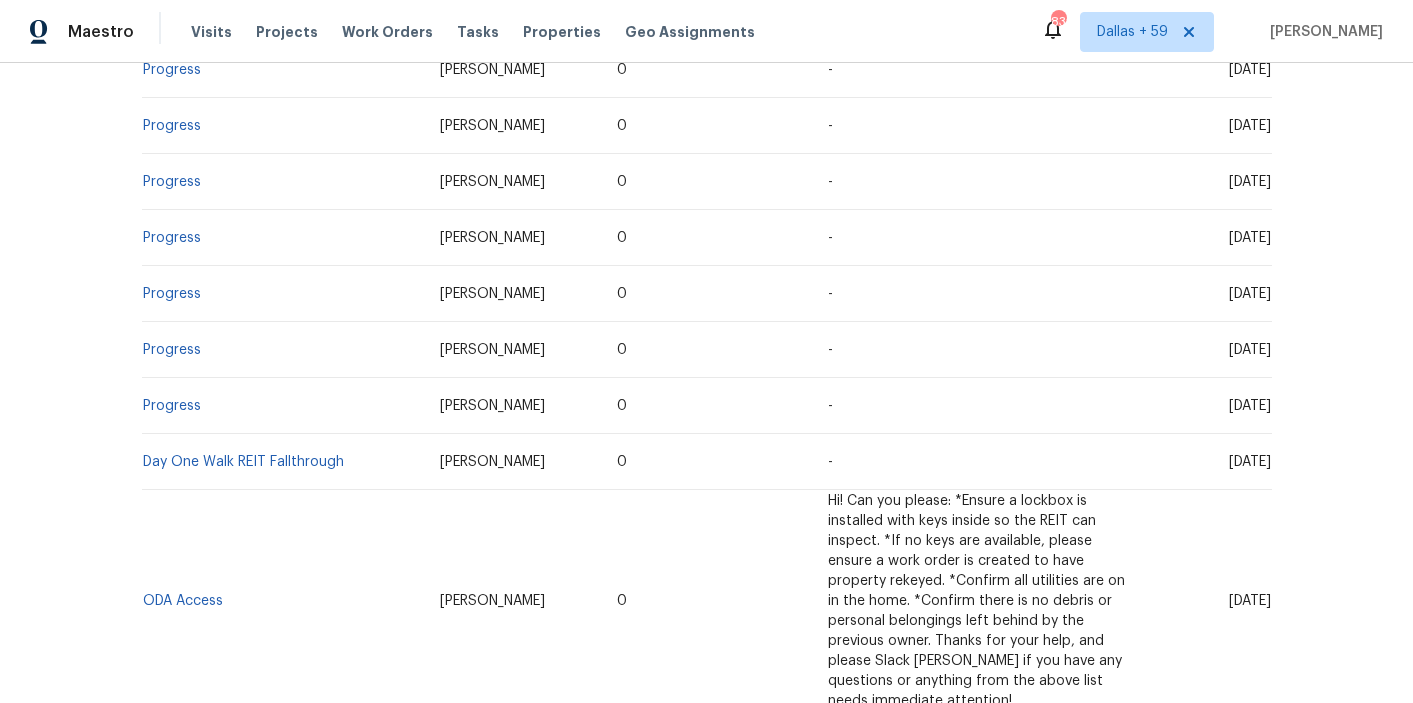 click on "Day One Walk REIT Fallthrough" at bounding box center [283, 462] 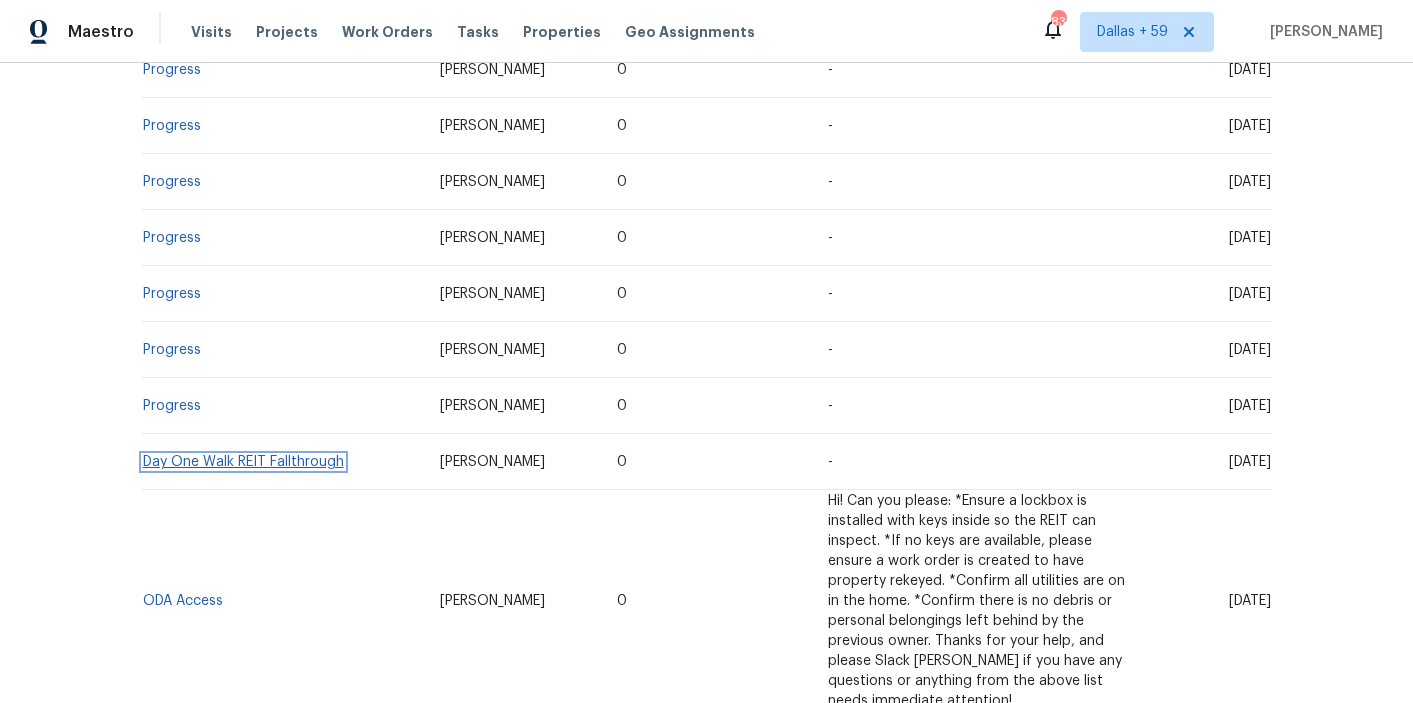 click on "Day One Walk REIT Fallthrough" at bounding box center (243, 462) 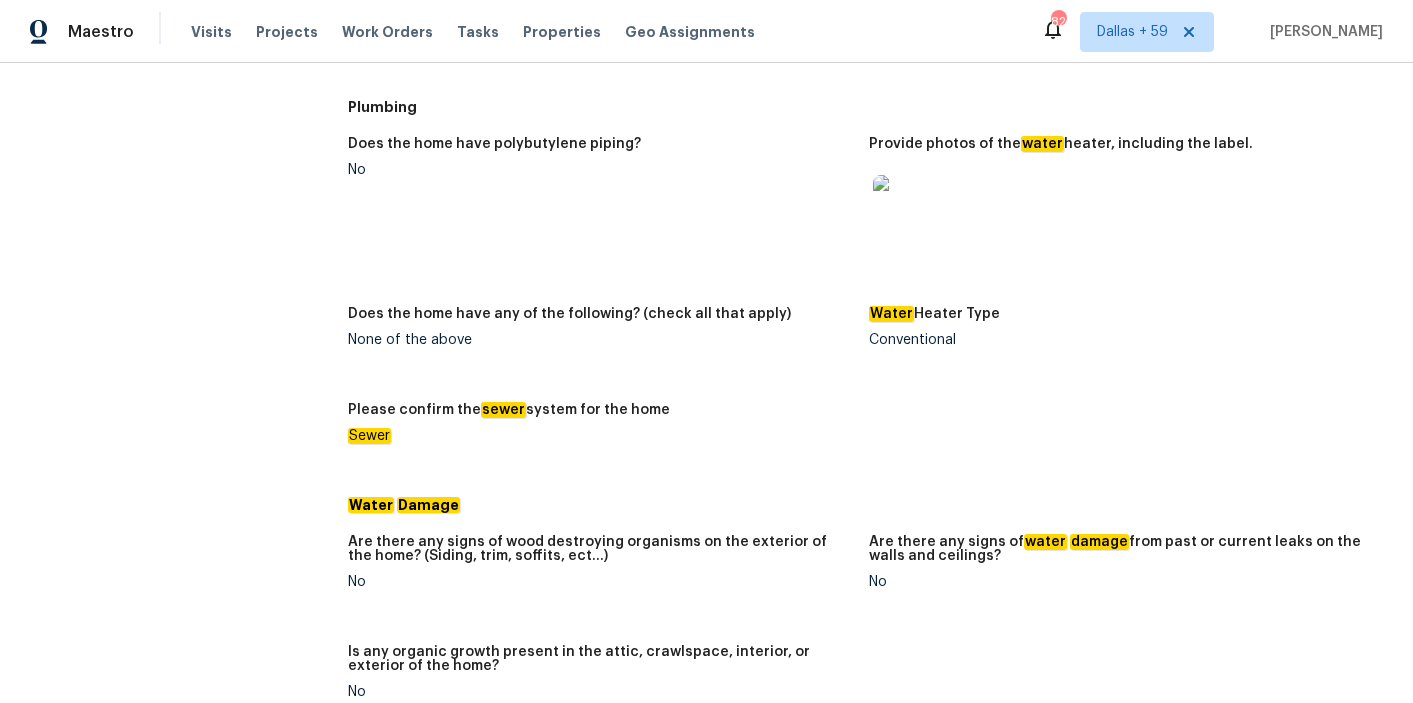 scroll, scrollTop: 803, scrollLeft: 0, axis: vertical 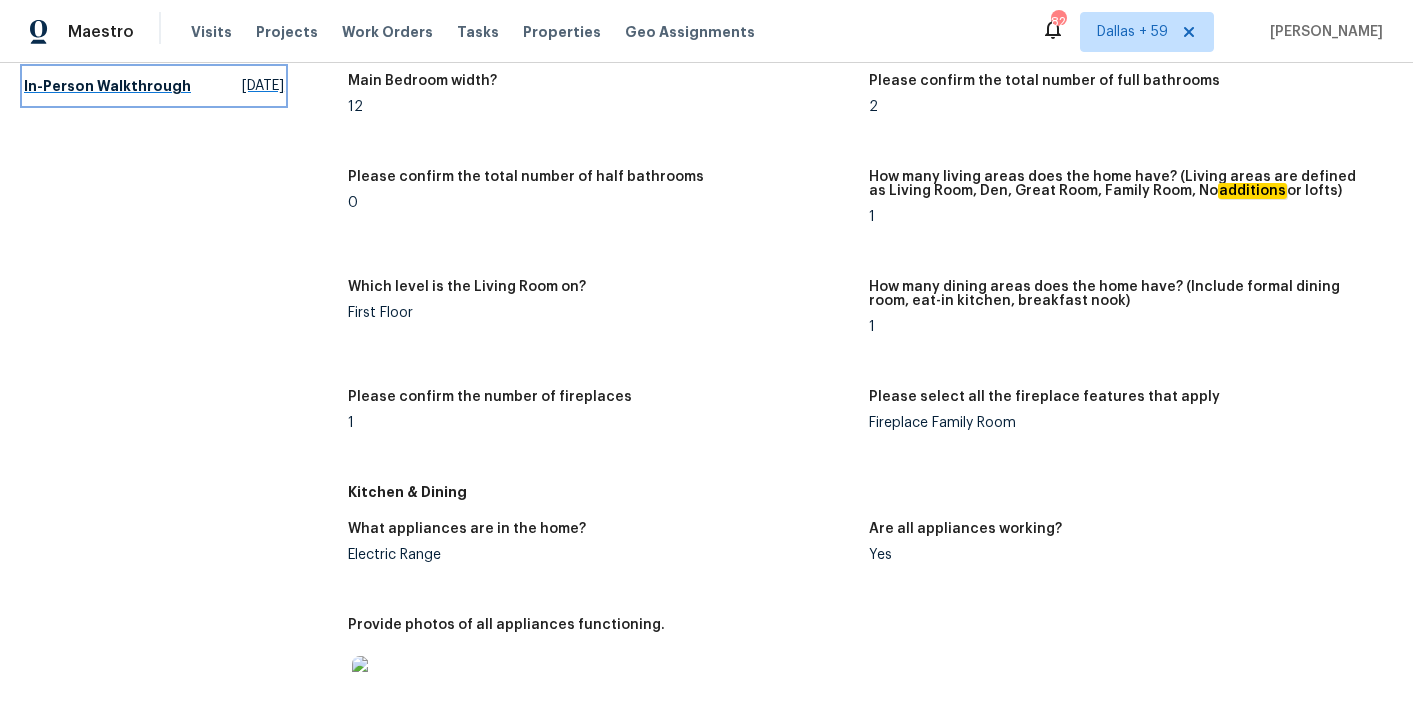 click on "In-Person Walkthrough" at bounding box center [107, 86] 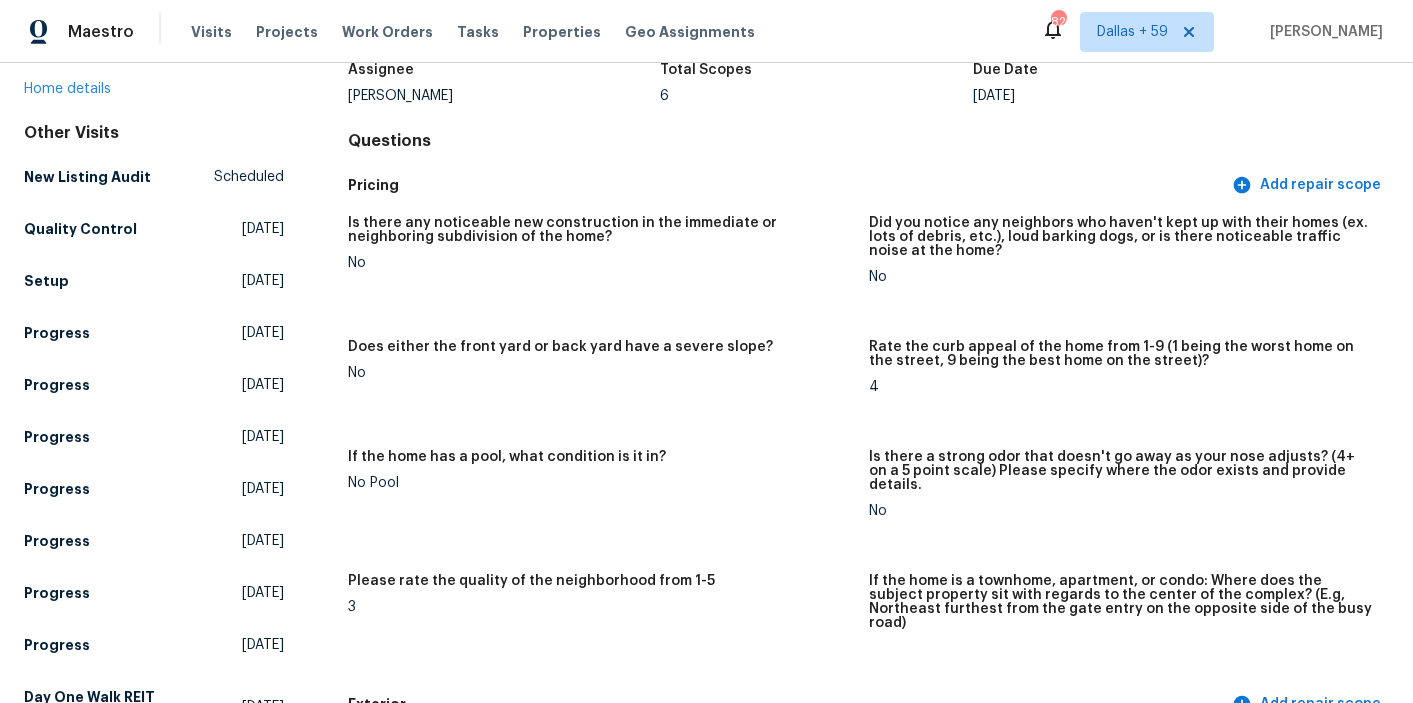 scroll, scrollTop: 85, scrollLeft: 0, axis: vertical 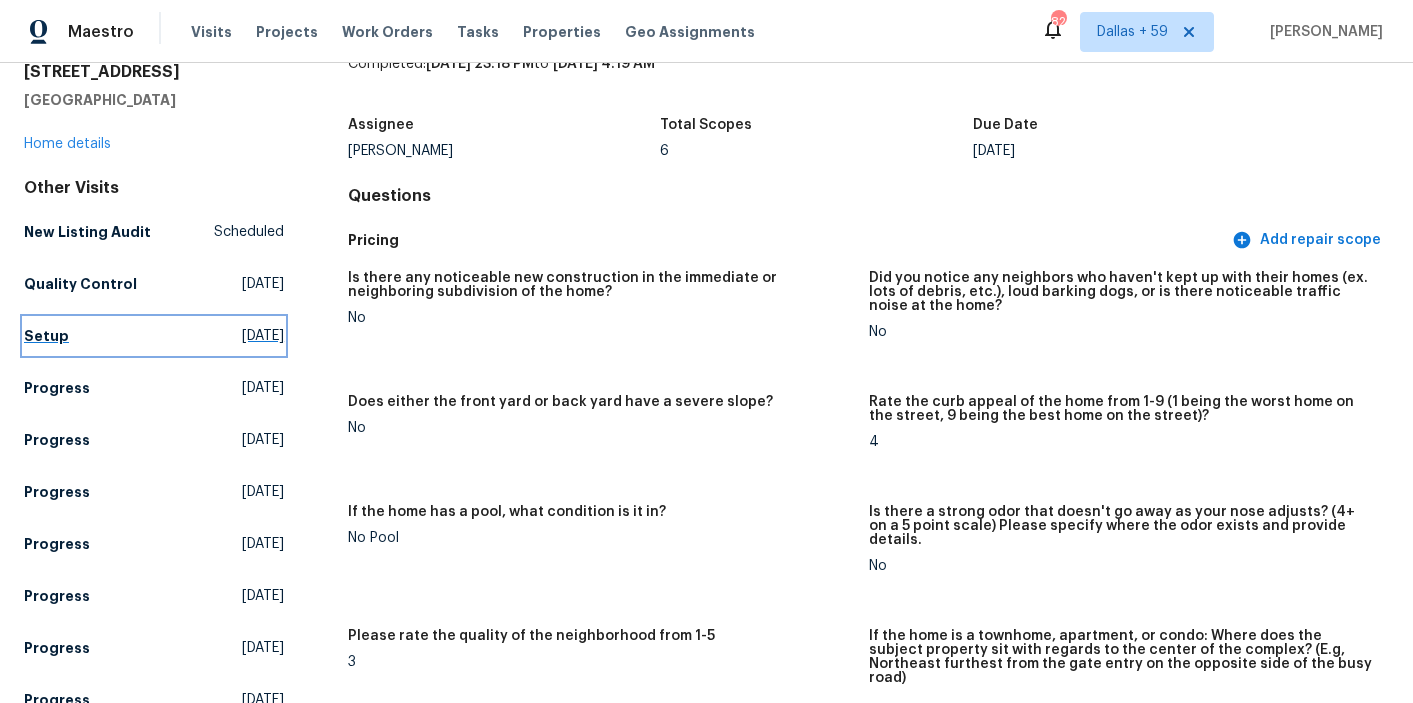 click on "Setup" at bounding box center (46, 336) 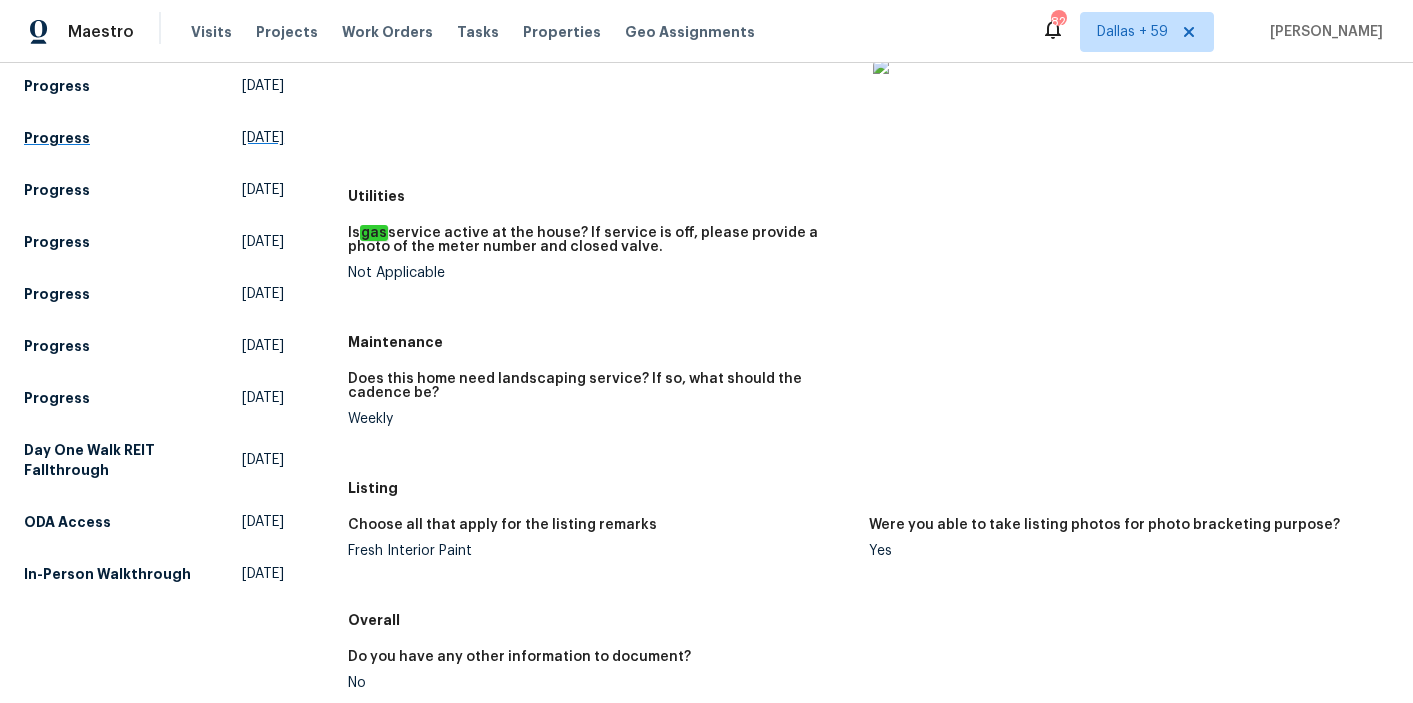 scroll, scrollTop: 346, scrollLeft: 0, axis: vertical 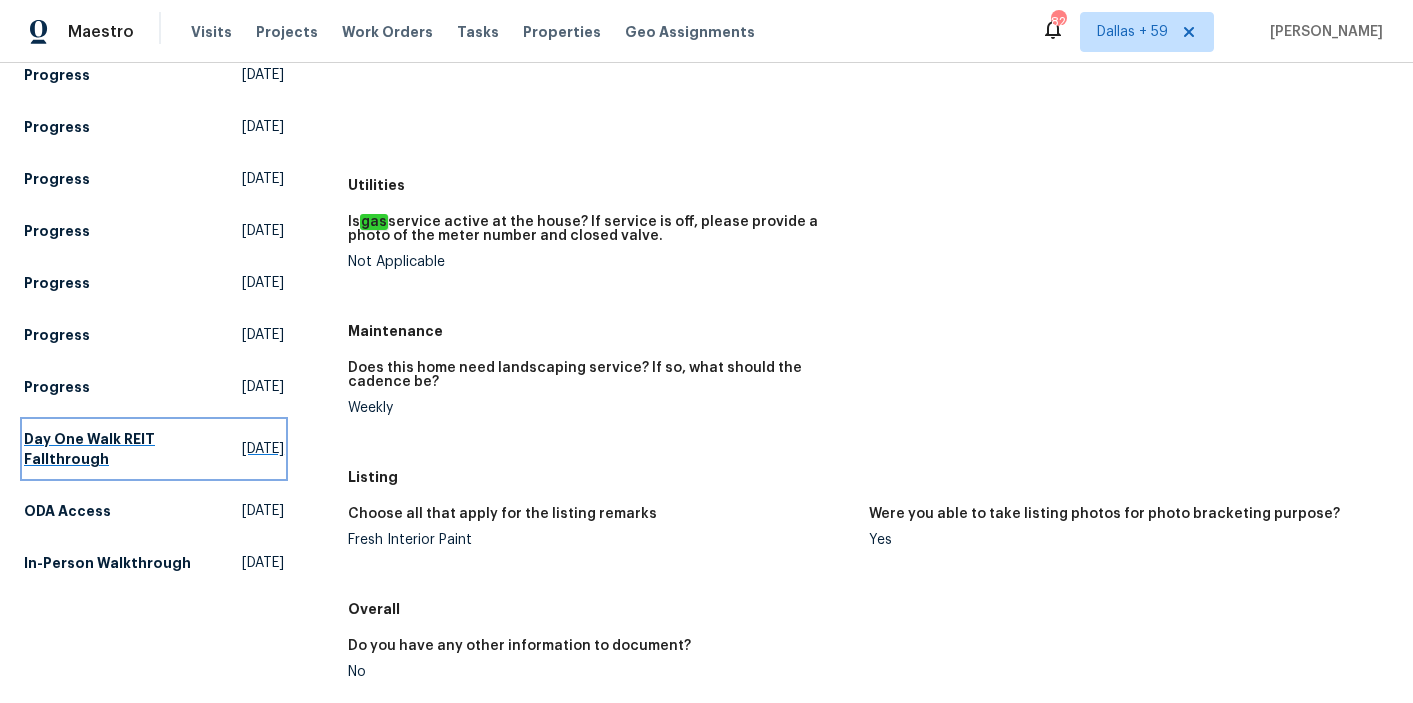 click on "Day One Walk REIT Fallthrough" at bounding box center (133, 449) 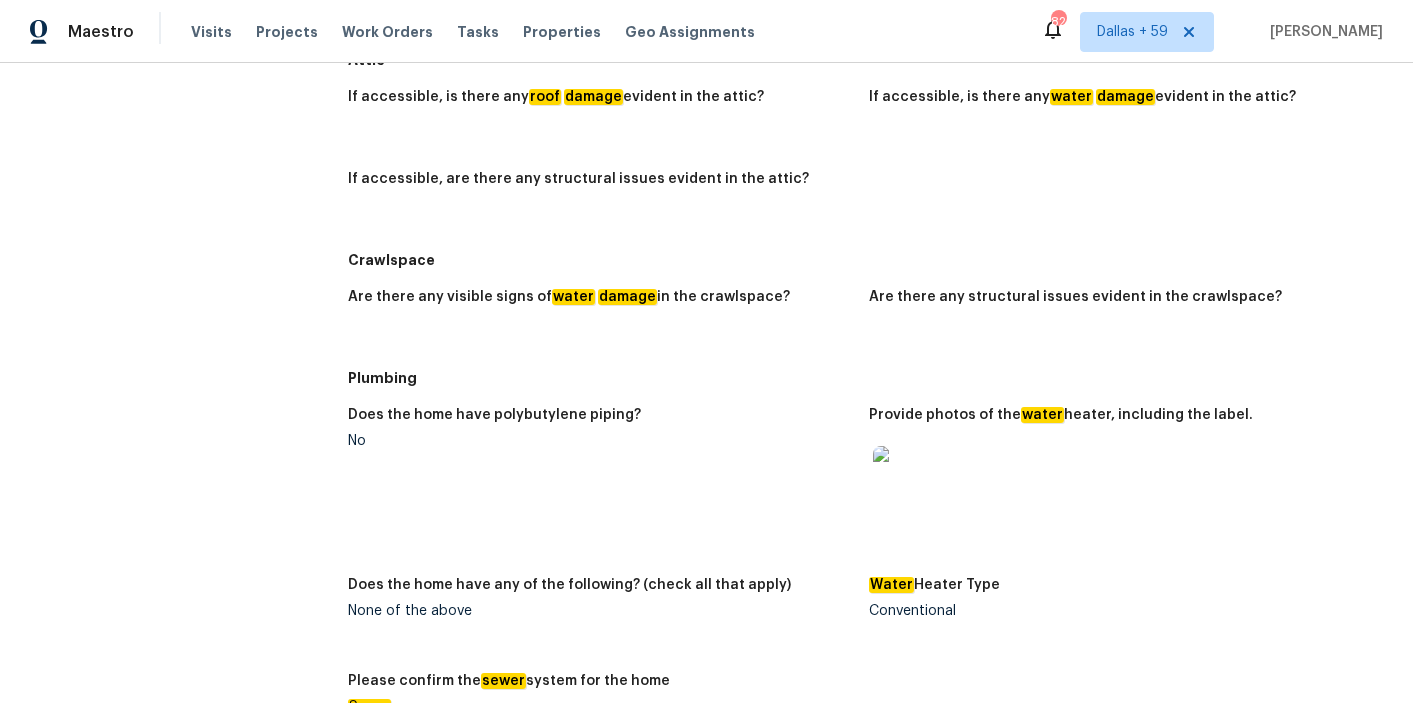 scroll, scrollTop: 2895, scrollLeft: 0, axis: vertical 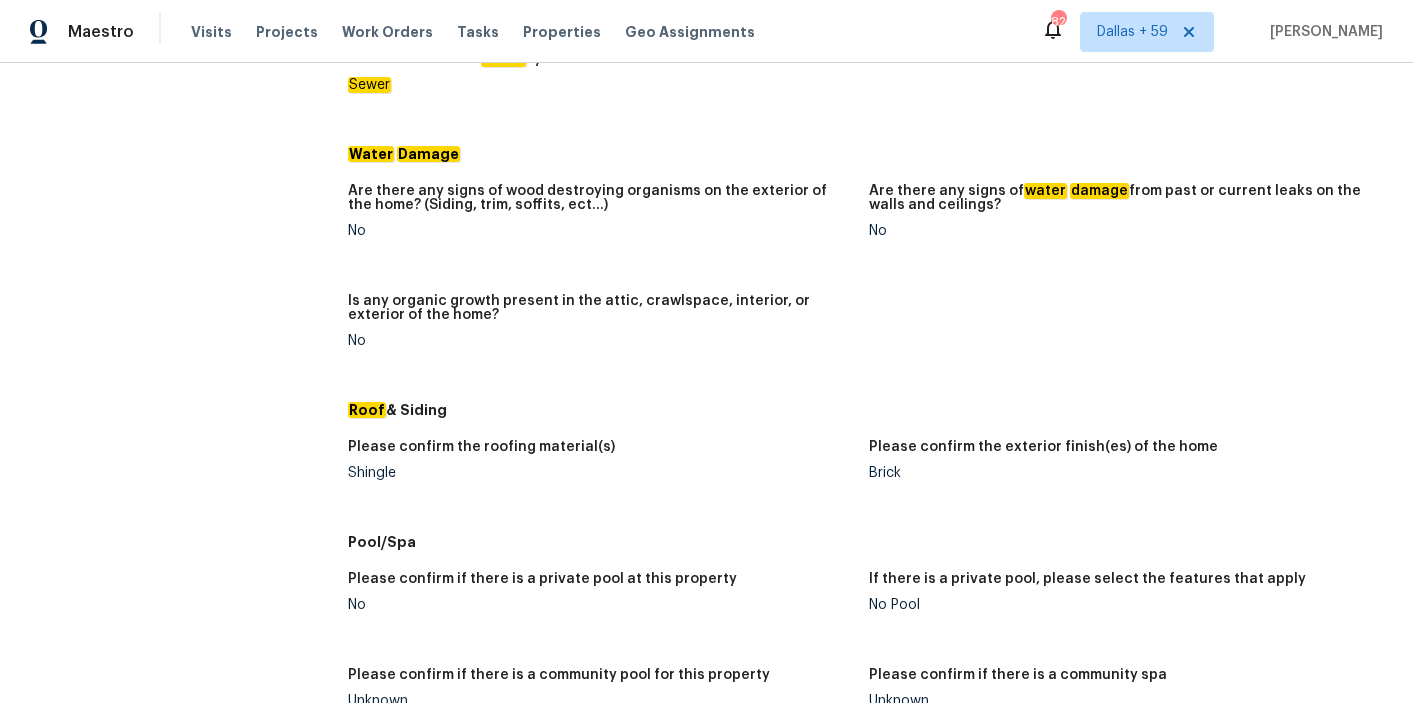 click on "Shingle" at bounding box center [600, 473] 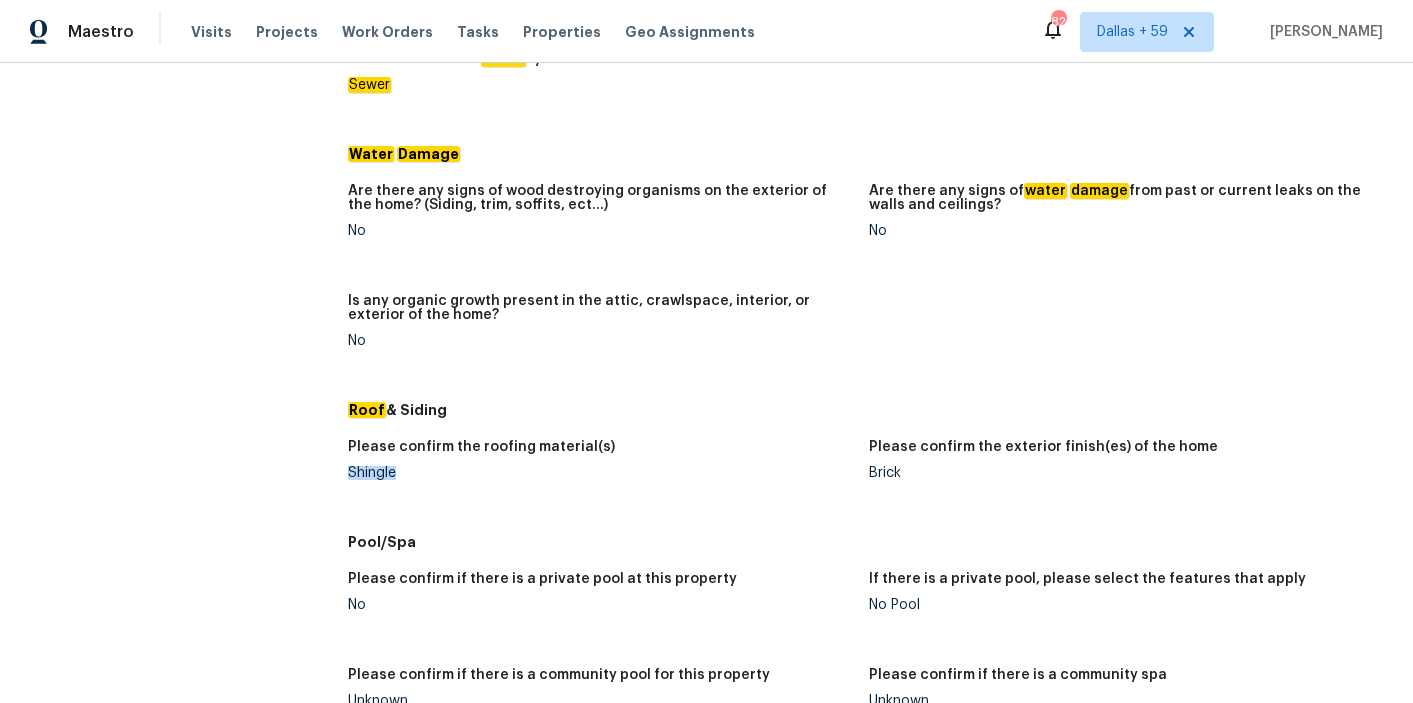 click on "Shingle" at bounding box center (600, 473) 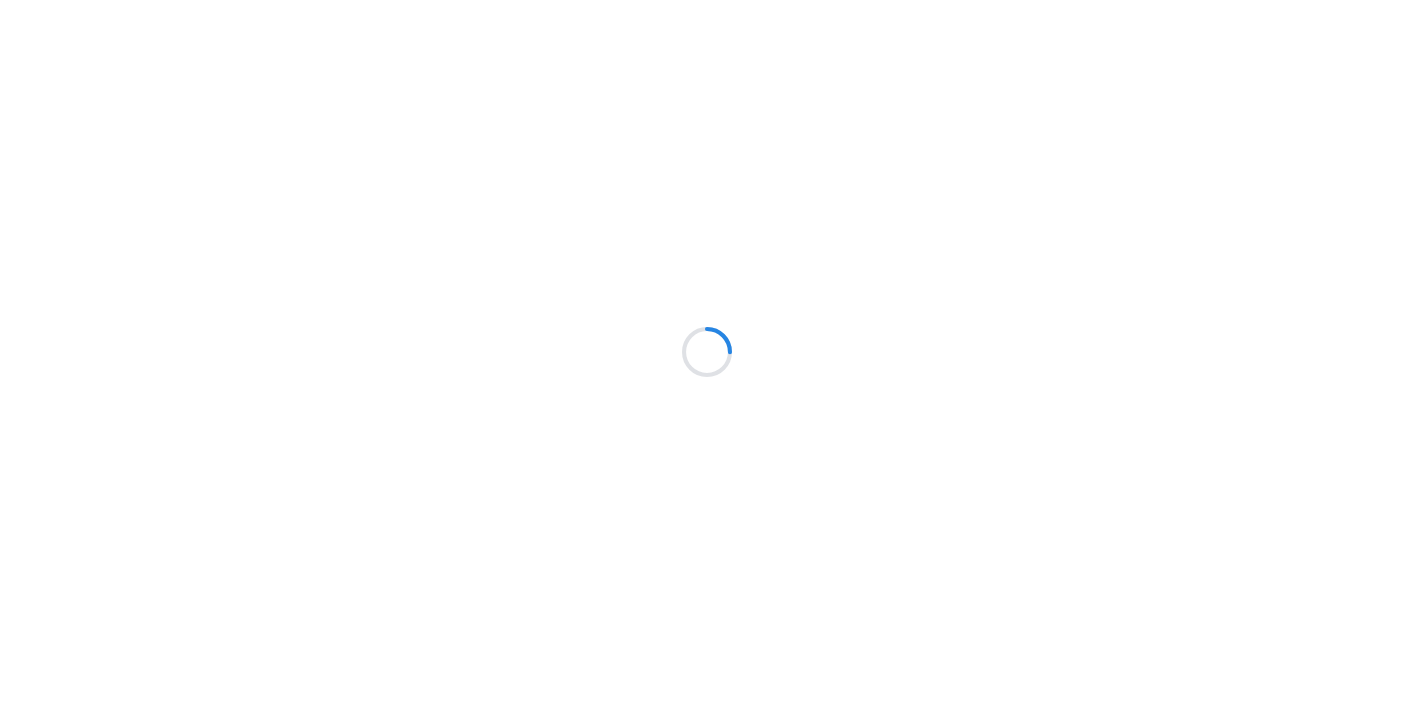 scroll, scrollTop: 0, scrollLeft: 0, axis: both 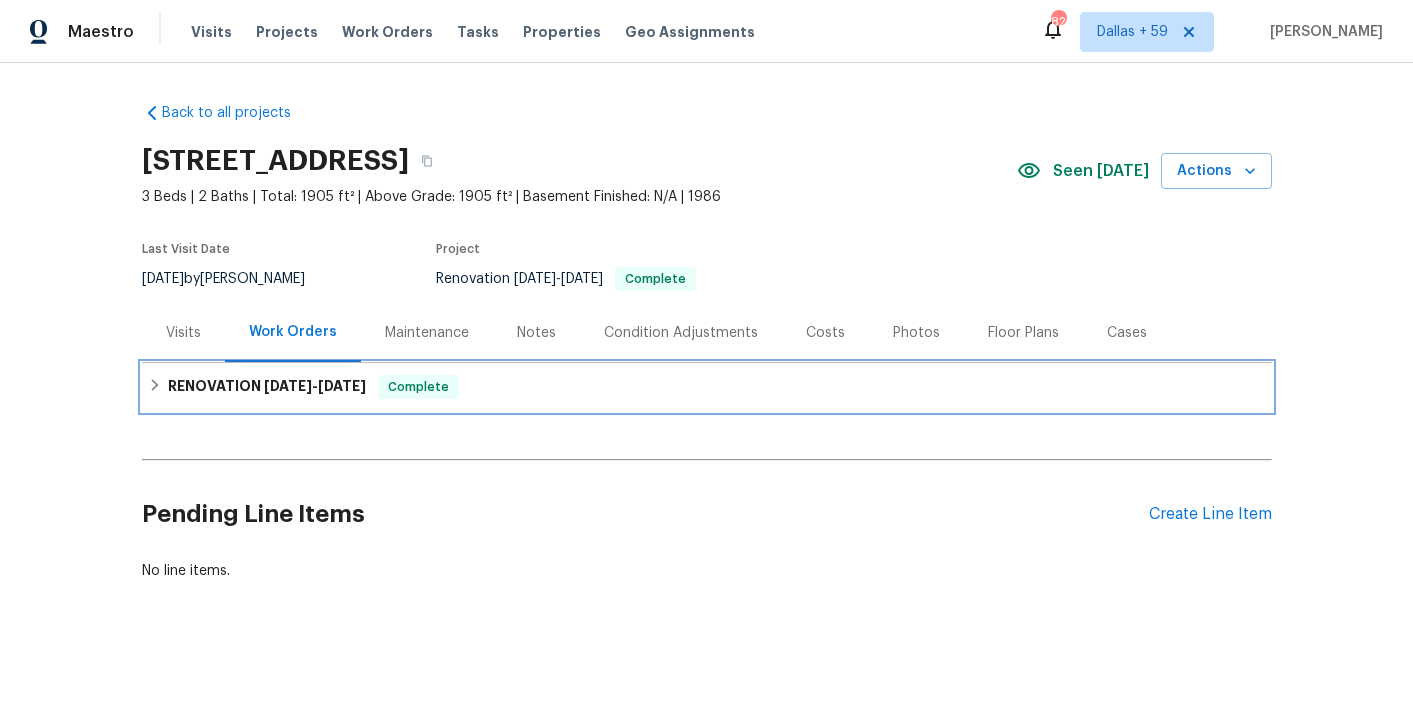 click on "RENOVATION   [DATE]  -  [DATE] Complete" at bounding box center (707, 387) 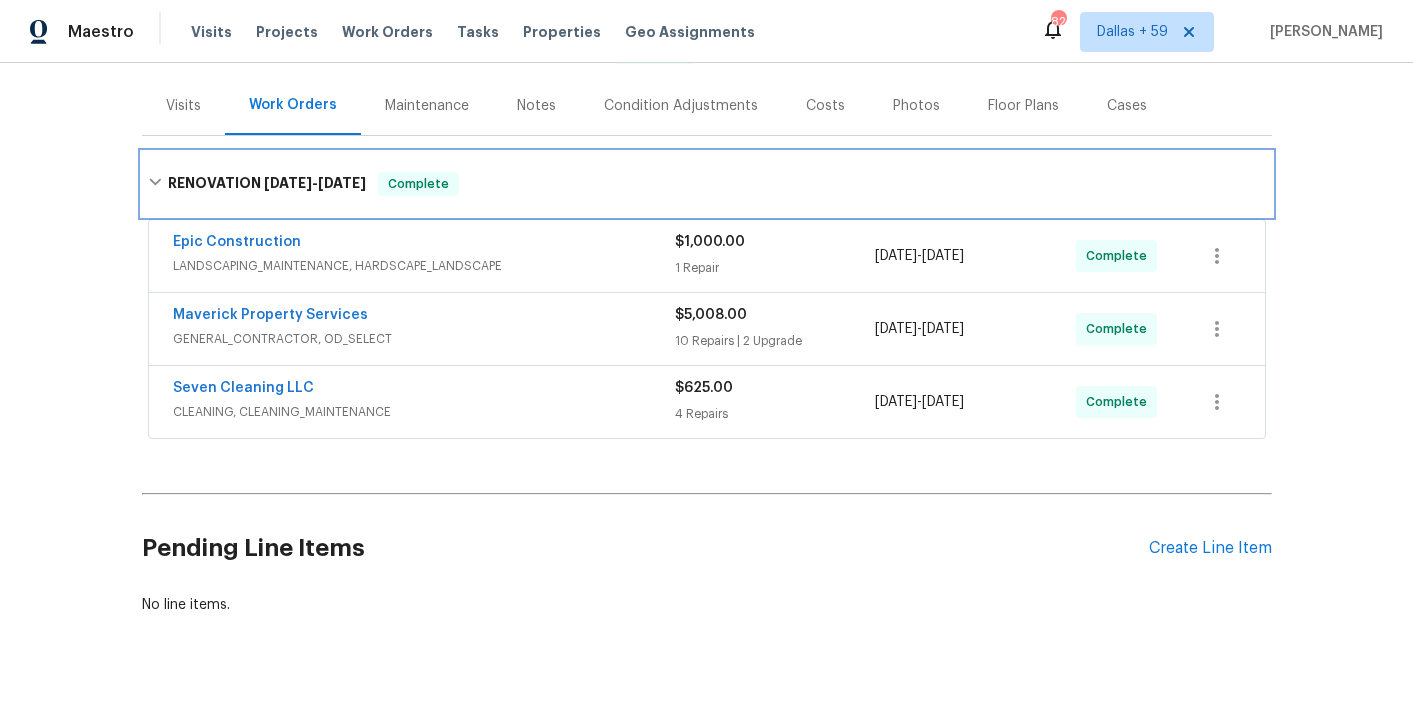 scroll, scrollTop: 231, scrollLeft: 0, axis: vertical 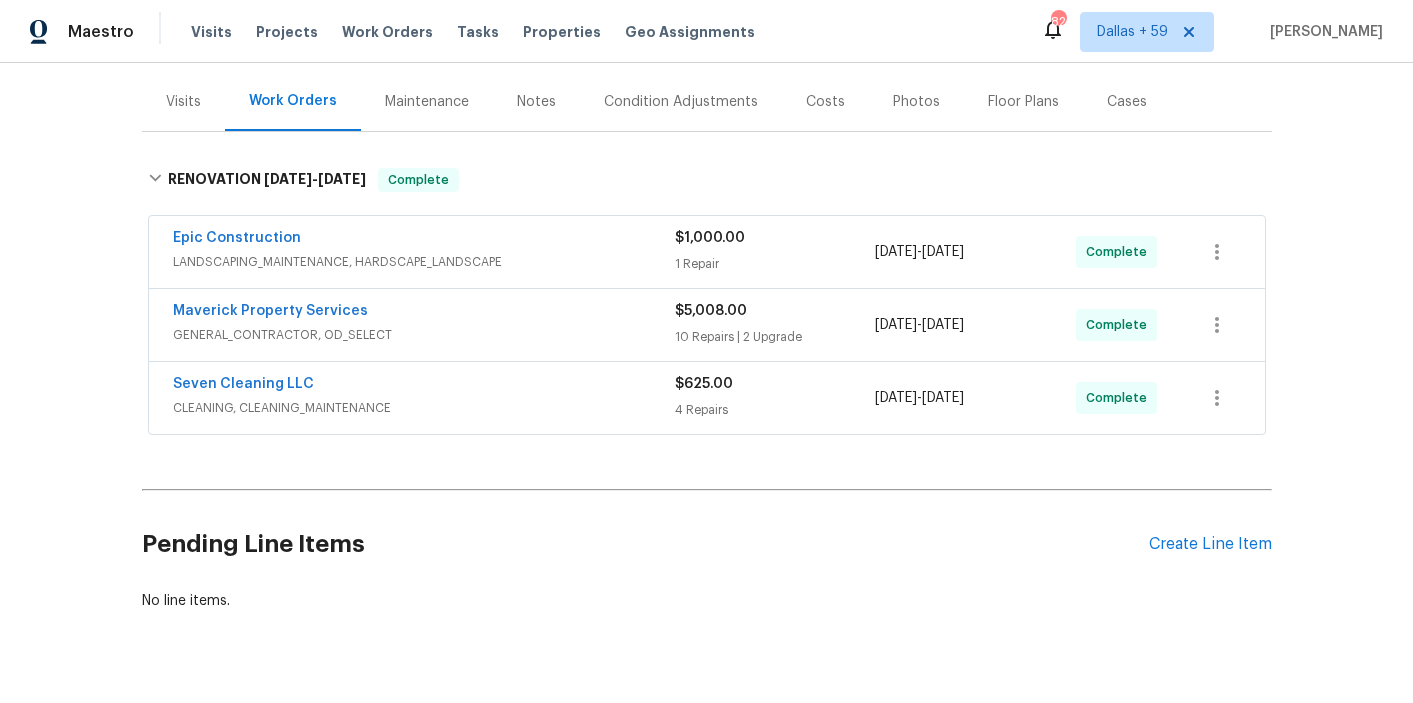 click on "Visits" at bounding box center (183, 101) 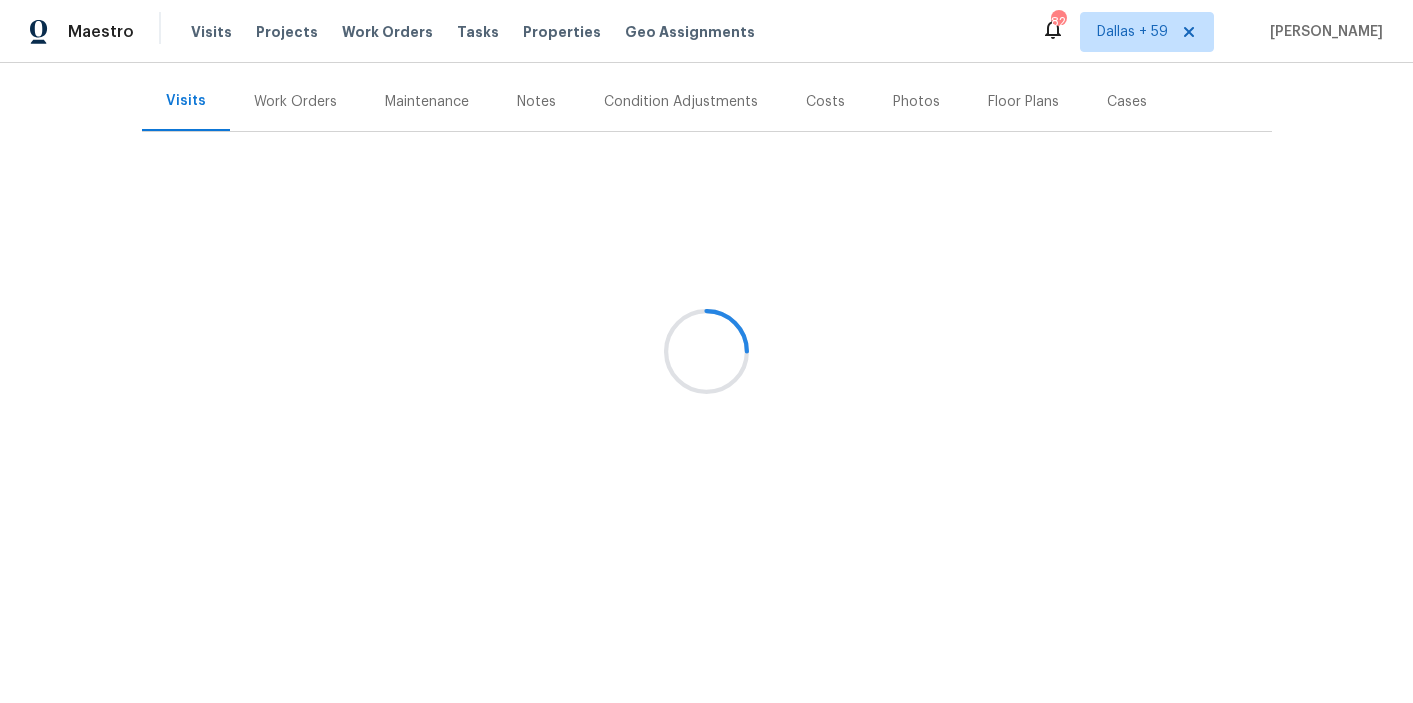 scroll, scrollTop: 225, scrollLeft: 0, axis: vertical 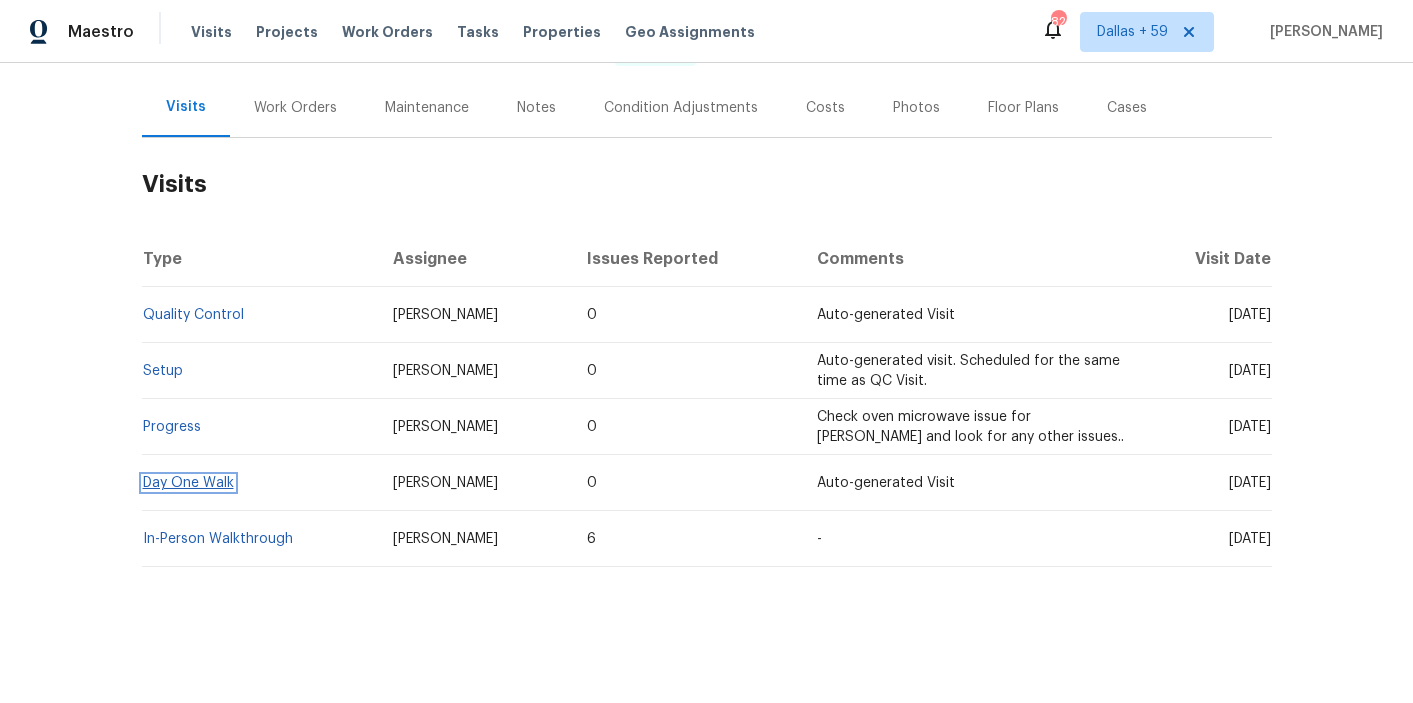 click on "Day One Walk" at bounding box center (188, 483) 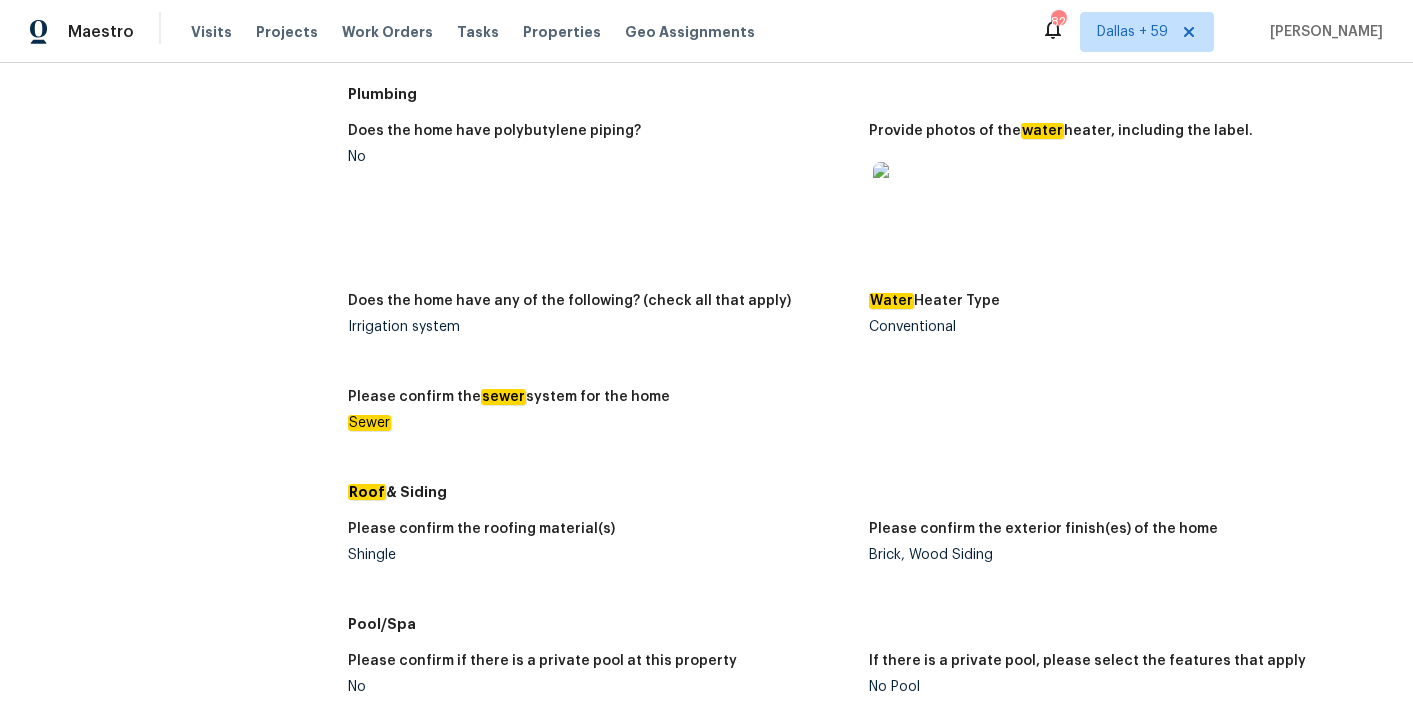 scroll, scrollTop: 633, scrollLeft: 0, axis: vertical 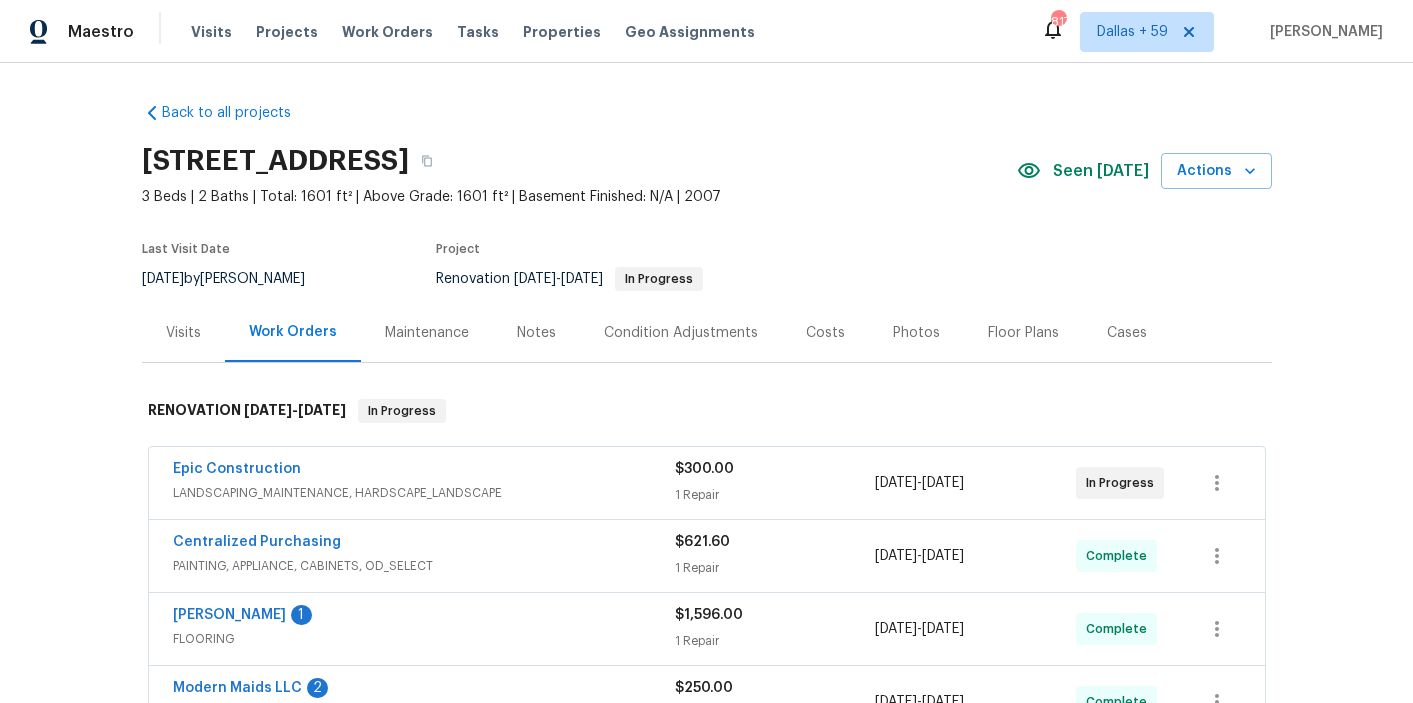 click on "Visits" at bounding box center (183, 332) 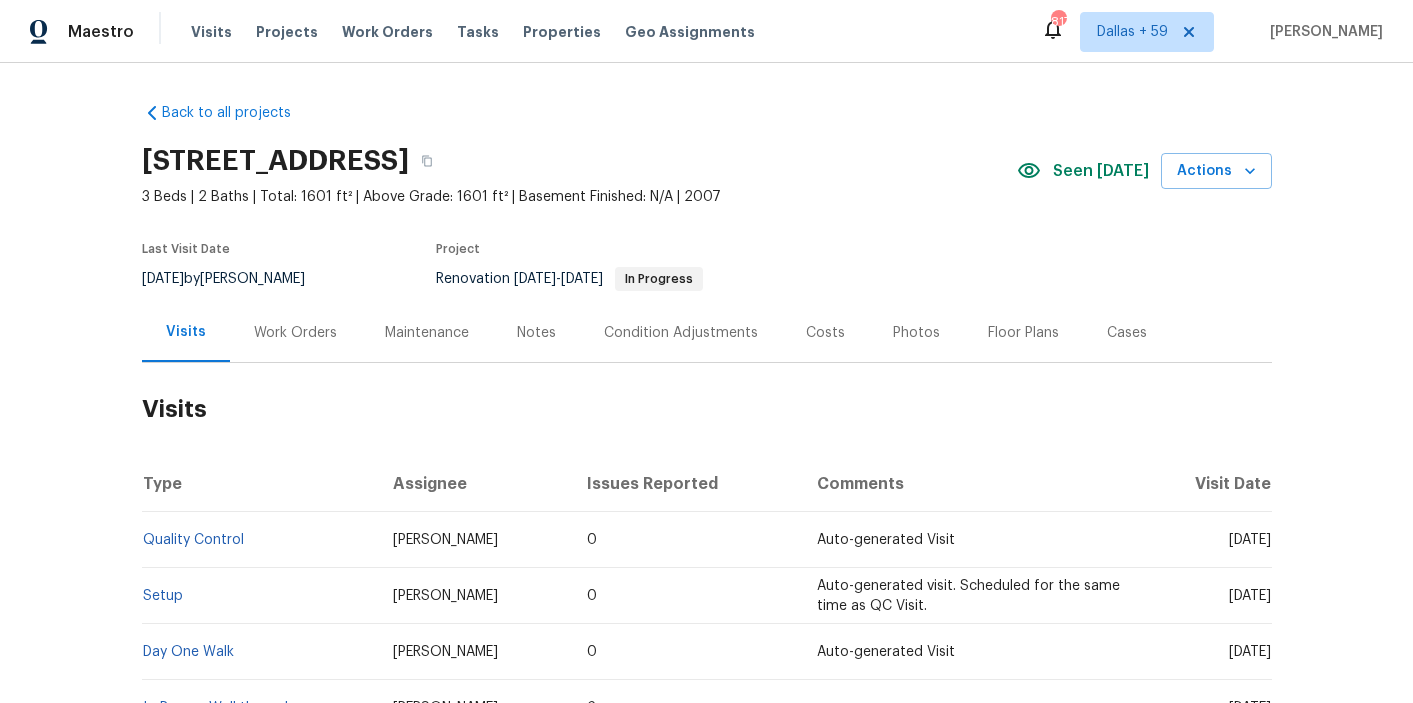 scroll, scrollTop: 169, scrollLeft: 0, axis: vertical 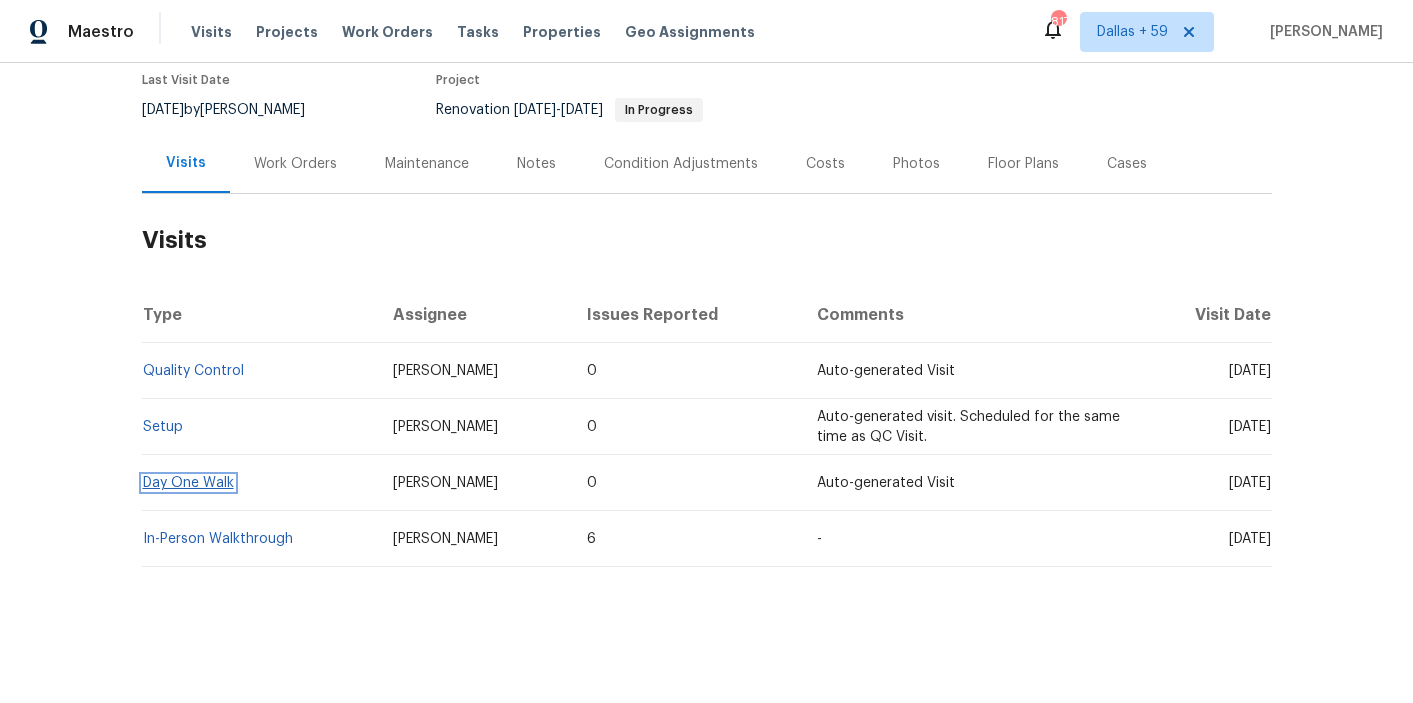 click on "Day One Walk" at bounding box center (188, 483) 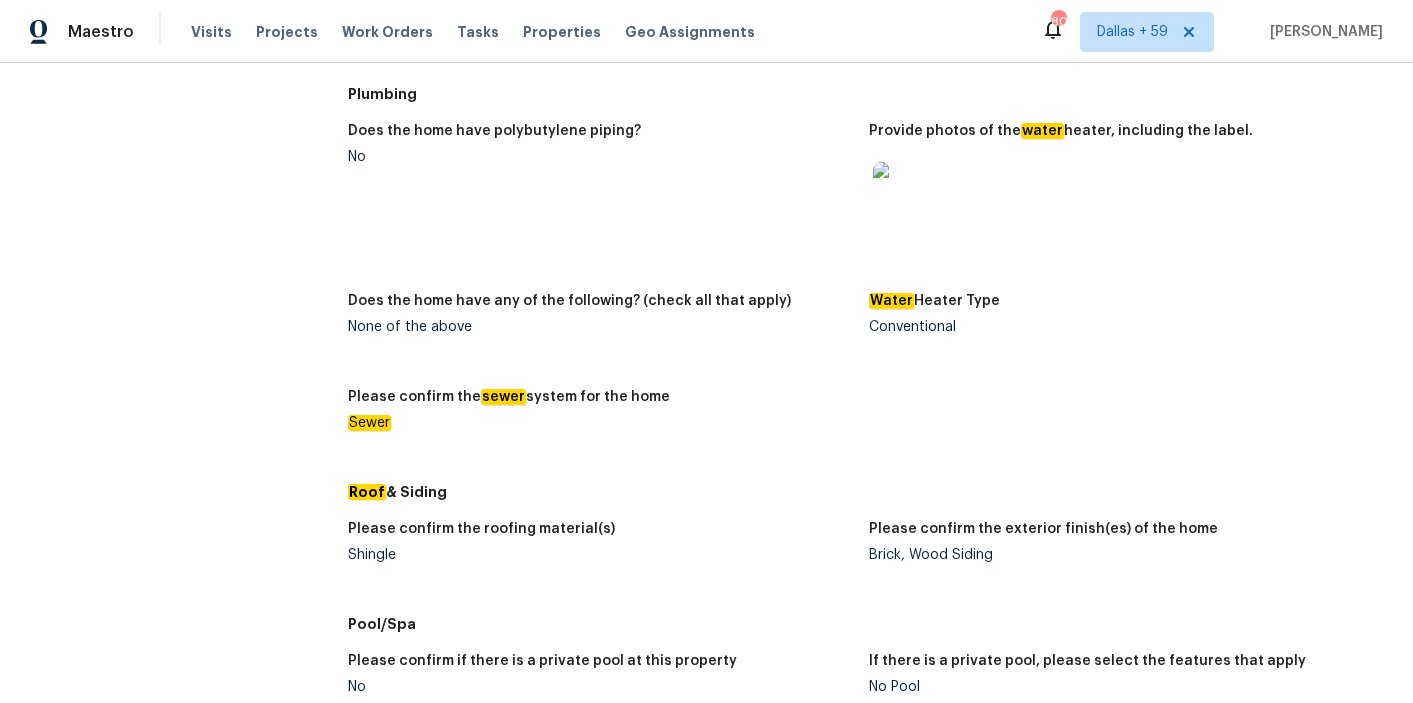 scroll, scrollTop: 633, scrollLeft: 0, axis: vertical 